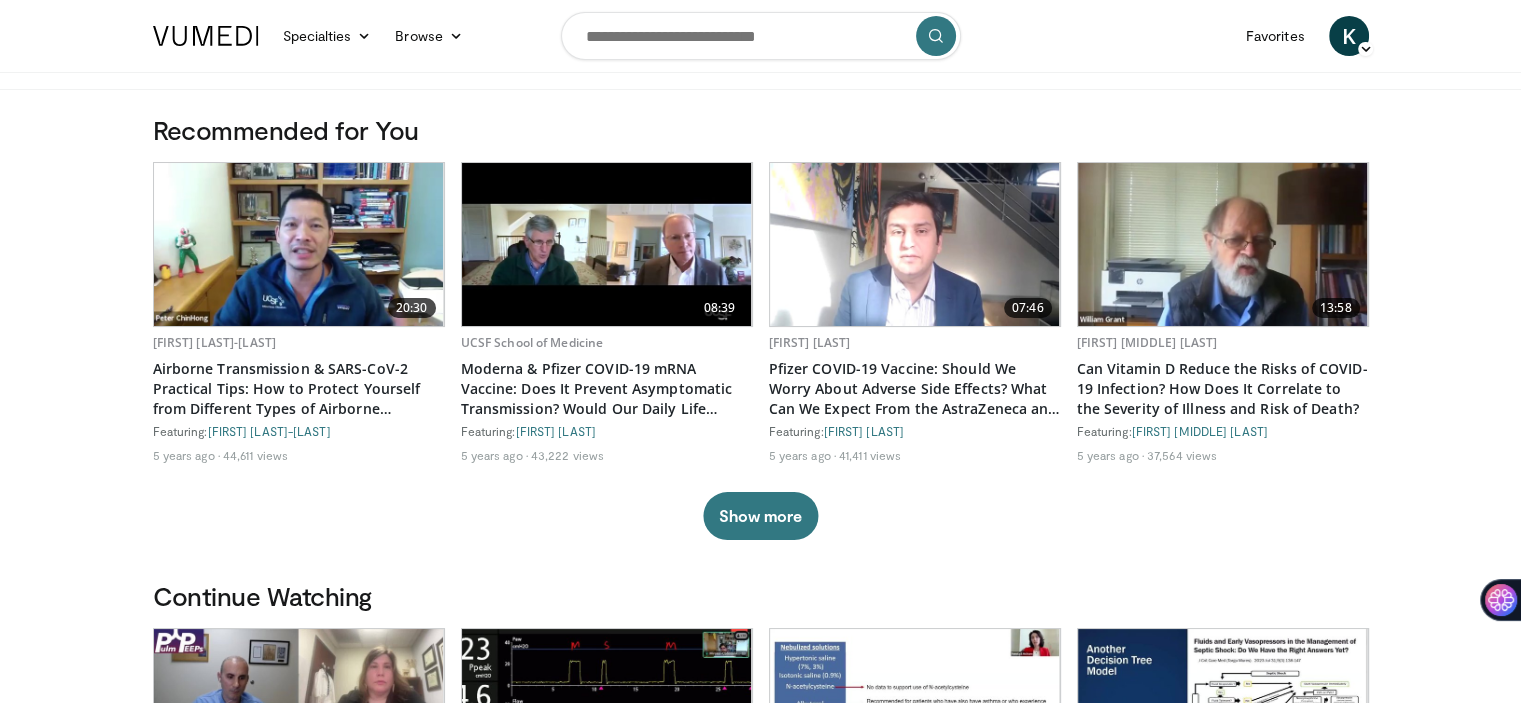 scroll, scrollTop: 0, scrollLeft: 0, axis: both 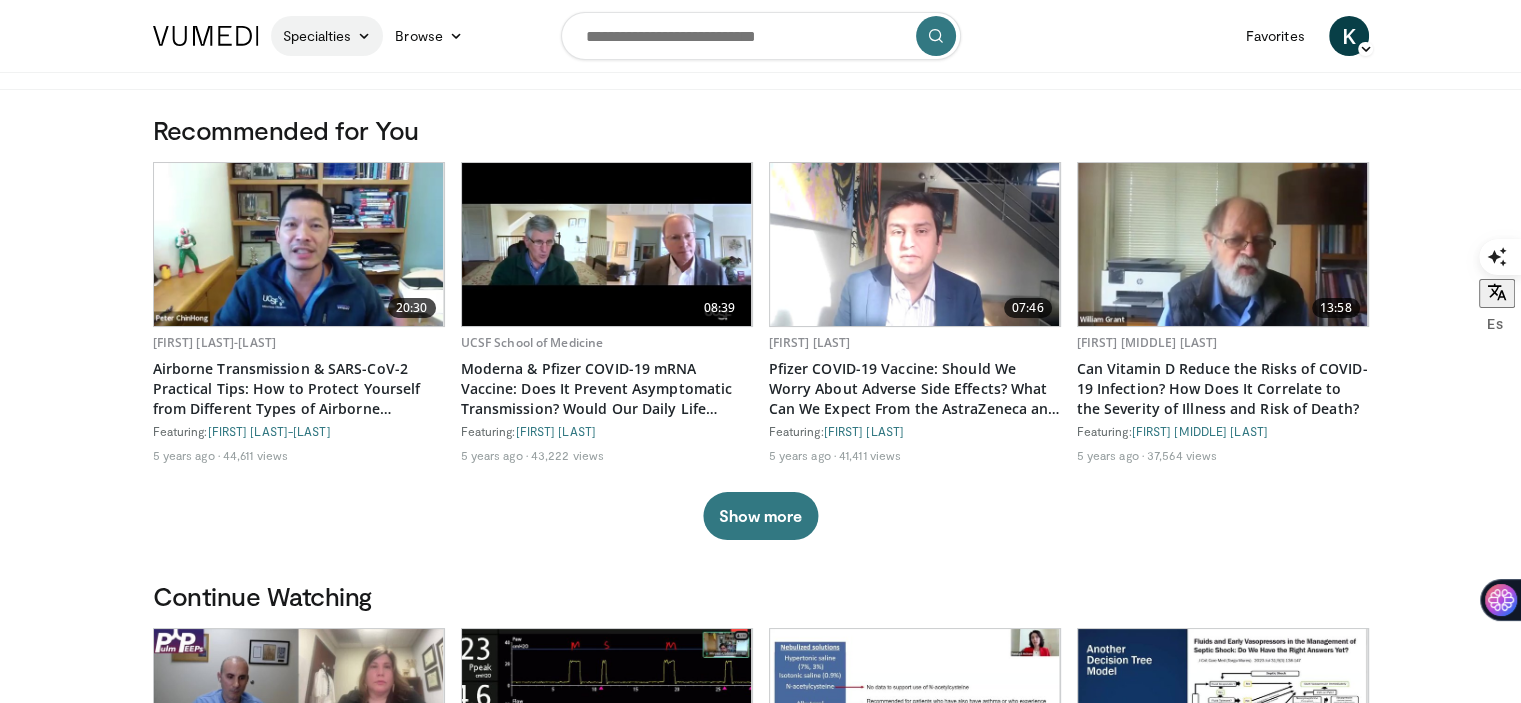 click at bounding box center [364, 36] 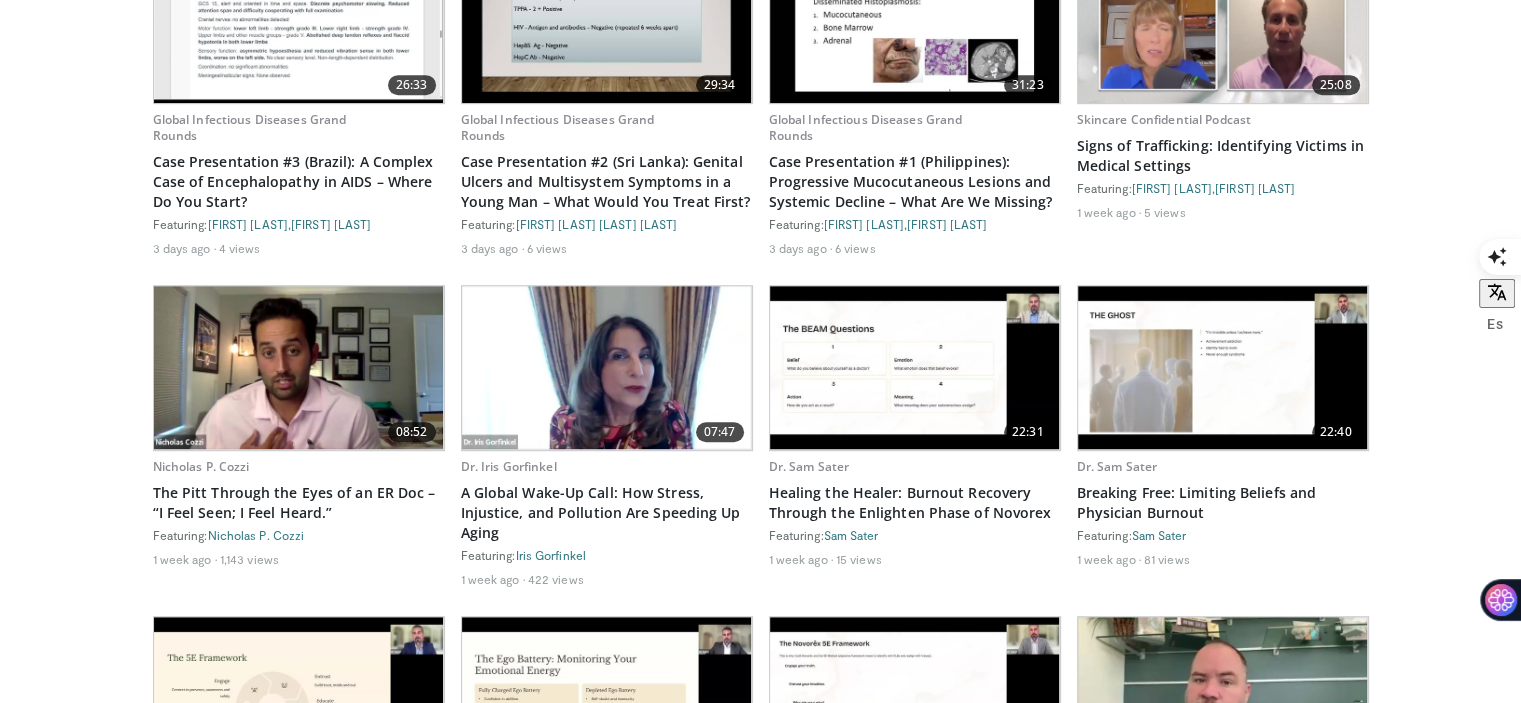 scroll, scrollTop: 0, scrollLeft: 0, axis: both 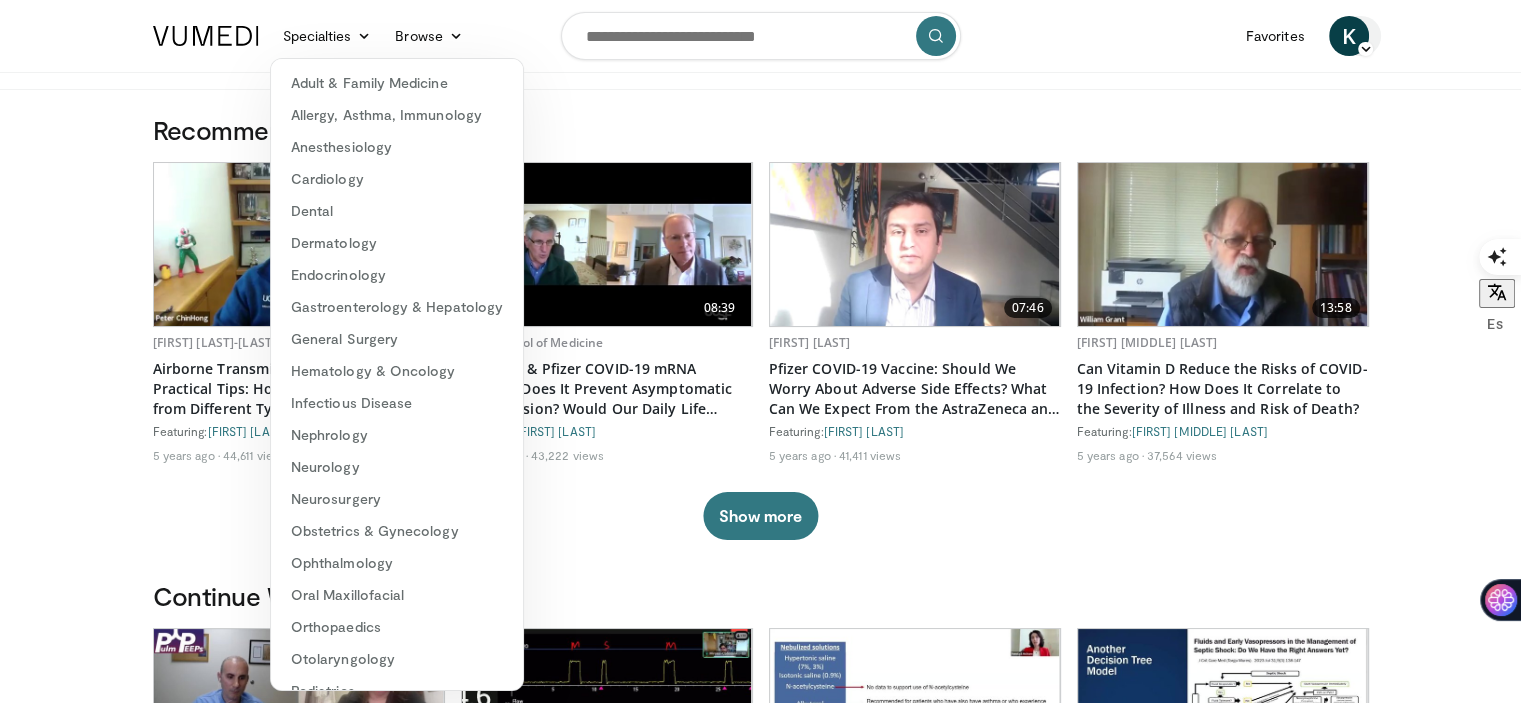 click on "K" at bounding box center [1349, 36] 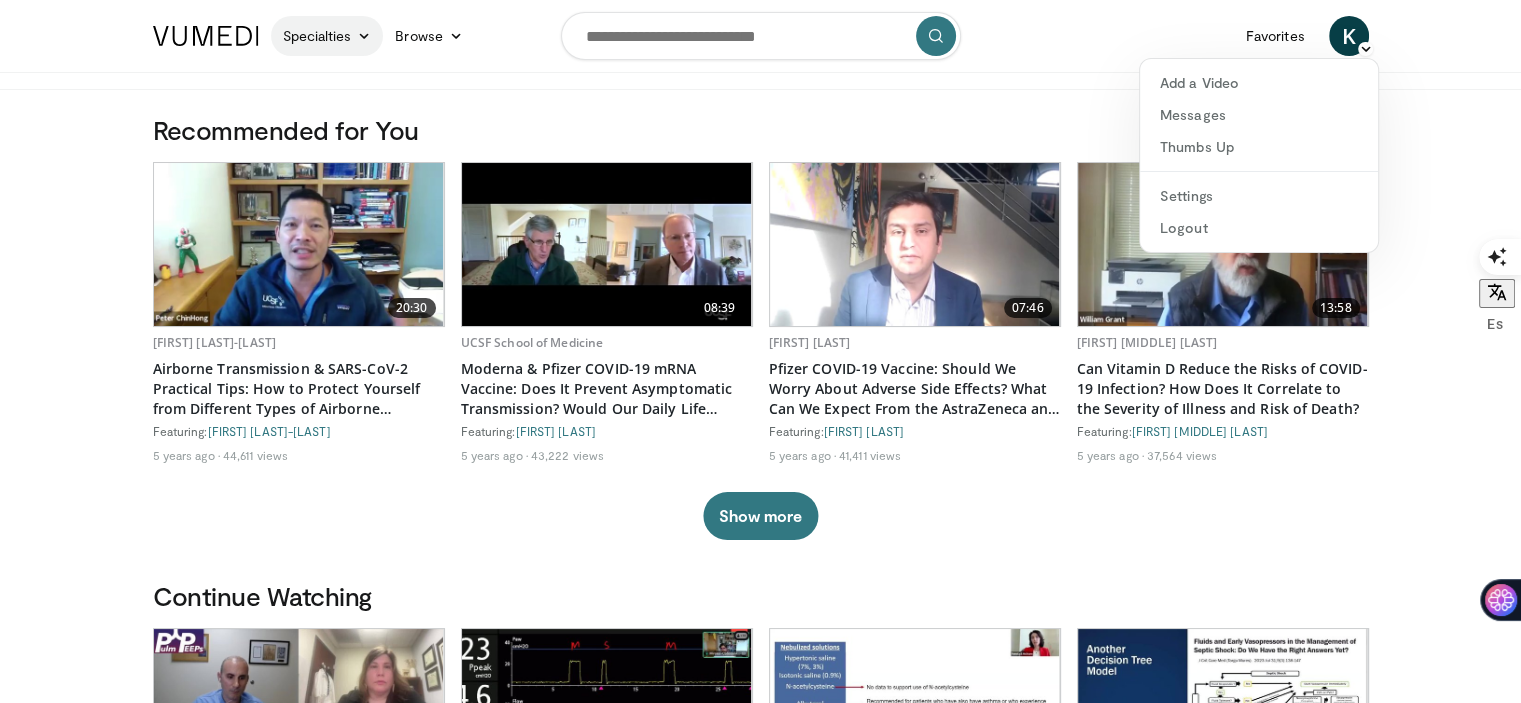 click on "Specialties" at bounding box center (327, 36) 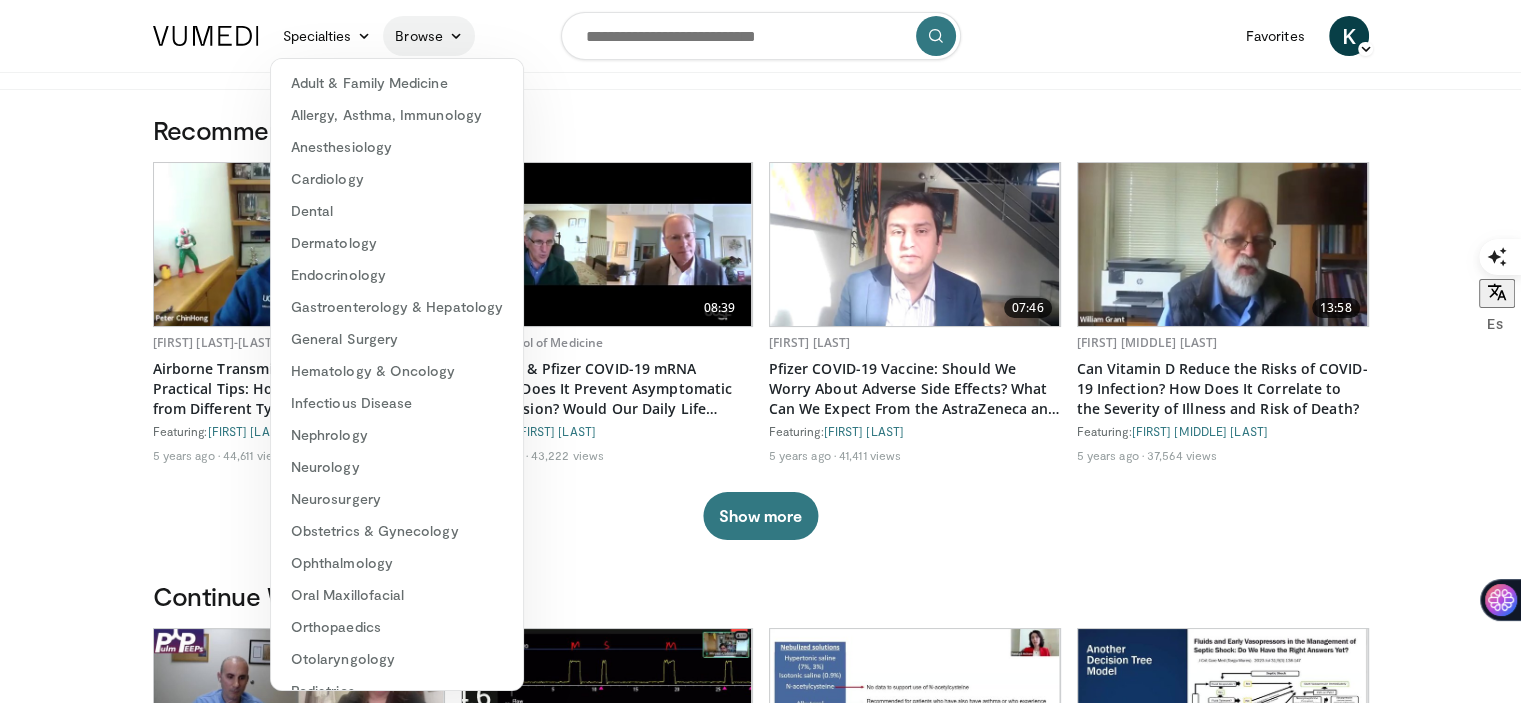 click at bounding box center (456, 36) 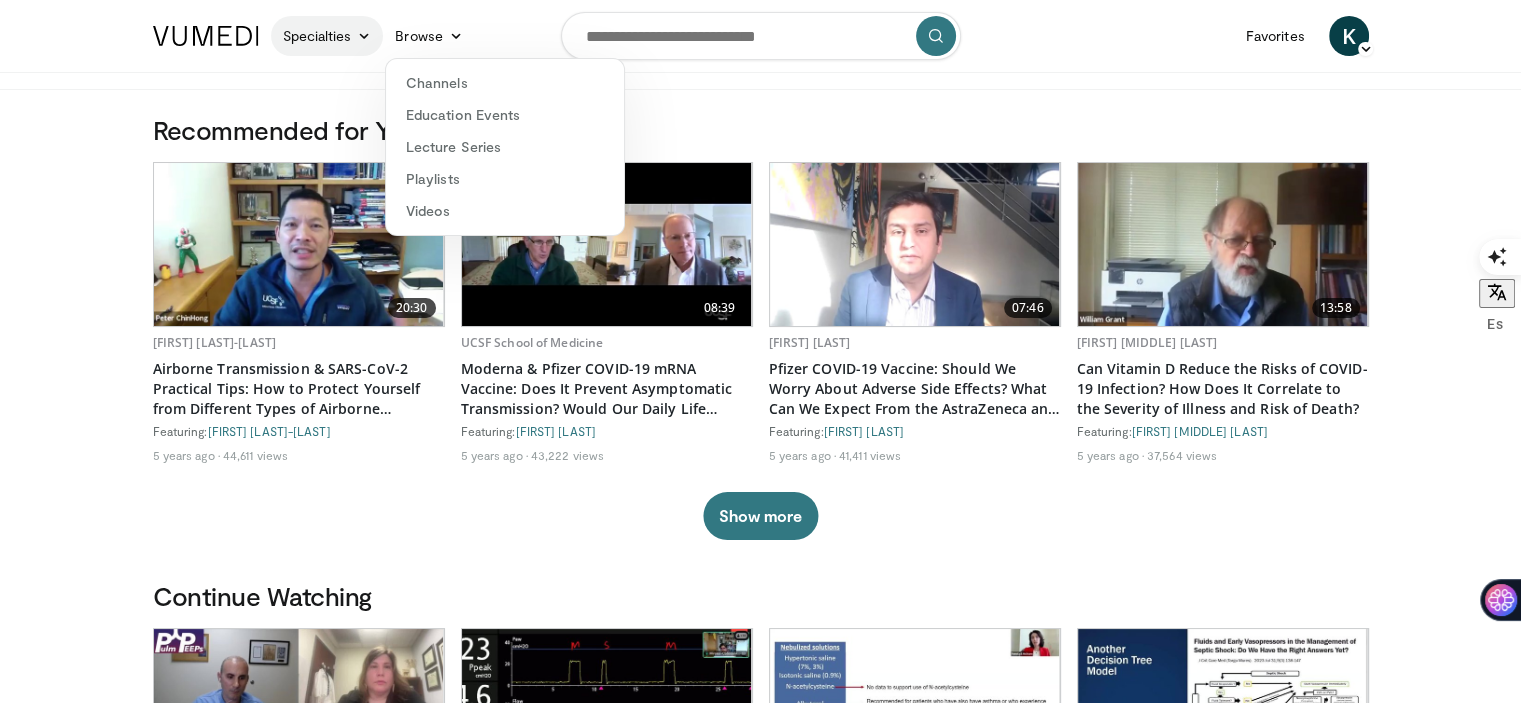 click on "Specialties" at bounding box center [327, 36] 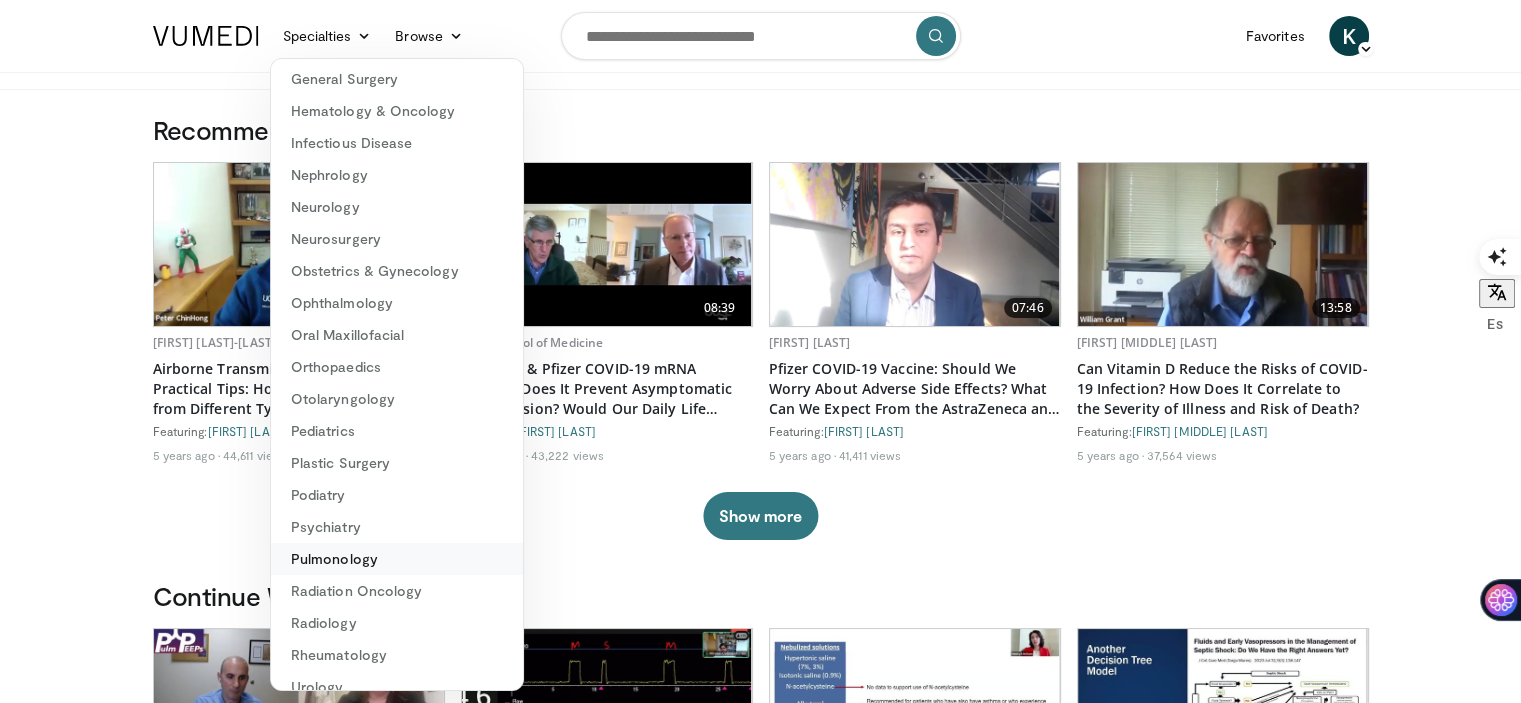 scroll, scrollTop: 261, scrollLeft: 0, axis: vertical 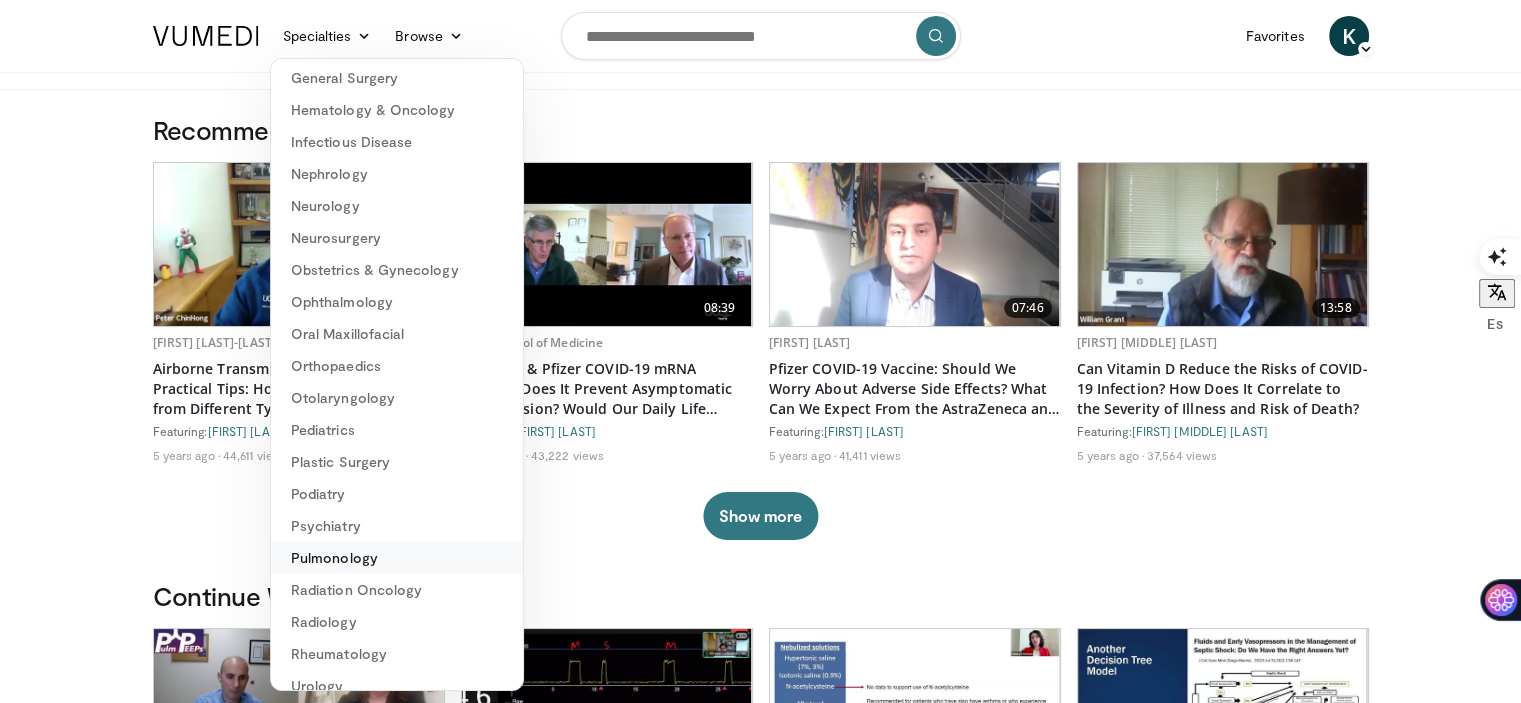 click on "Pulmonology" at bounding box center [397, 558] 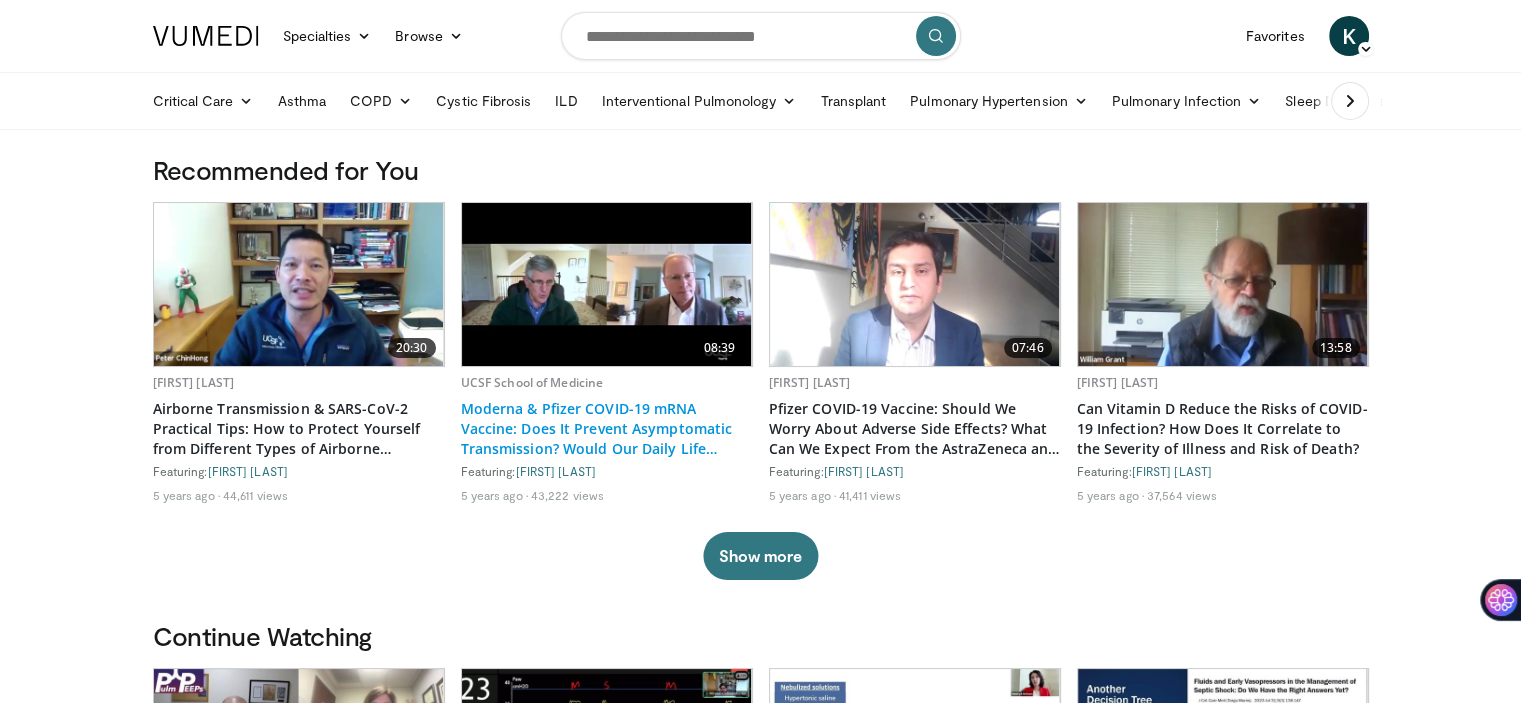 scroll, scrollTop: 1000, scrollLeft: 0, axis: vertical 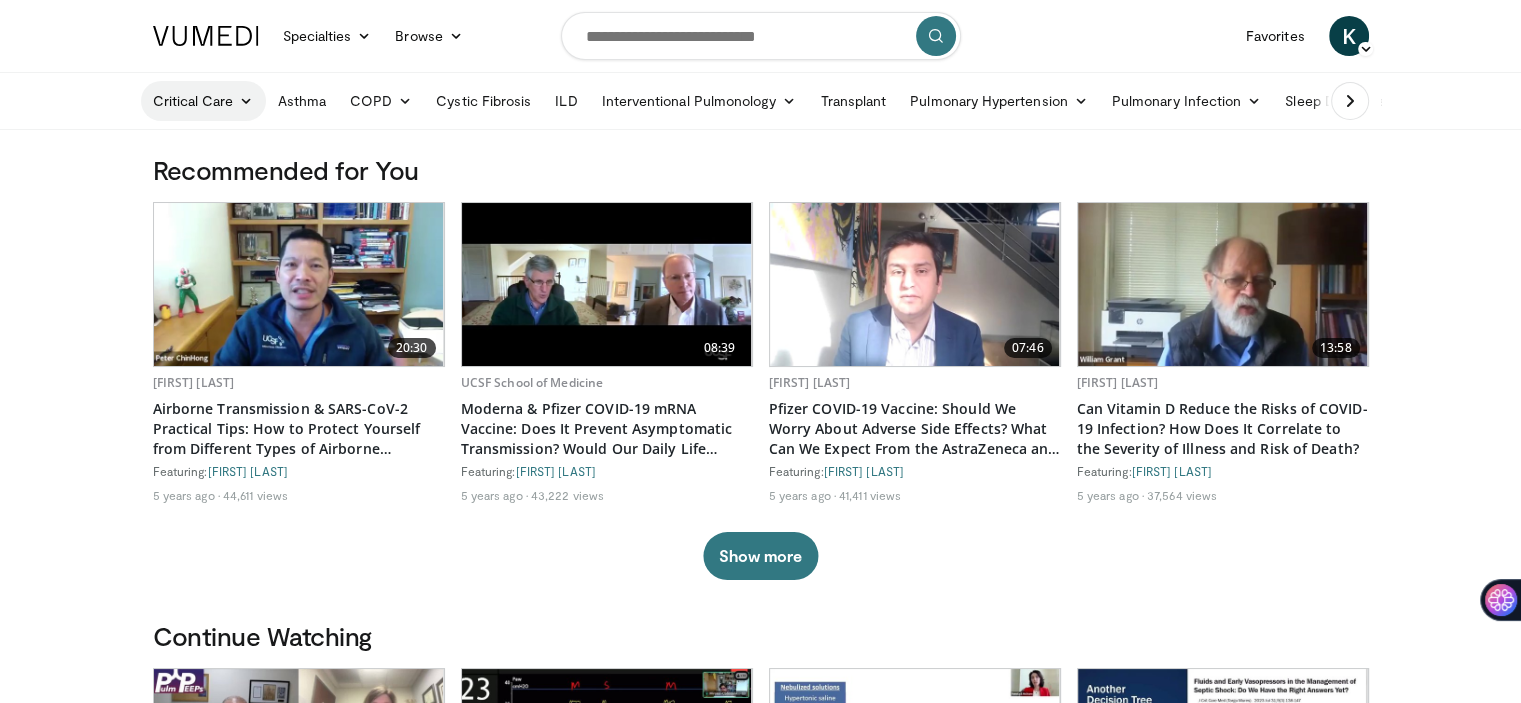 click on "Critical Care" at bounding box center [203, 101] 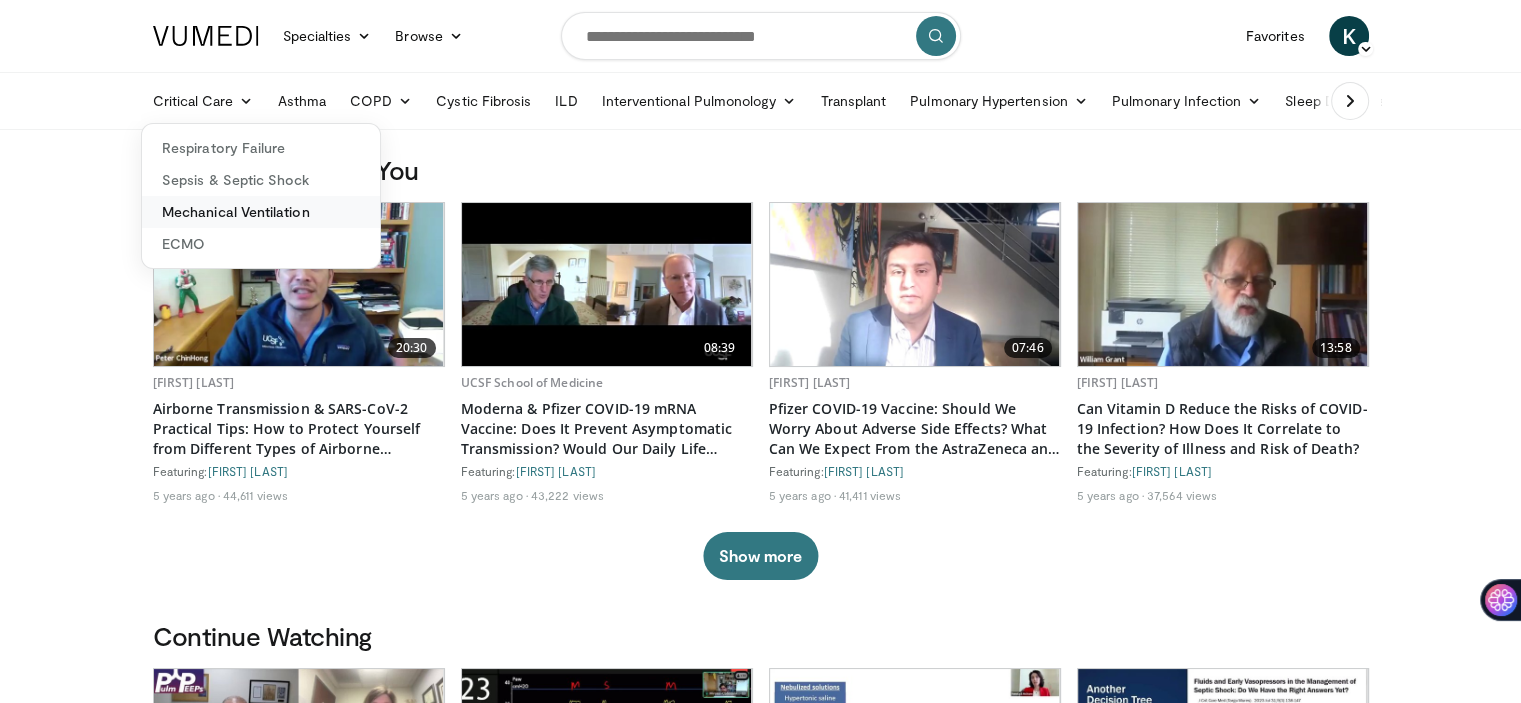 click on "Mechanical Ventilation" at bounding box center [261, 212] 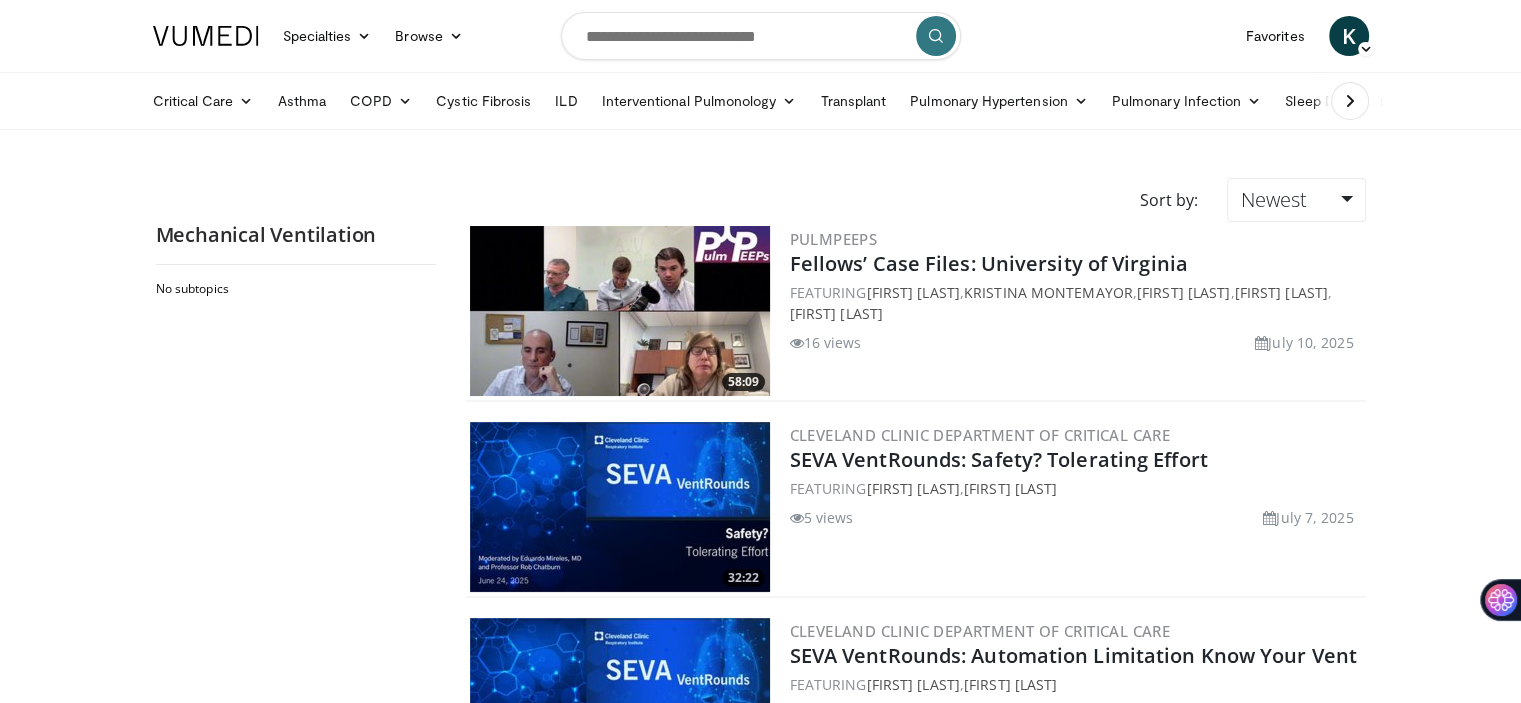 scroll, scrollTop: 0, scrollLeft: 0, axis: both 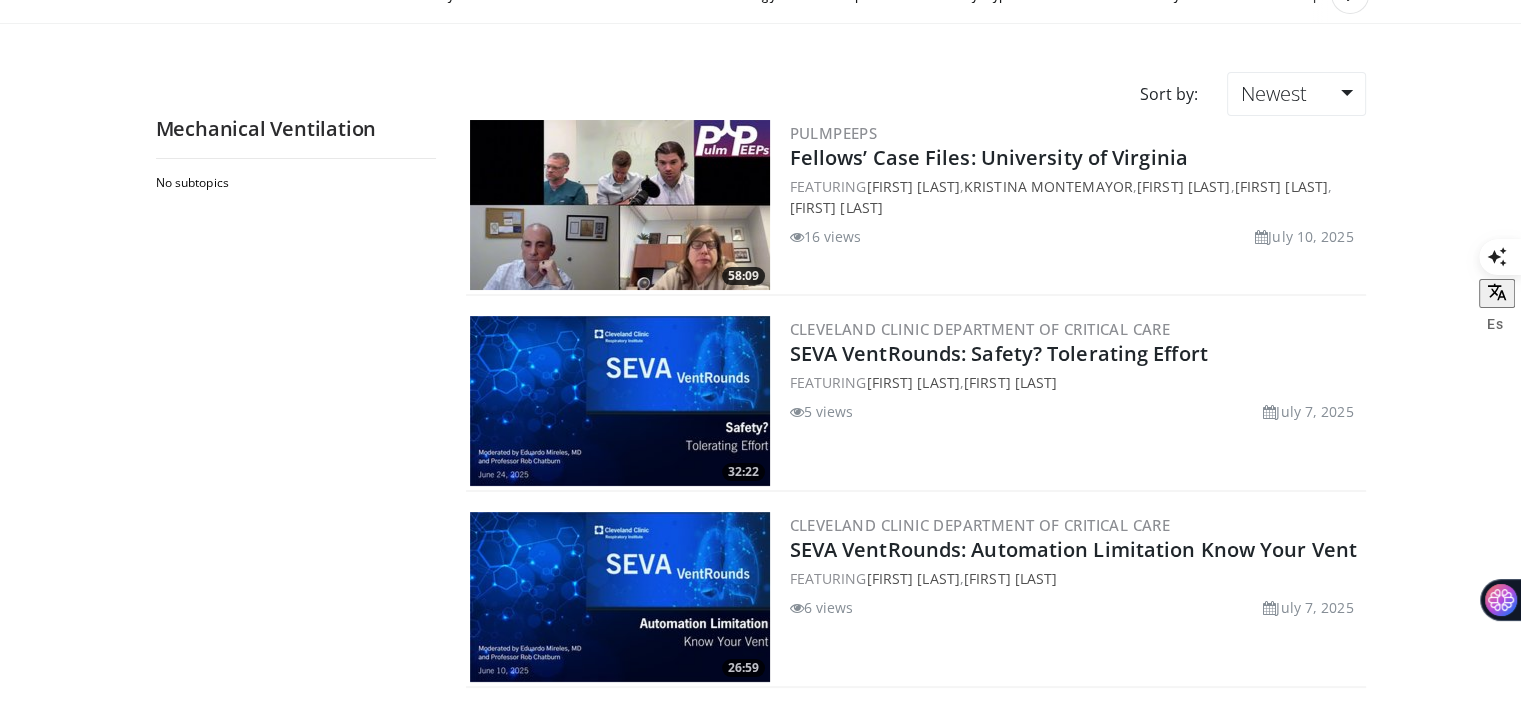 drag, startPoint x: 784, startPoint y: 521, endPoint x: 1220, endPoint y: 568, distance: 438.52594 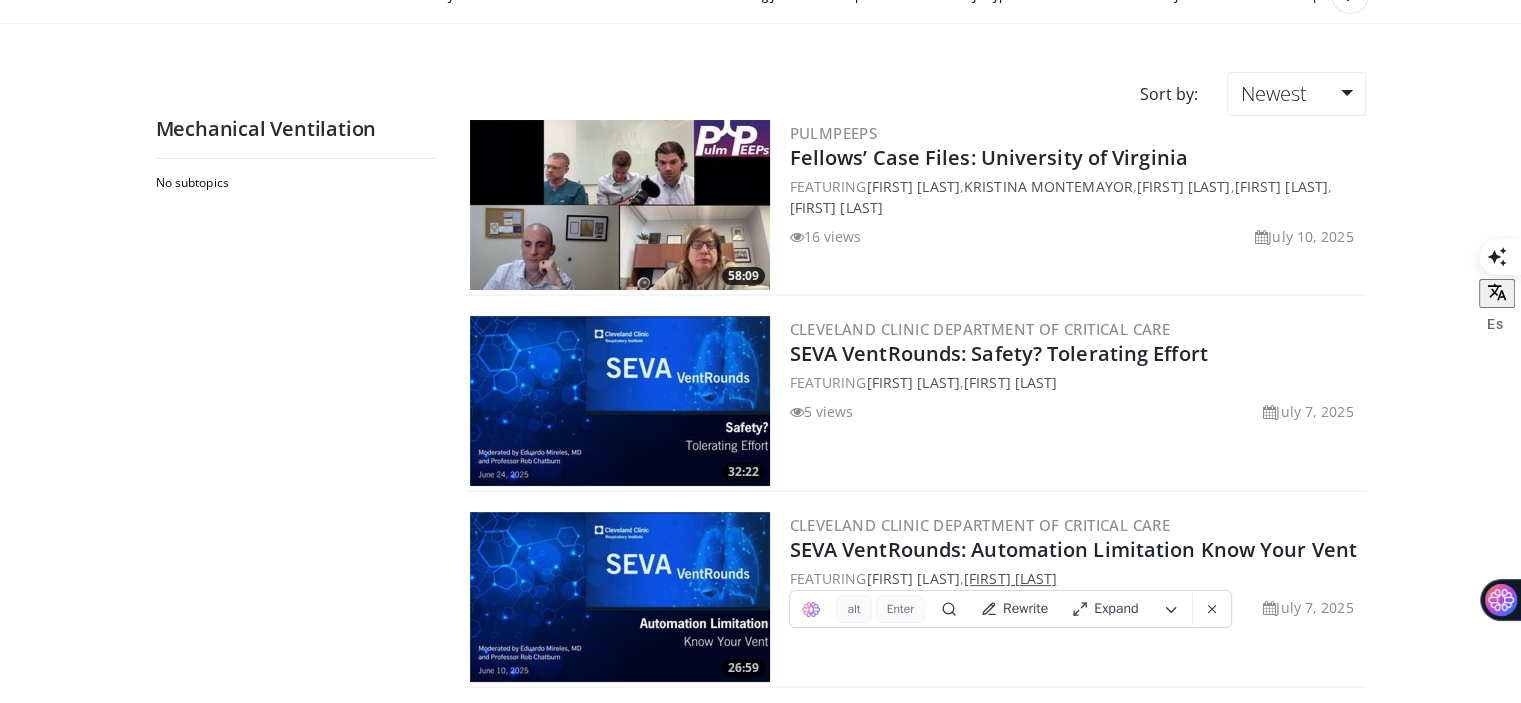 copy on "Cleveland Clinic Department of Critical Care
SEVA VentRounds: Automation Limitation Know Your Vent
FEATURING
Anika Sasidharan Nair ,
Robert Chatburn" 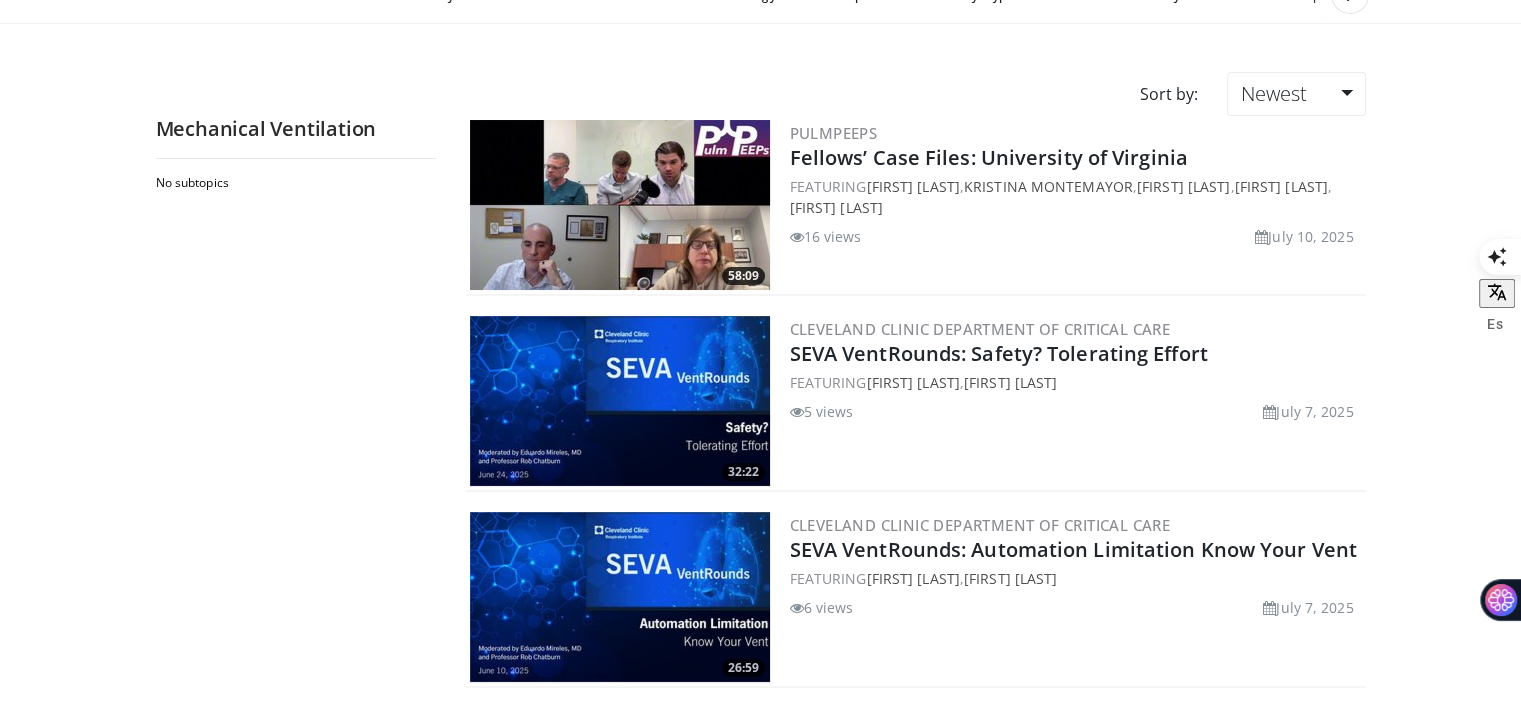drag, startPoint x: 776, startPoint y: 128, endPoint x: 1057, endPoint y: 213, distance: 293.57452 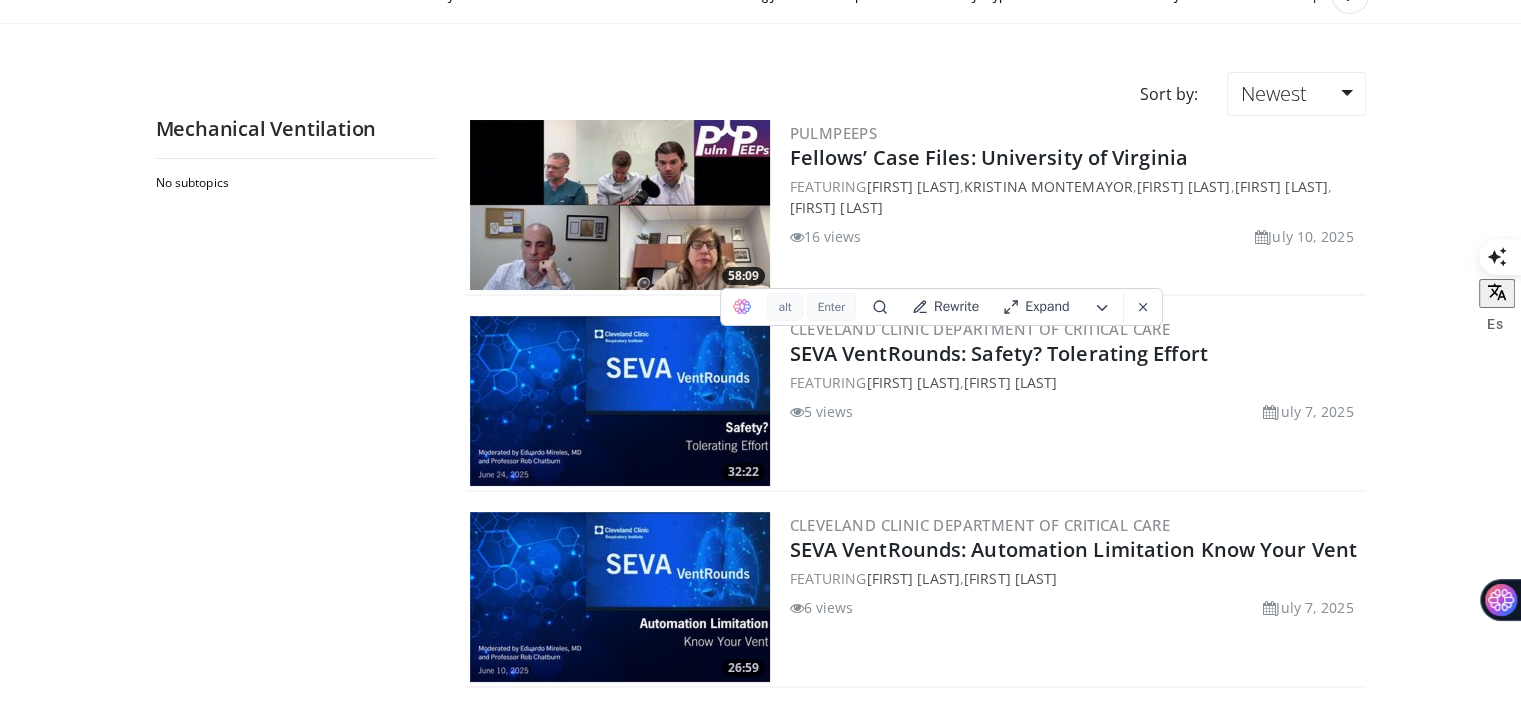 copy on "58:09
PulmPEEPs
Fellows’ Case Files: University of Virginia
FEATURING
David Furfaro ,
Kristina Montemayor ,
Matthew Friedman ,
John Popovich ,
Timothy Scialla" 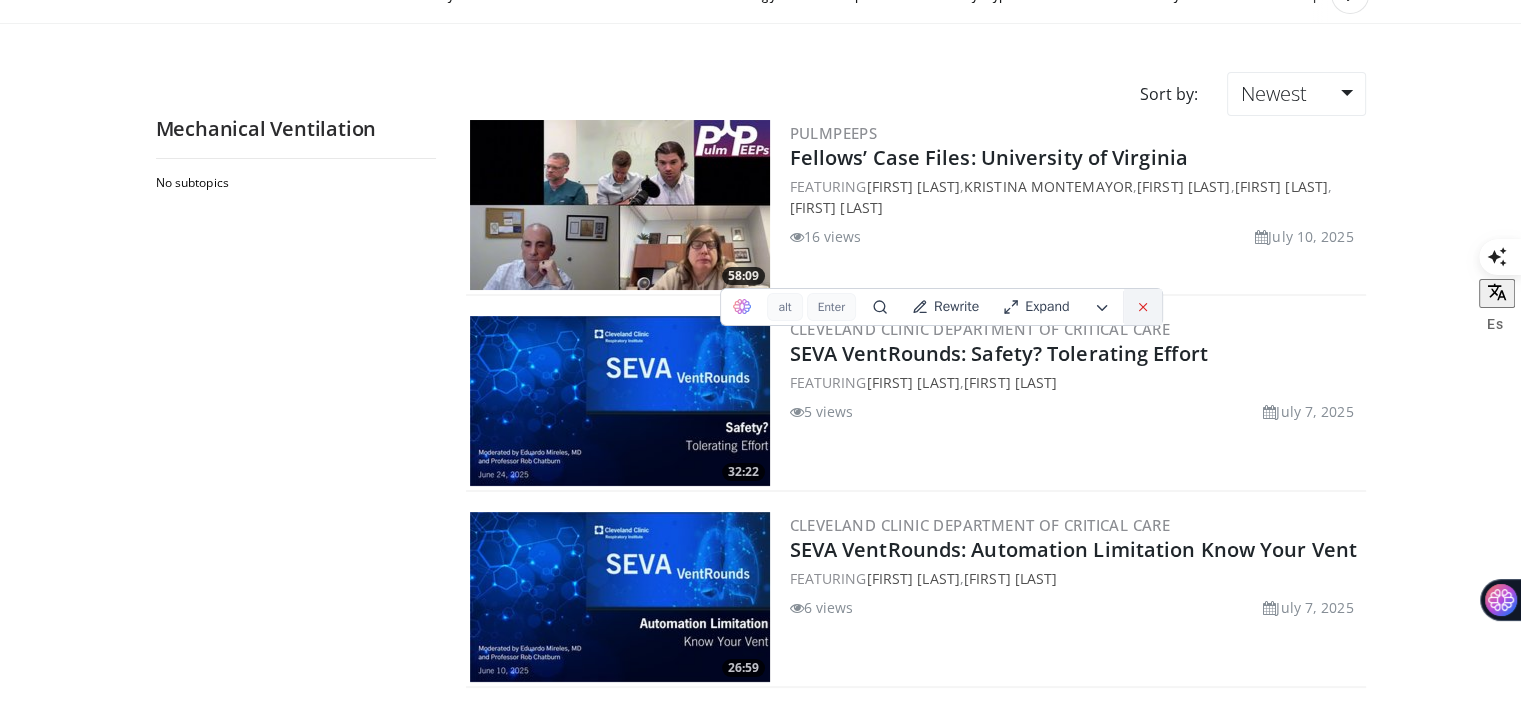 click 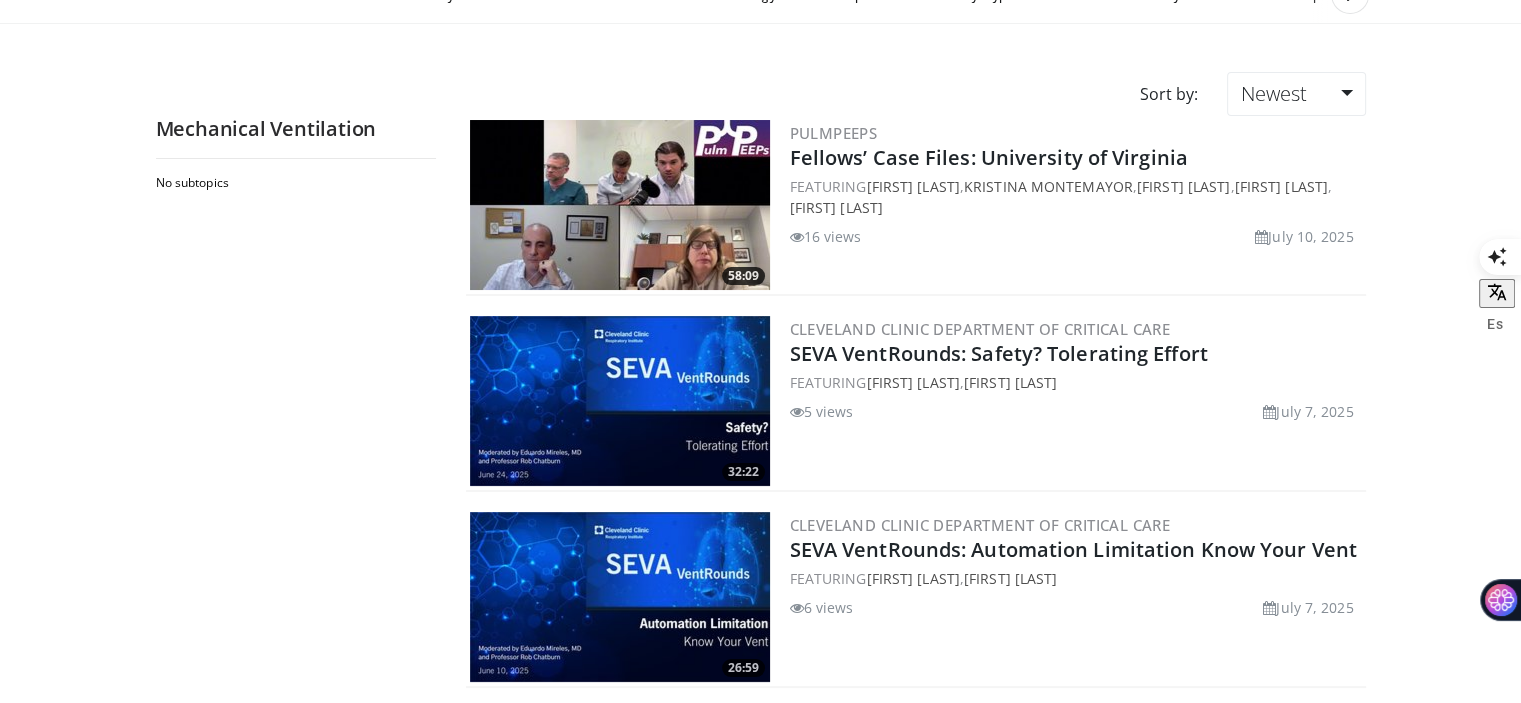 drag, startPoint x: 786, startPoint y: 323, endPoint x: 1260, endPoint y: 375, distance: 476.84378 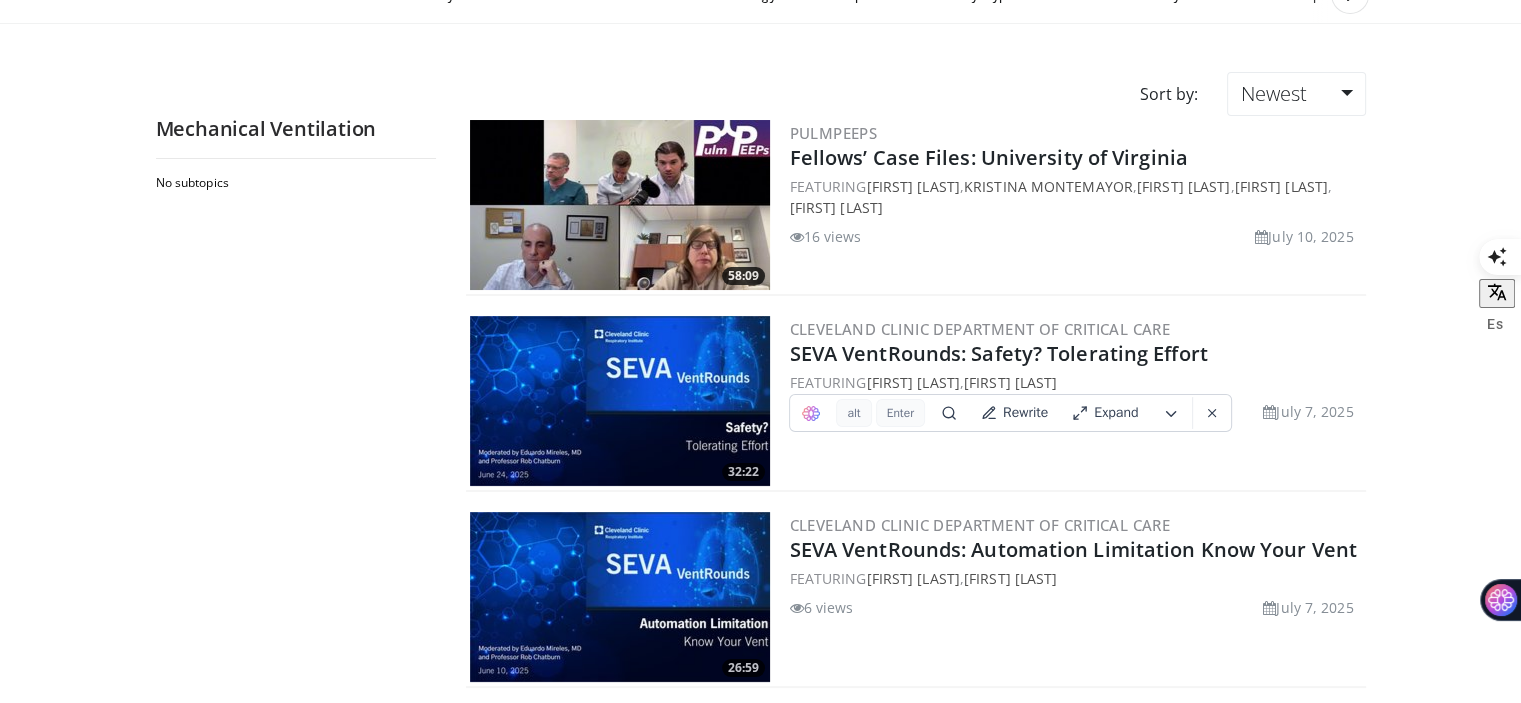 copy on "Cleveland Clinic Department of Critical Care
SEVA VentRounds: Safety? Tolerating Effort
FEATURING
Eduardo Mireles-Cabodevila ,
Robert Chatburn" 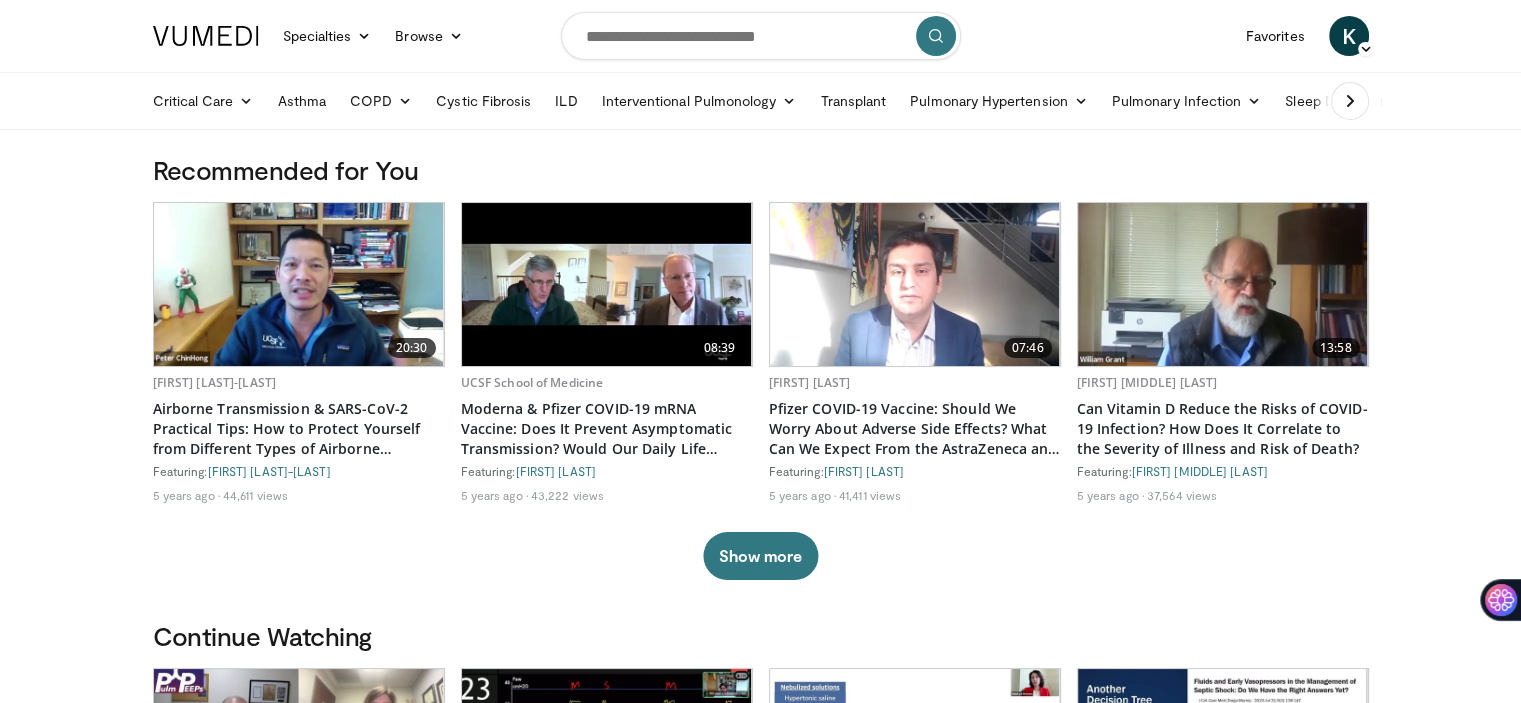 scroll, scrollTop: 0, scrollLeft: 0, axis: both 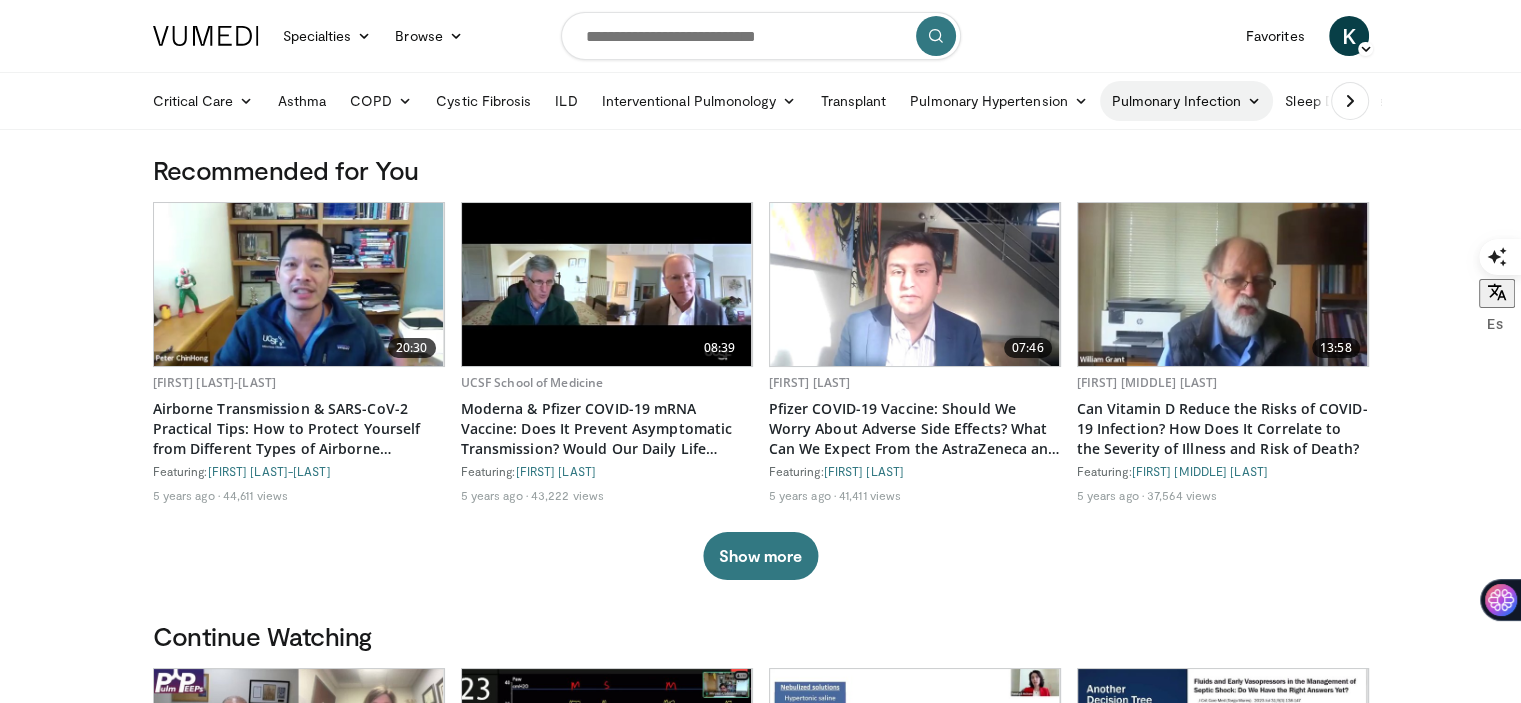 click at bounding box center [1254, 101] 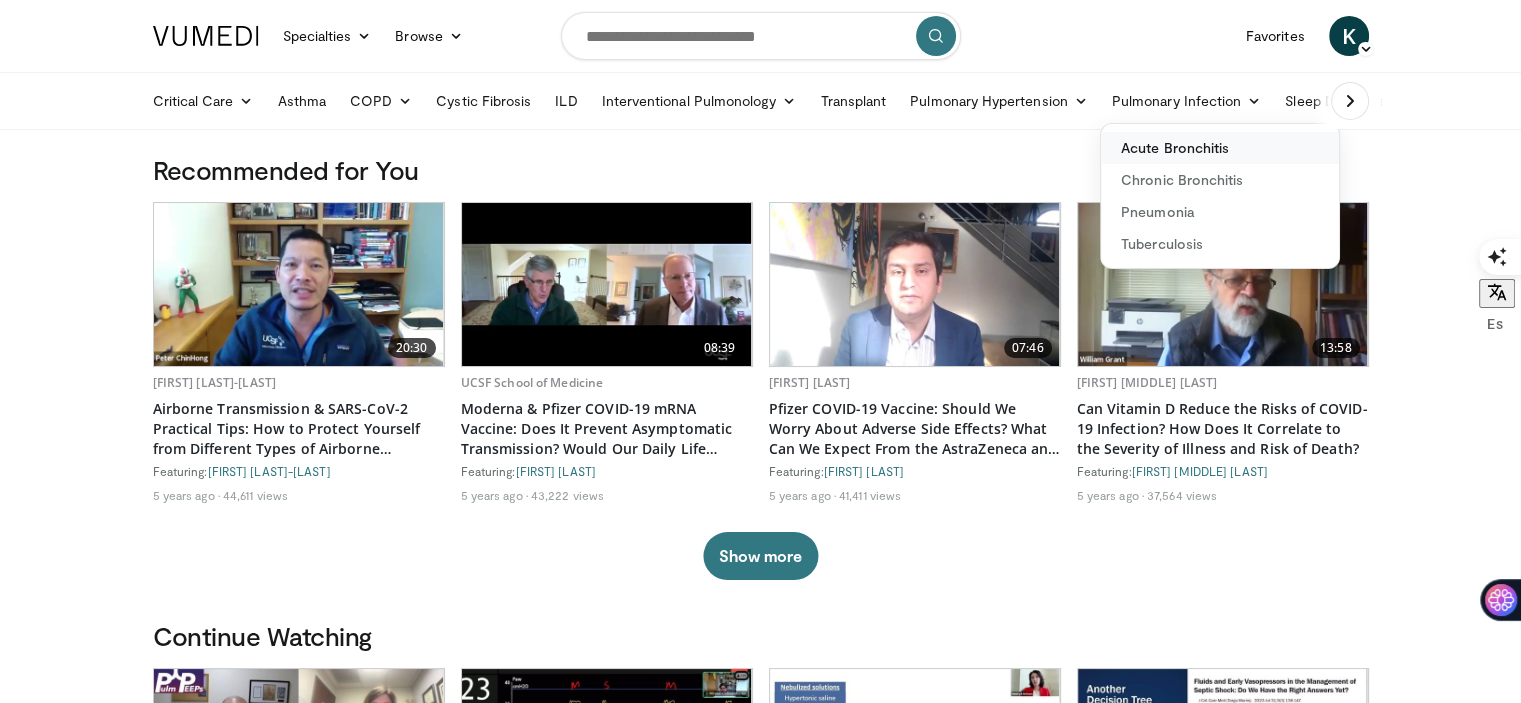 click on "Acute Bronchitis" at bounding box center [1220, 148] 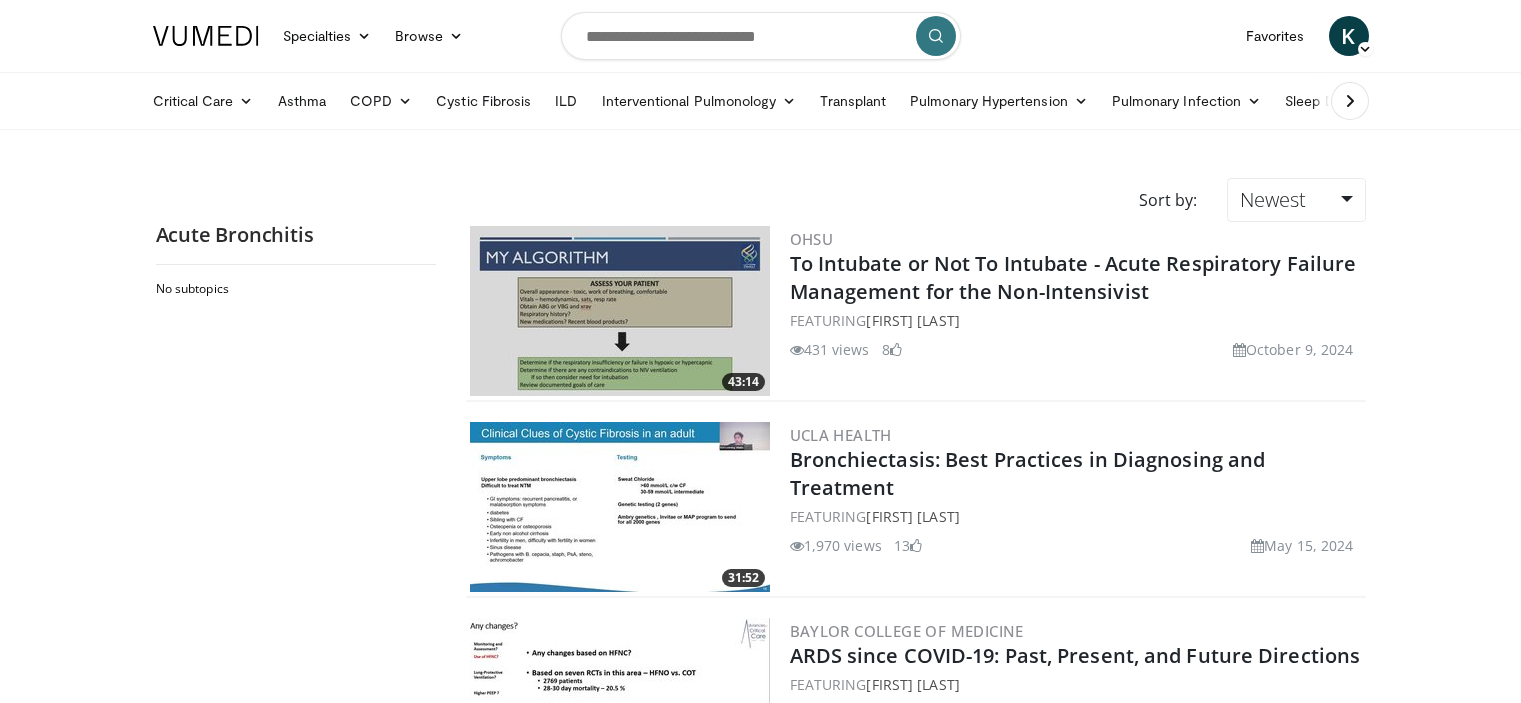 scroll, scrollTop: 0, scrollLeft: 0, axis: both 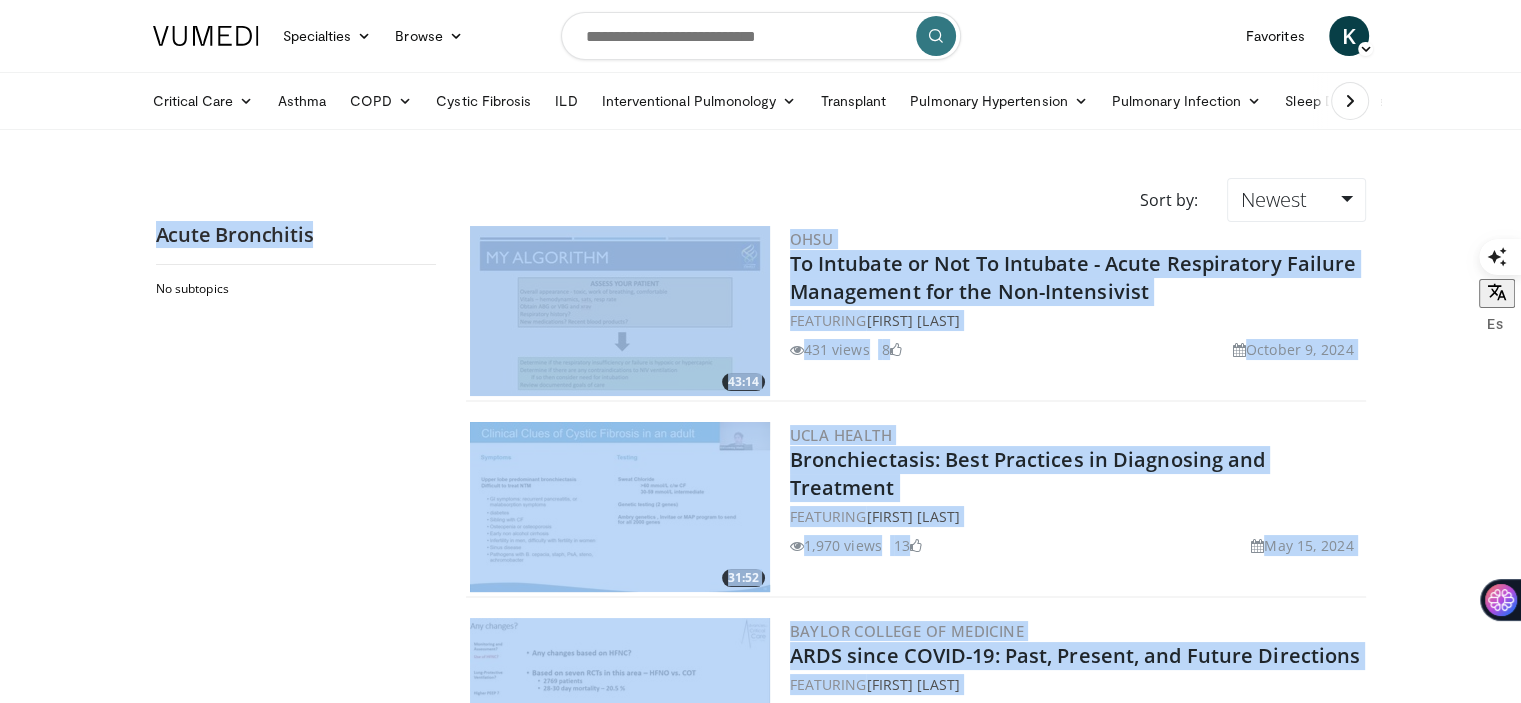 drag, startPoint x: 427, startPoint y: 235, endPoint x: 555, endPoint y: 309, distance: 147.85127 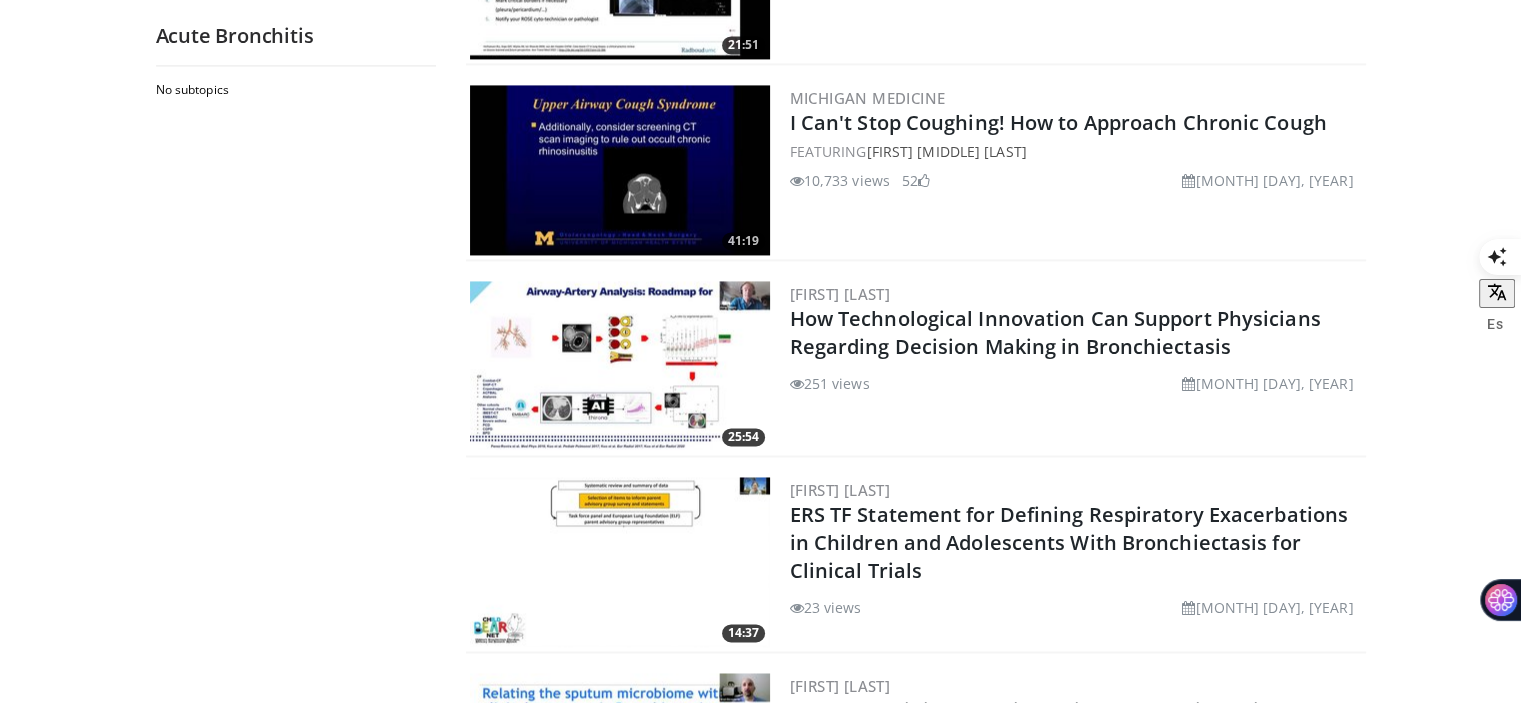 scroll, scrollTop: 3432, scrollLeft: 0, axis: vertical 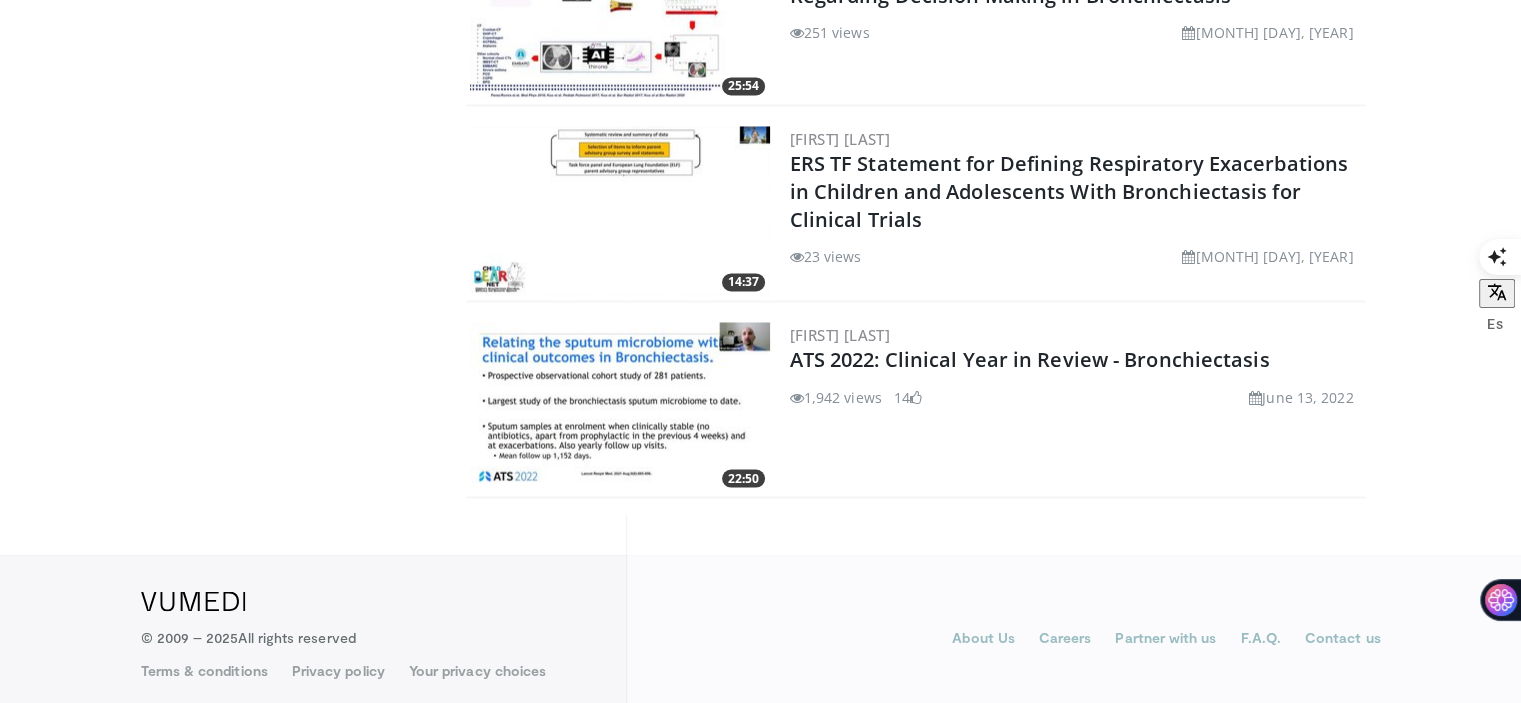 drag, startPoint x: 783, startPoint y: 237, endPoint x: 1152, endPoint y: 388, distance: 398.70038 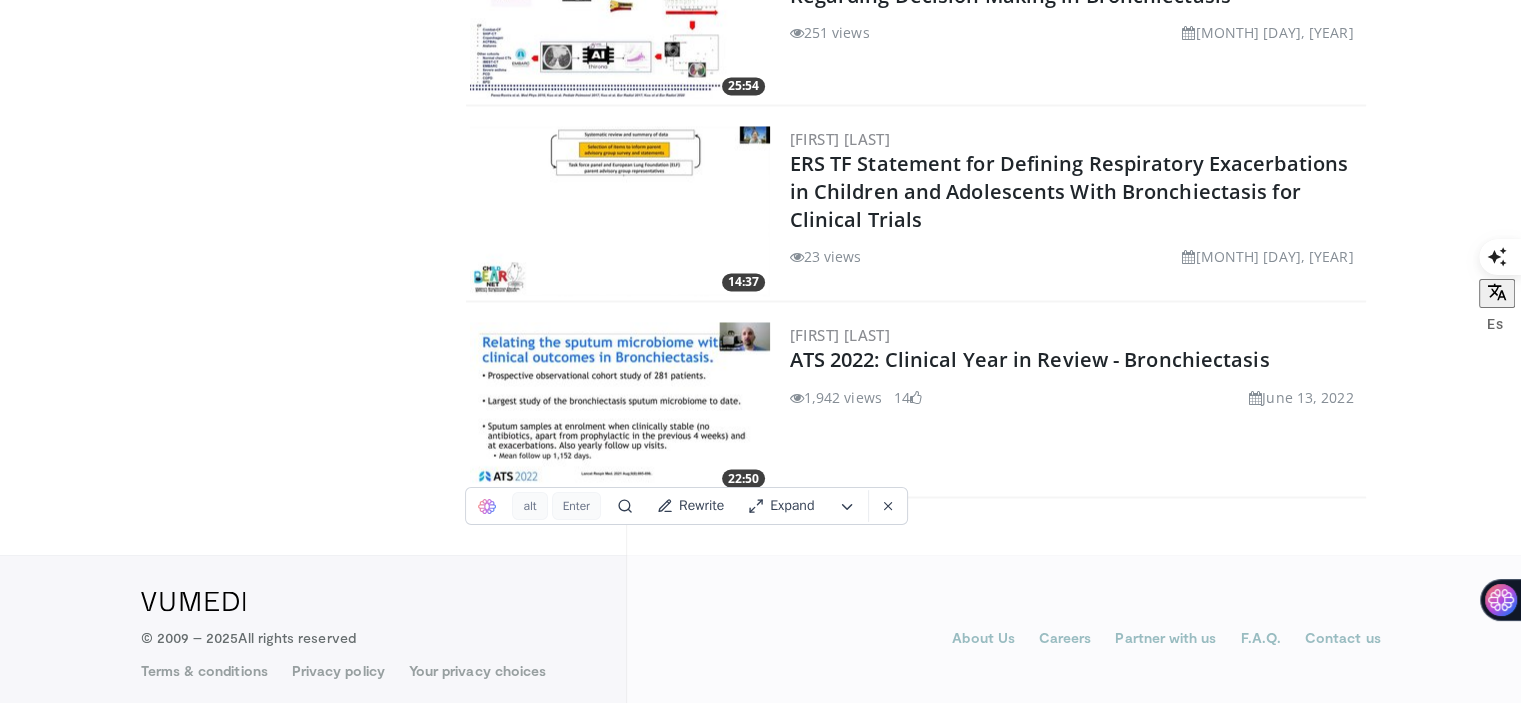 copy on "OHSU
To Intubate or Not To Intubate - Acute Respiratory Failure Management for the Non-Intensivist
FEATURING
Kinsley Hubel
431 views
October 9, 2024
8
31:52
UCLA Health
Bronchiectasis: Best Practices in Diagnosing and Treatment
FEATURING
Patricia Eshaghian
1,970 views
May 15, 2024
13
15:59
Baylor College of Medicine
ARDS since COVID-19: Past, Present, and Future Directions
FEATURING
Bindu Akkanti
428 views
April 8, 2024
4
09:49
Baylor College of Medicine
Emerging Concepts in Mechanical Ventilation: Closed Loop Ventilation
FEATURING
Christopher Howard
385 views
April 8, 2024
2
10:23
Baylor College of Medicine
Emerging Concepts in Mechanical Ventilation: Esophageal Pressure To Set PEEP
FEATURING
Elia..." 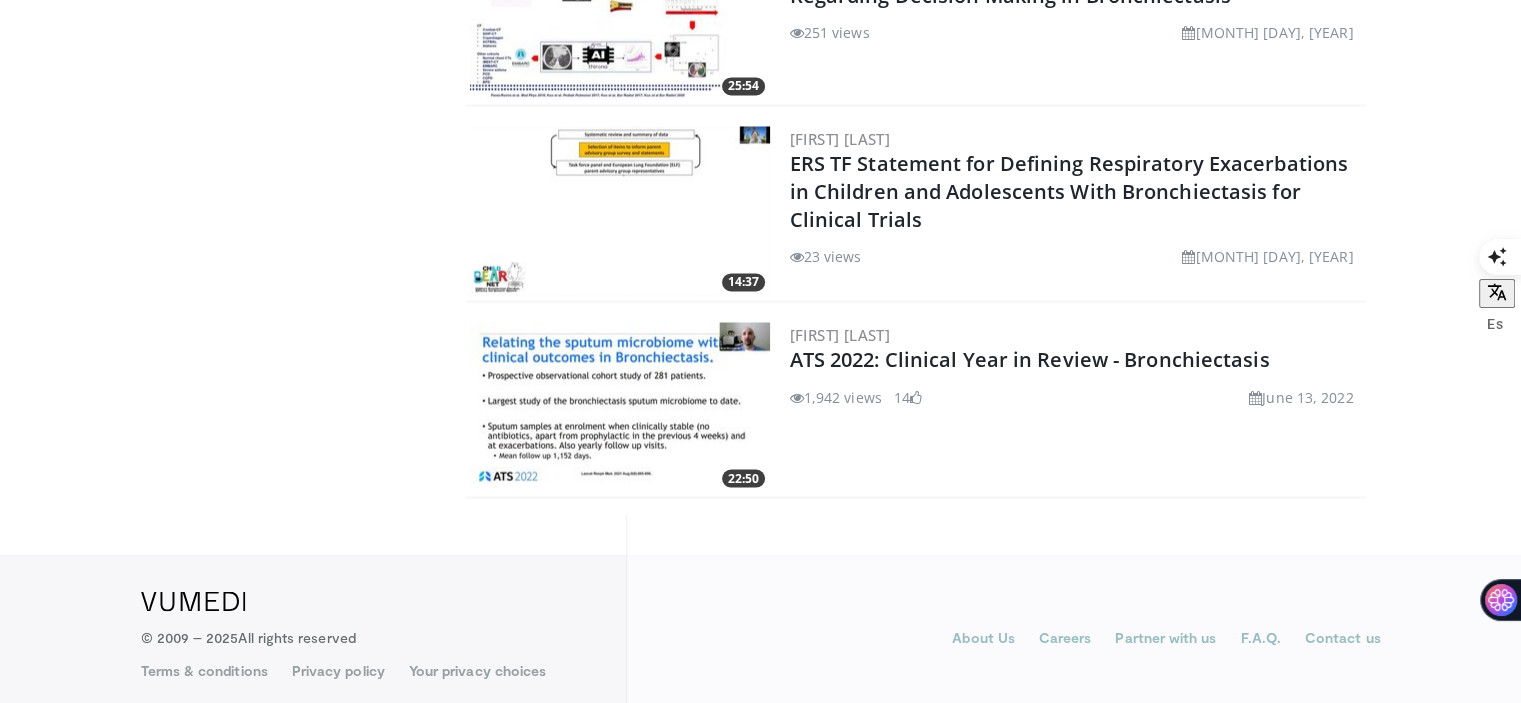 click on "No subtopics" at bounding box center (296, 9) 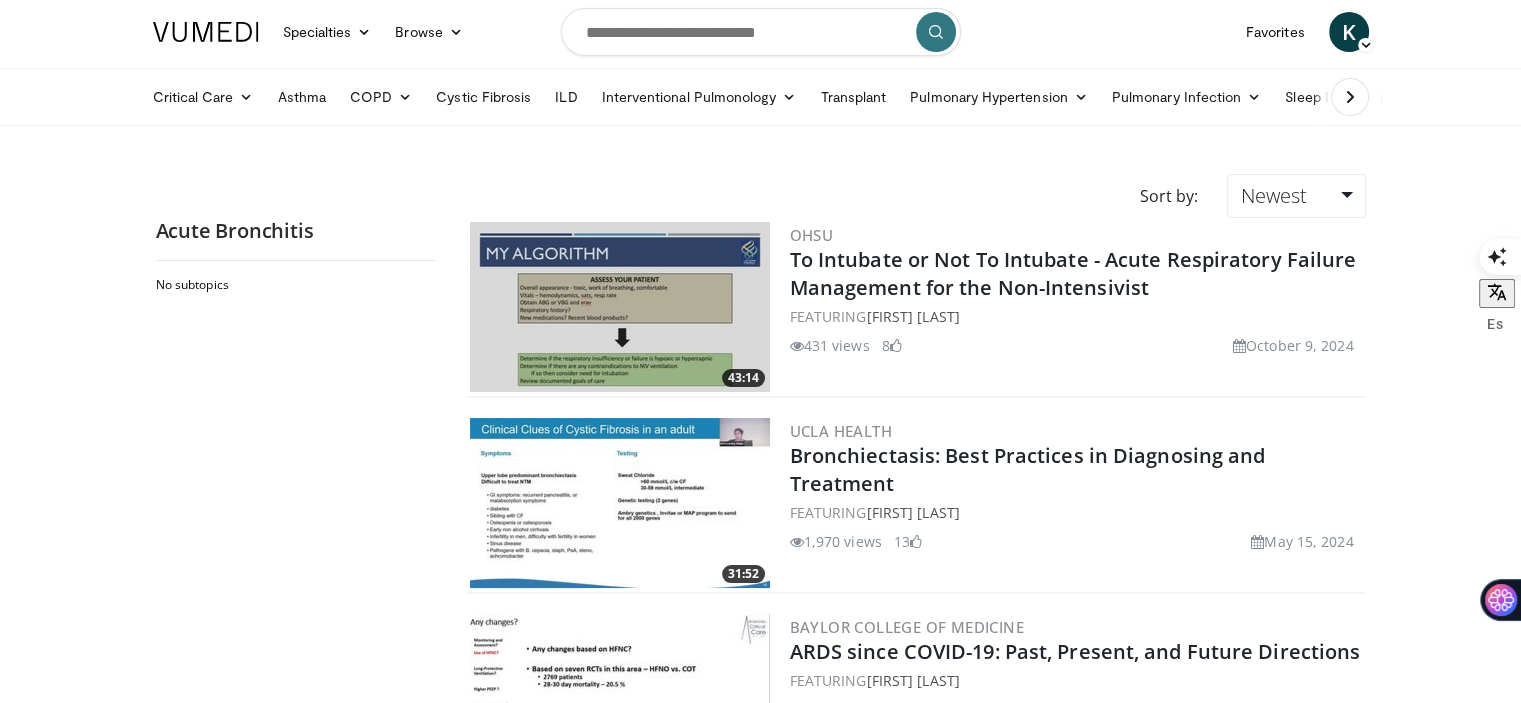 scroll, scrollTop: 0, scrollLeft: 0, axis: both 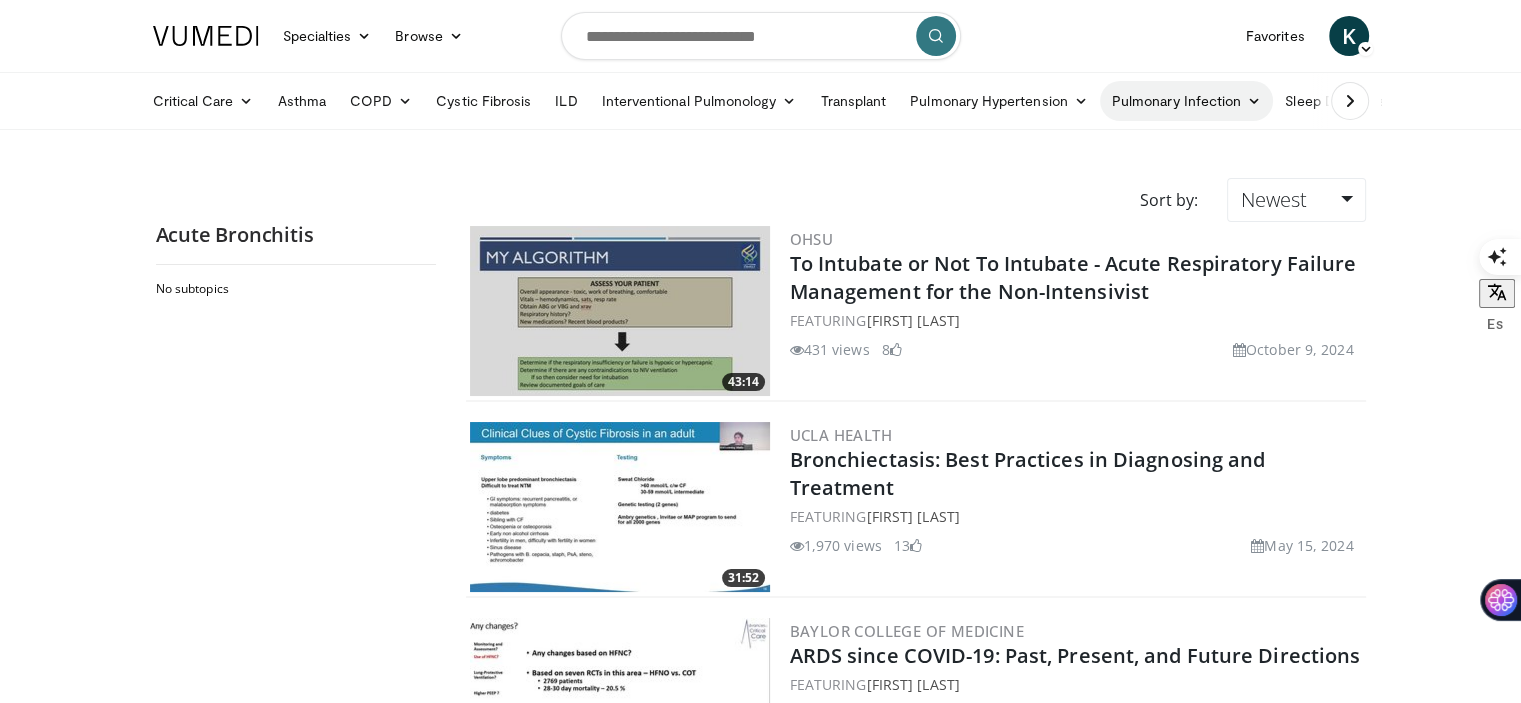 click at bounding box center [1254, 101] 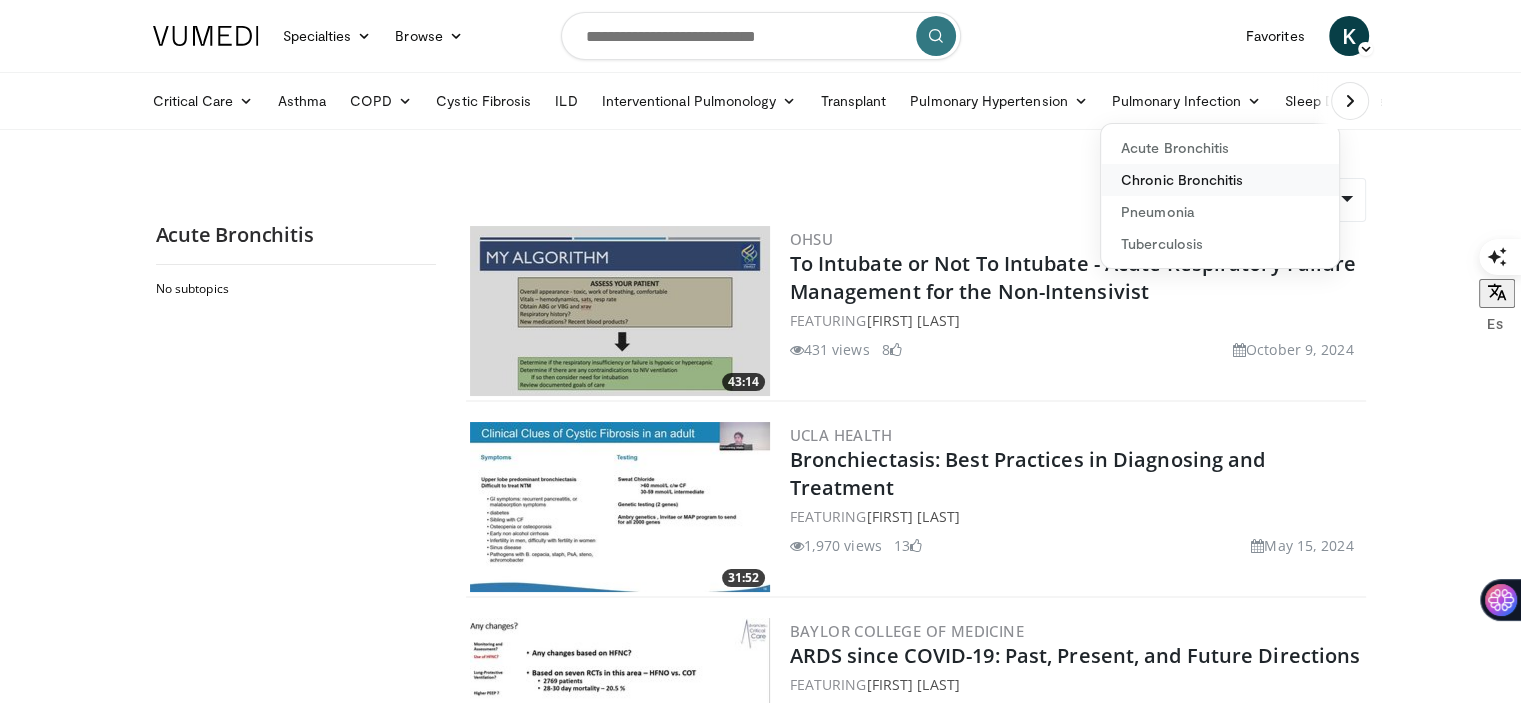 click on "Chronic Bronchitis" at bounding box center (1220, 180) 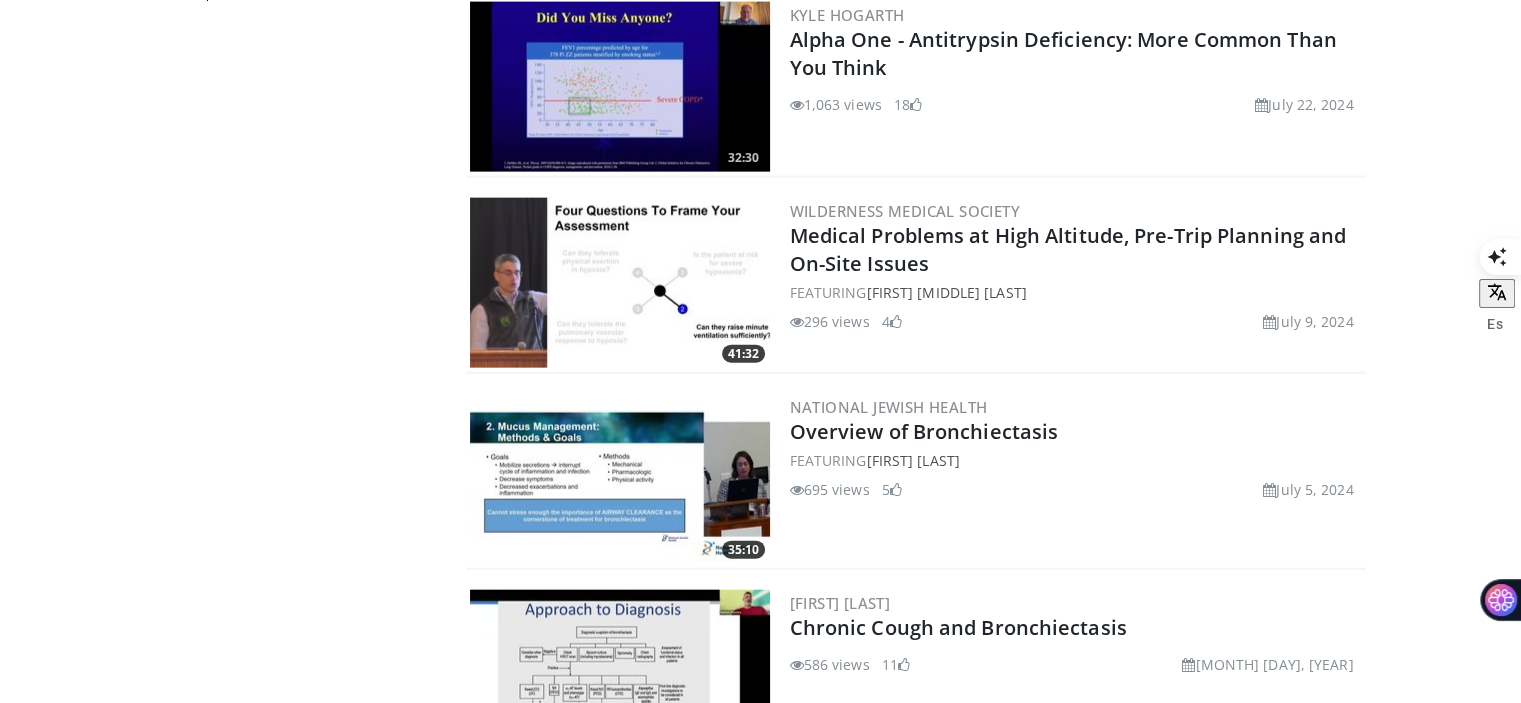 scroll, scrollTop: 4855, scrollLeft: 0, axis: vertical 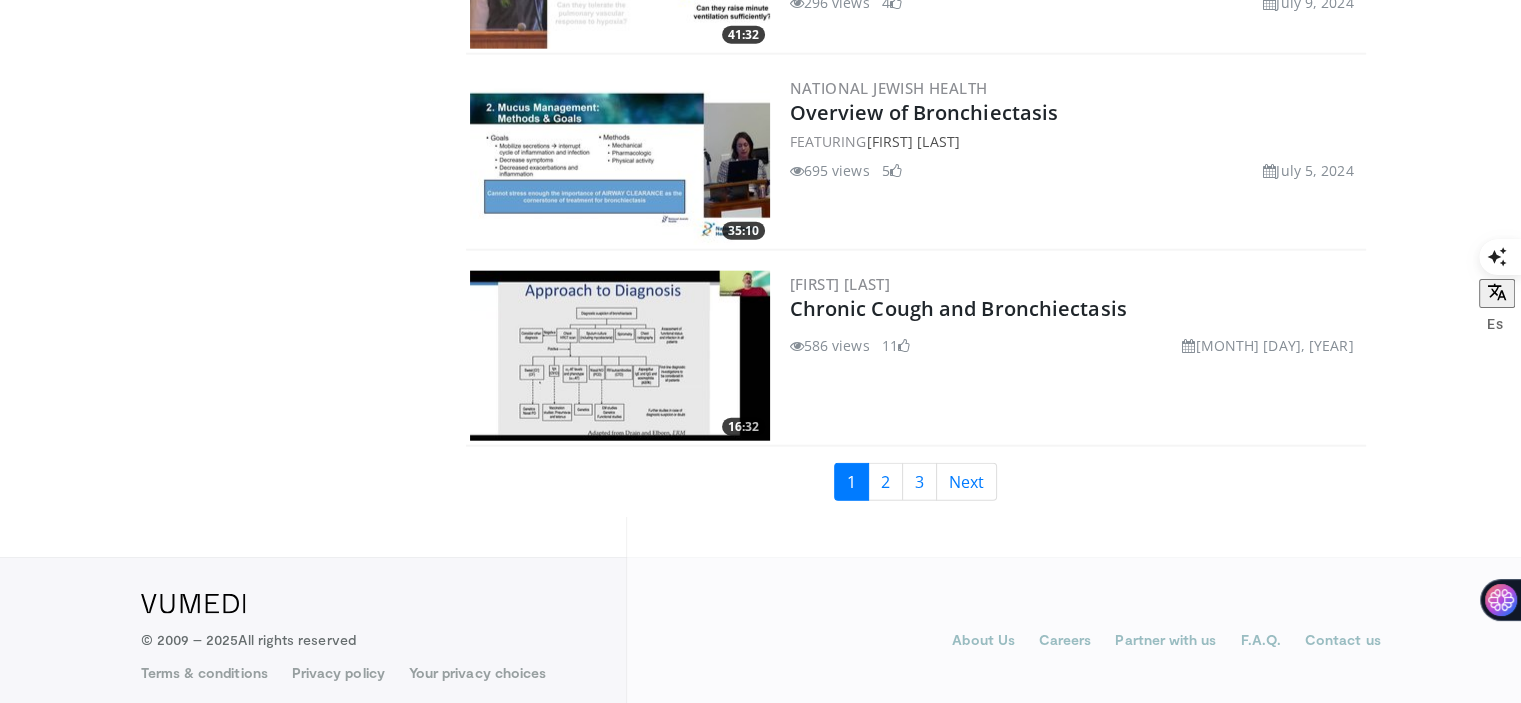click on "Chronic Bronchitis
Sort by:
Newest
Relevance
Thumbs Up
Comments
Views
Newest
Oldest
11:39" at bounding box center [761, -2080] 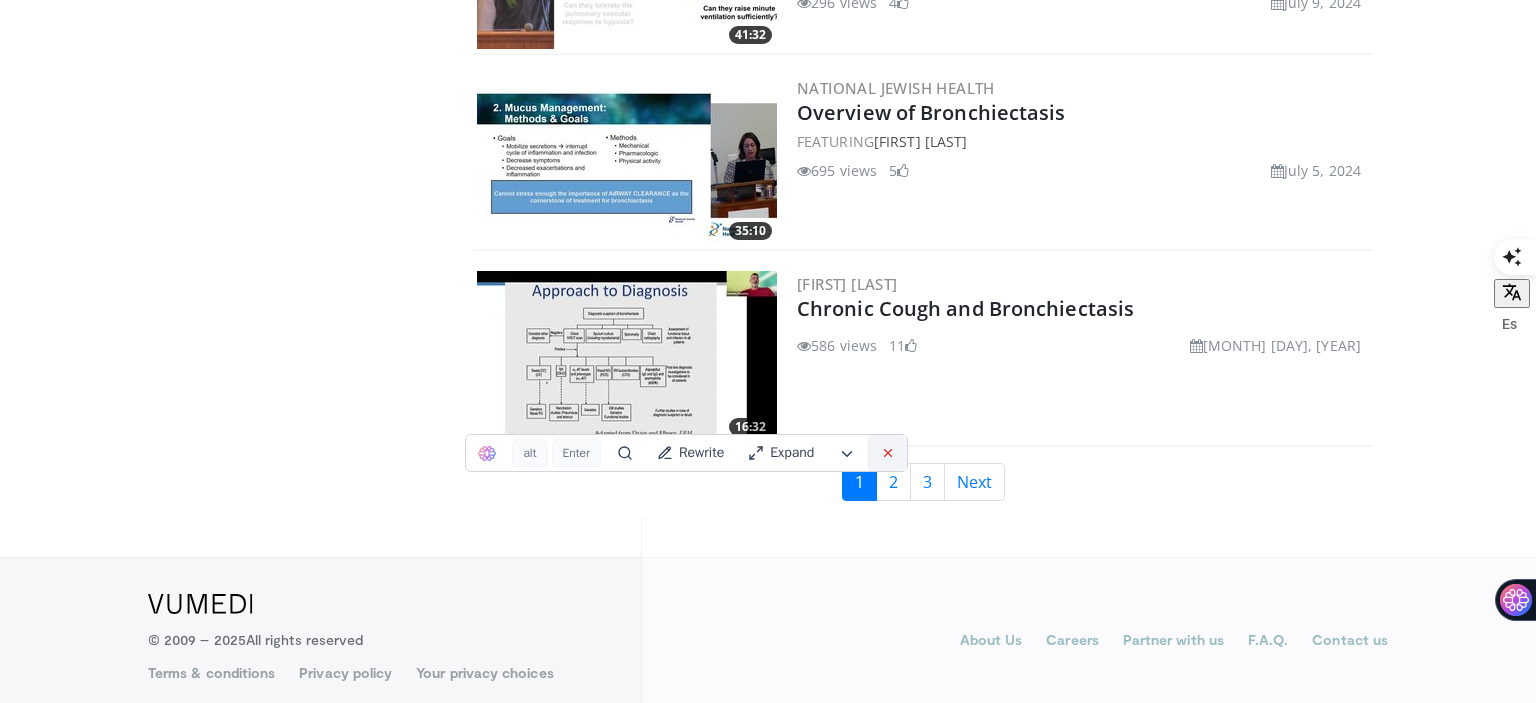 click 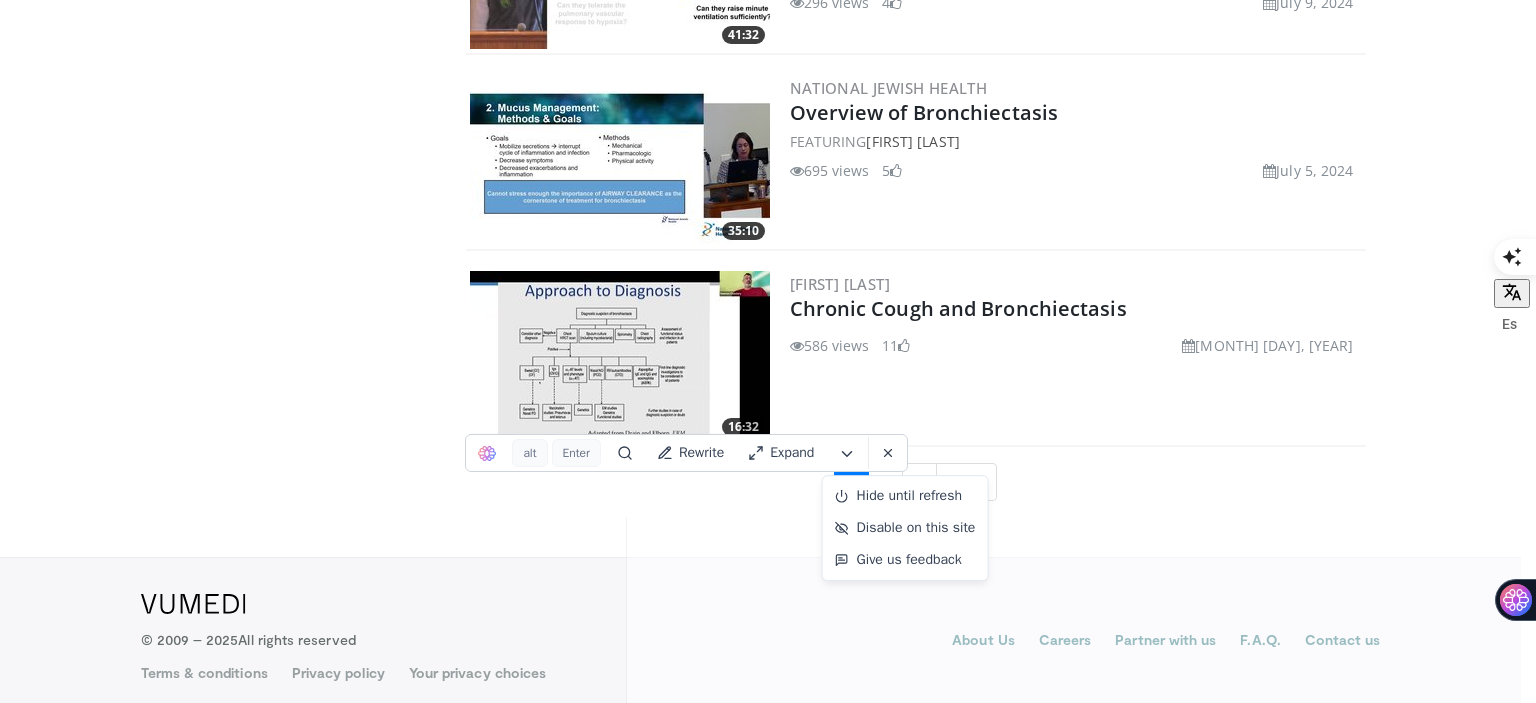 click on "11:39
Boehringer Ingelheim
Perspective from the Field: Fibrotic Process of ILDs
FEATURING
Seth J. Kligerman ,
Cedric J. Franklin Rutland
163 views
April 30, 2025
32:35
Temple Lung Center
The Potential for Bronchoscopic Interventions in Chronic Bronchitis
Victor Kim" at bounding box center [916, -2058] 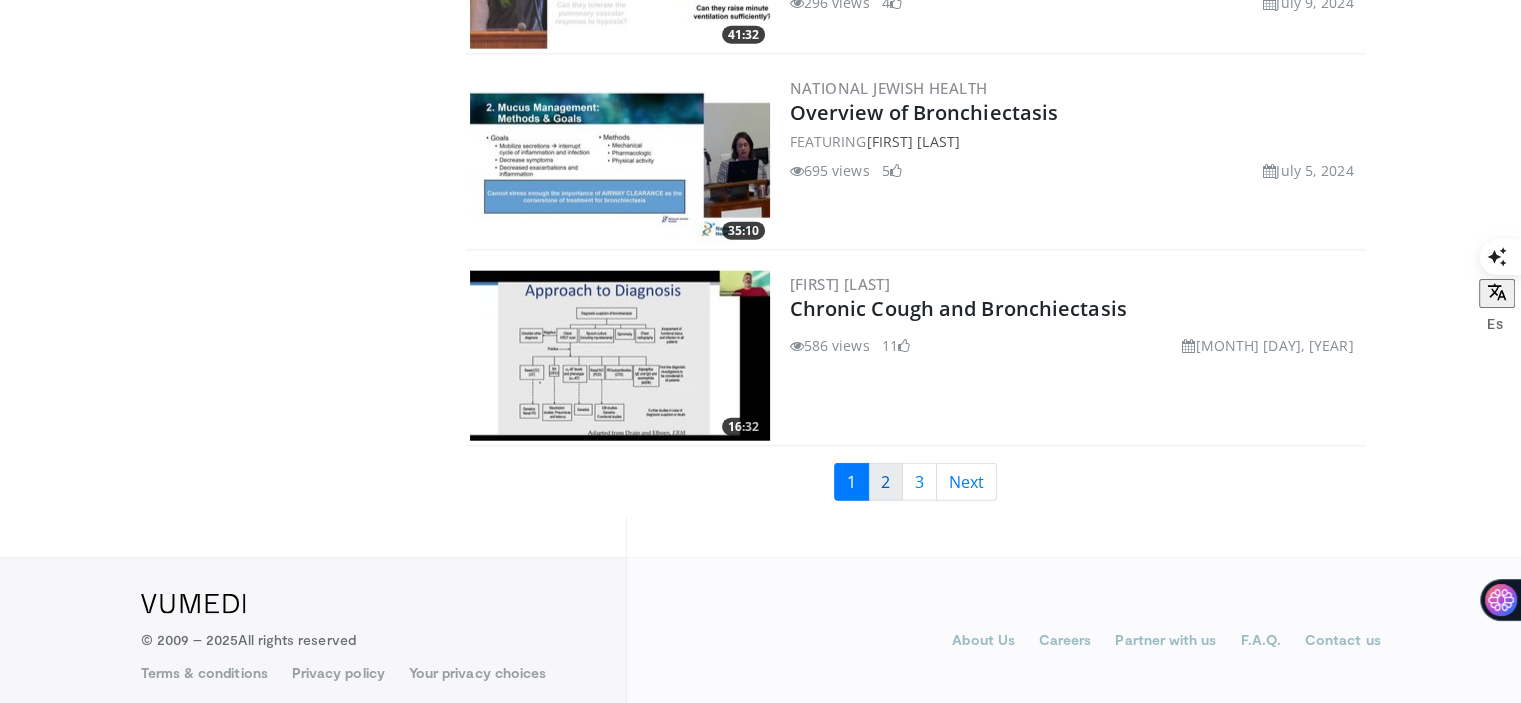 click on "2" at bounding box center [885, 482] 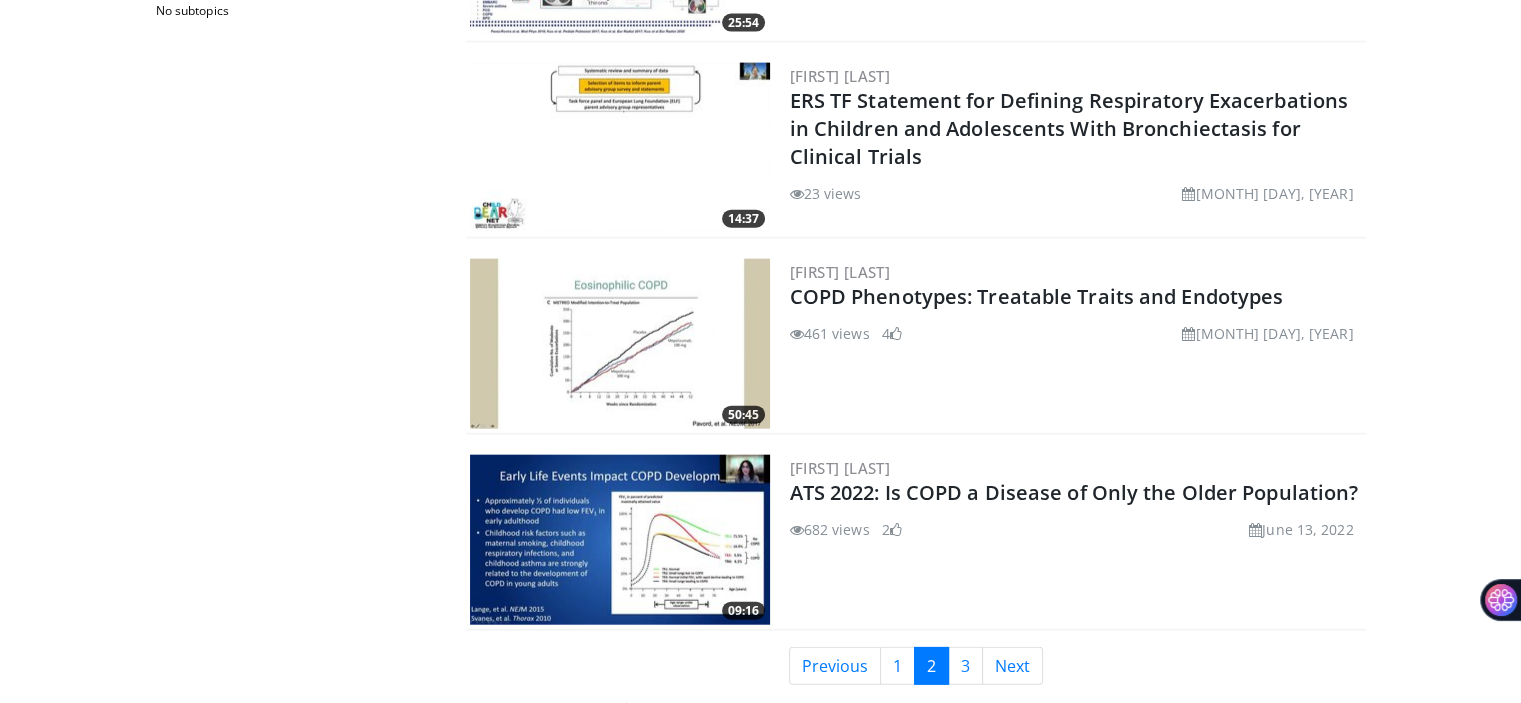 scroll, scrollTop: 4855, scrollLeft: 0, axis: vertical 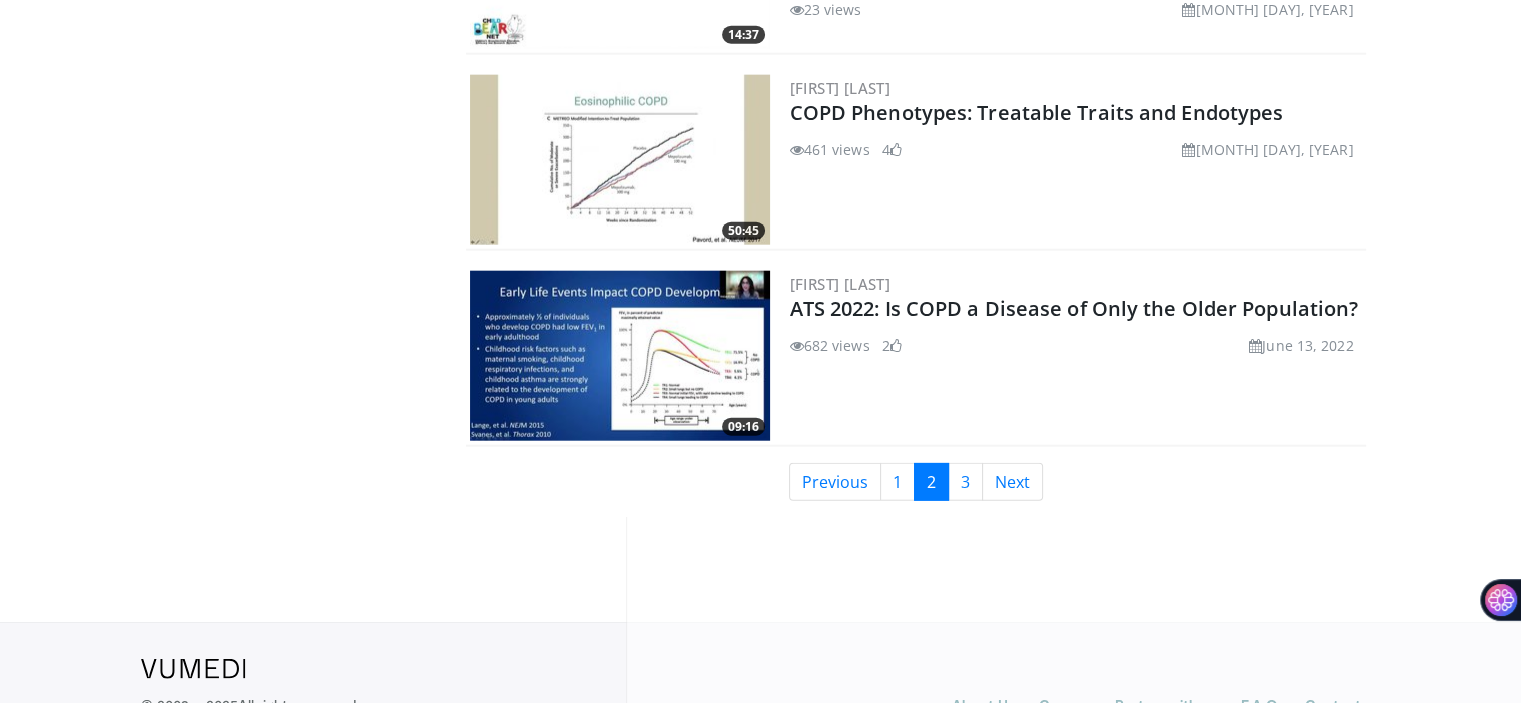 click on "Chronic Bronchitis
Sort by:
Newest
Relevance
Thumbs Up
Comments
Views
Newest
Oldest
02:48" at bounding box center [761, -2080] 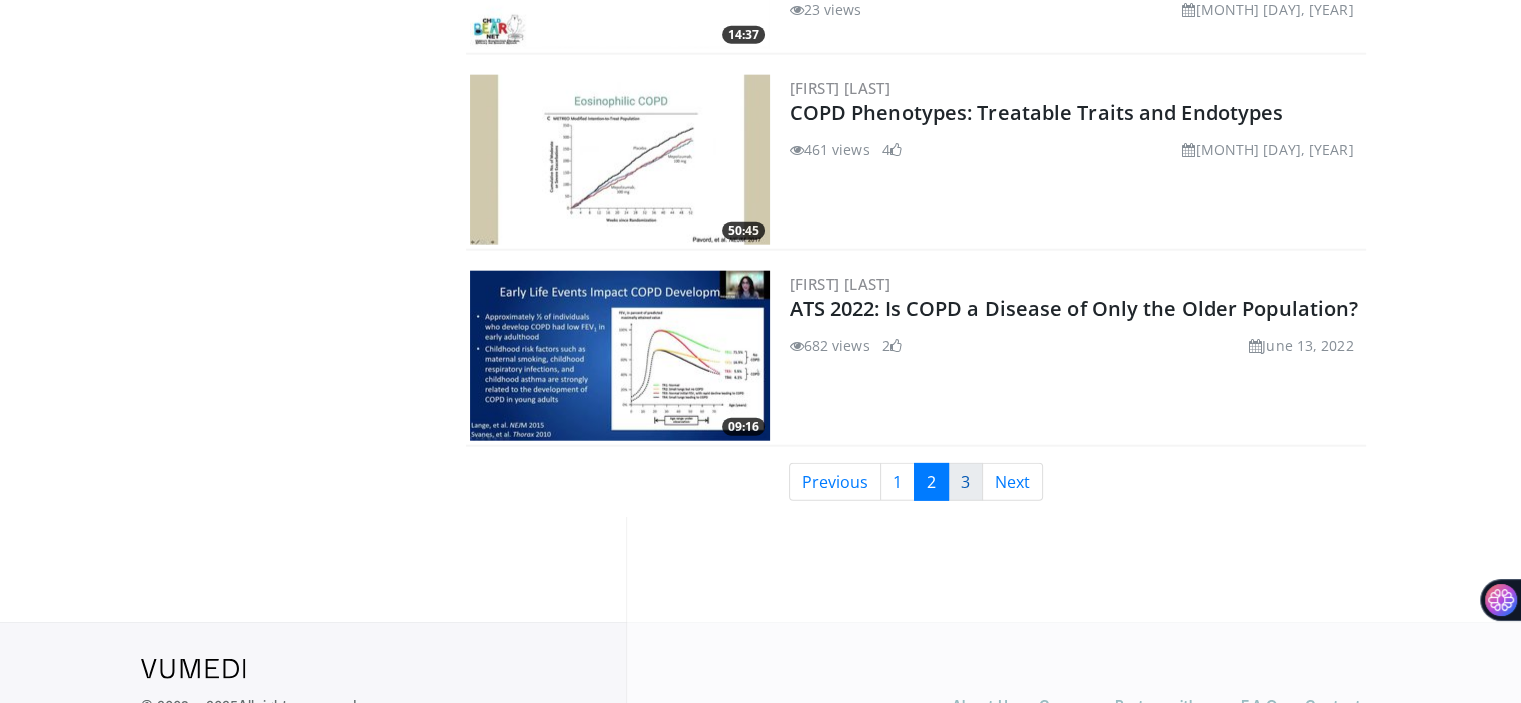 click on "3" at bounding box center [965, 482] 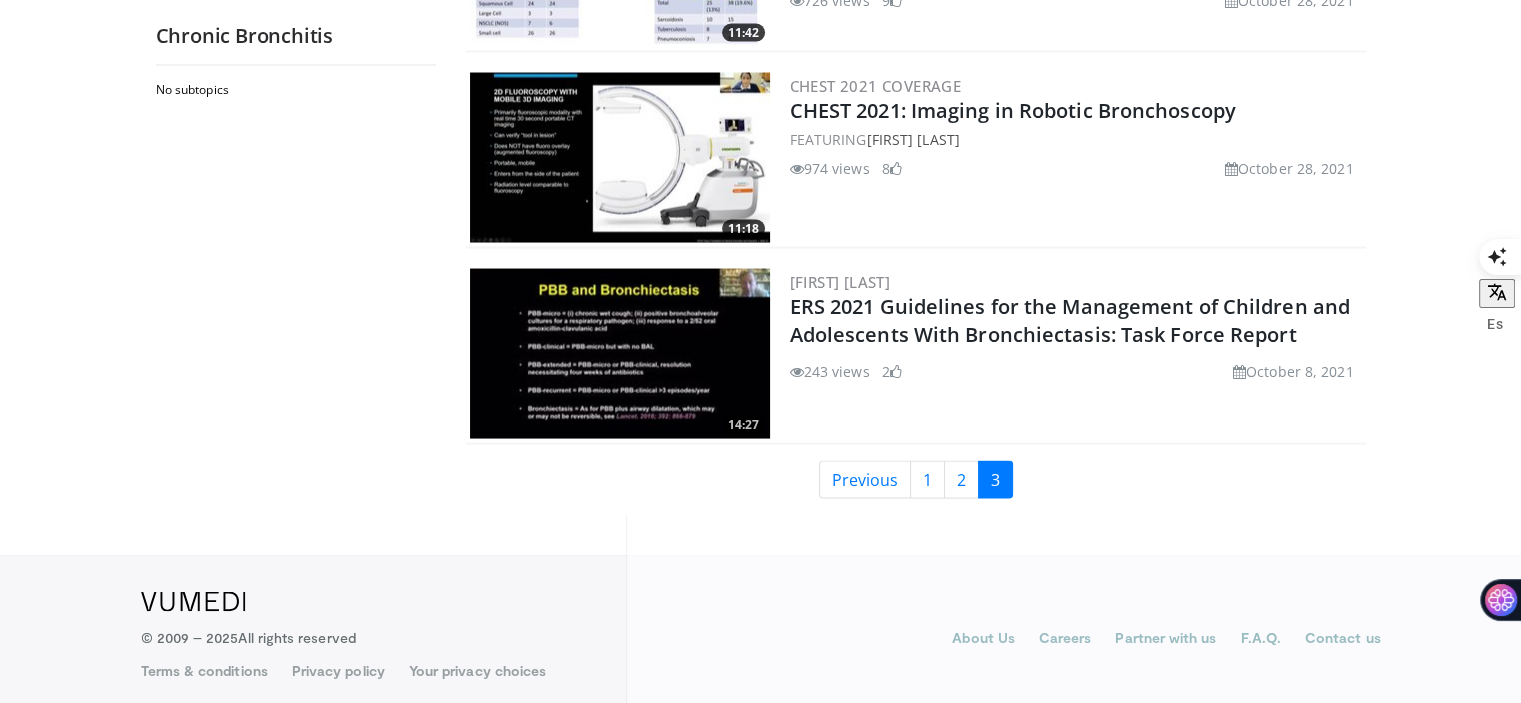 scroll, scrollTop: 0, scrollLeft: 0, axis: both 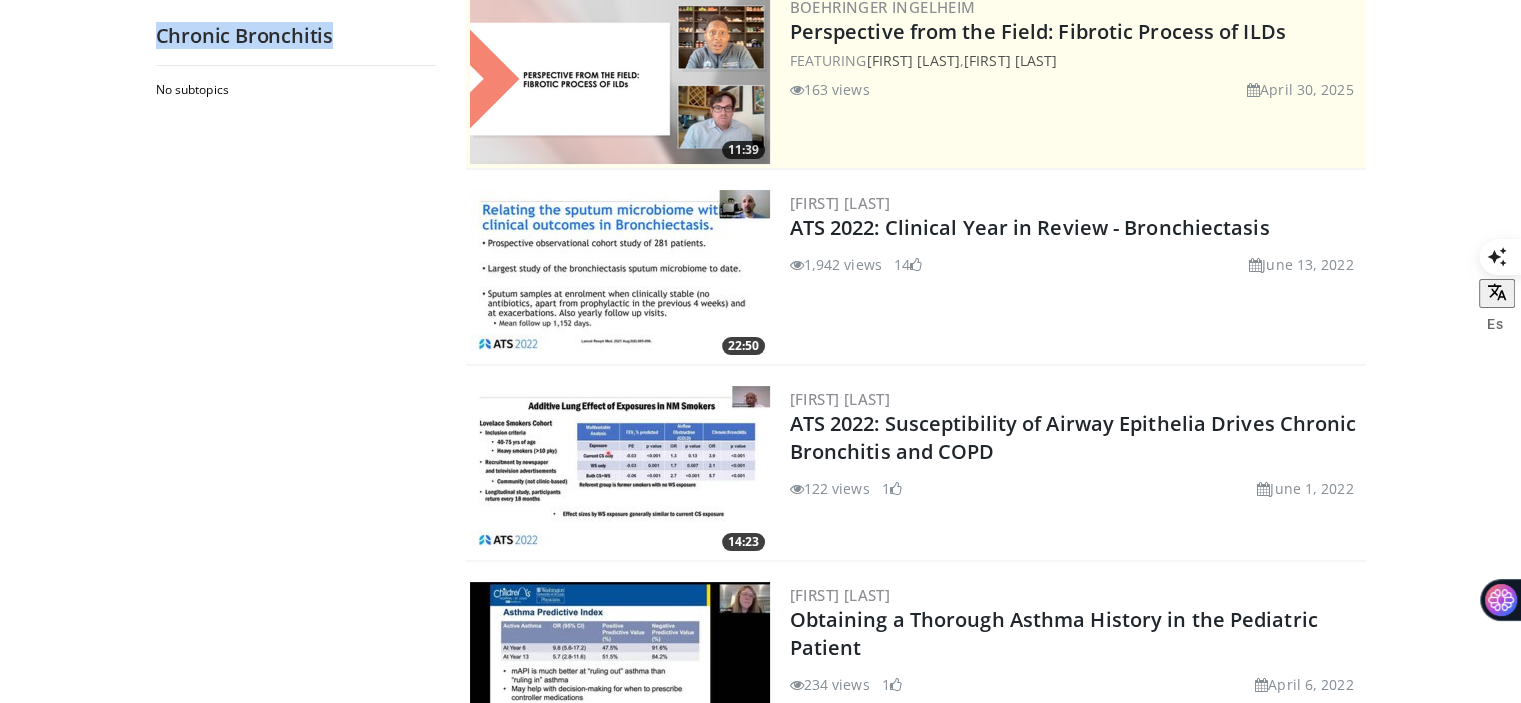 drag, startPoint x: 431, startPoint y: 225, endPoint x: 849, endPoint y: 624, distance: 577.8624 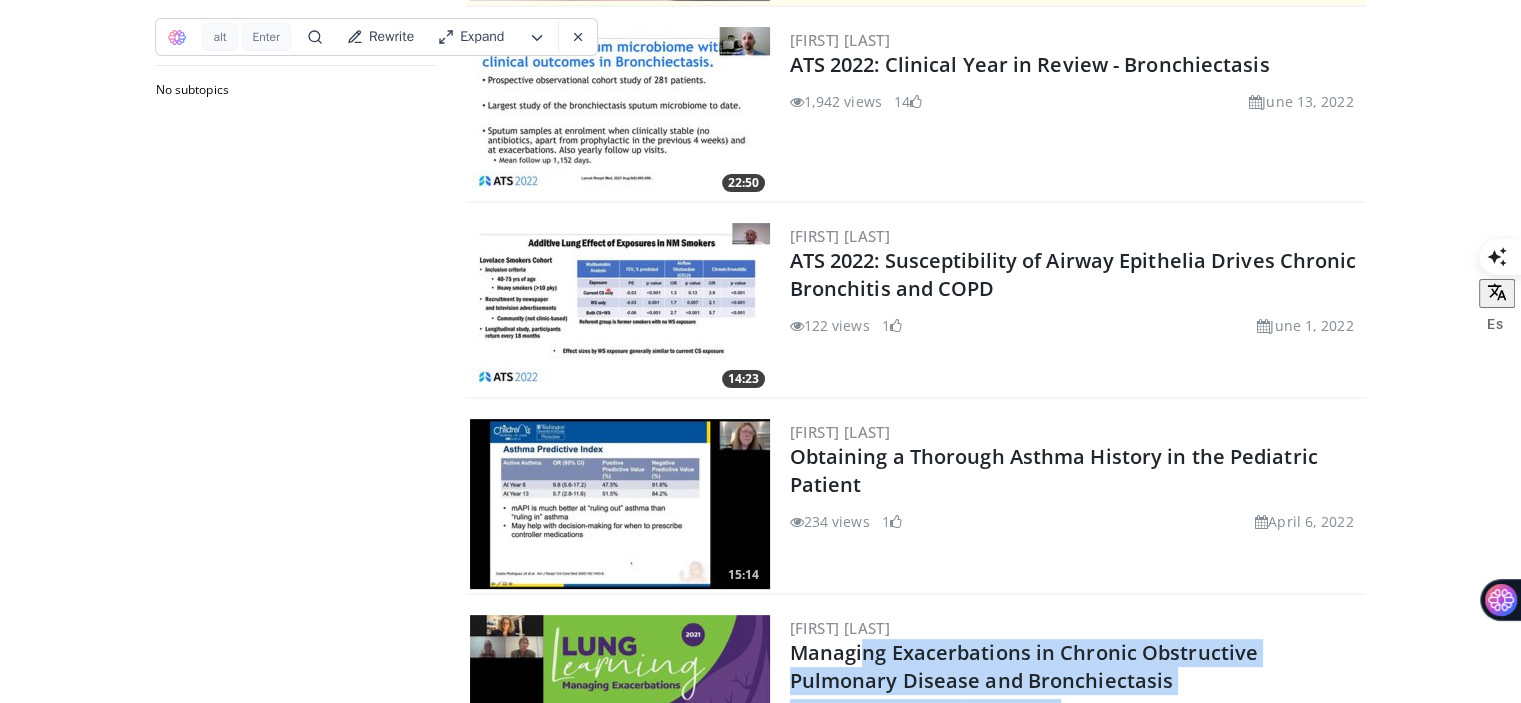 scroll, scrollTop: 0, scrollLeft: 0, axis: both 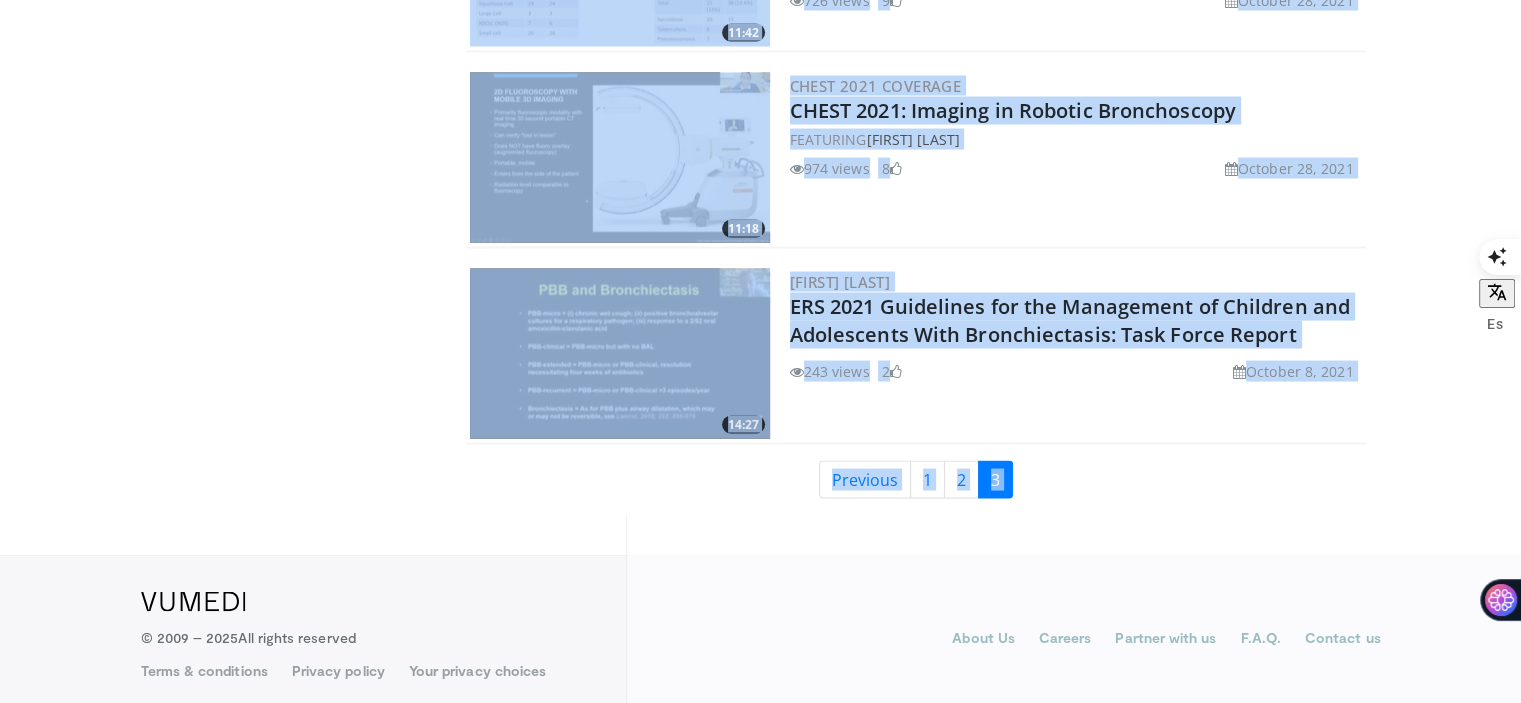 drag, startPoint x: 424, startPoint y: 211, endPoint x: 965, endPoint y: 387, distance: 568.9086 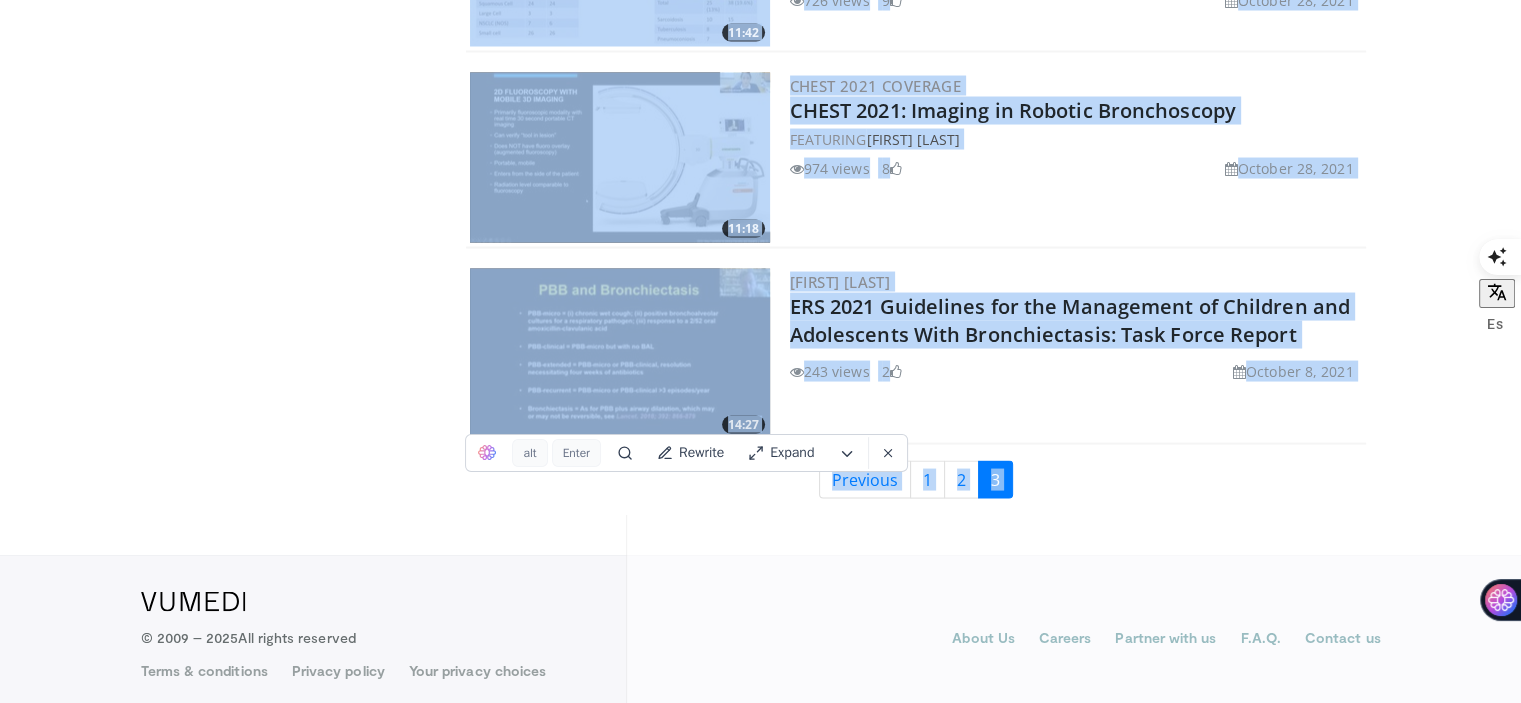 copy on "Sort by:
Newest
Relevance
Thumbs Up
Comments
Views
Newest
Oldest
11:39
Boehringer Ingelheim
Perspective from the Field: Fibrotic Process of ILDs
FEATURING
[FIRST] [LAST] ,
[FIRST] [LAST]
163 views
April 30, 2025
22:50
Wael El Maraachli
ATS 2022: Clinical Year in Review - Bronchiectasis
1,942 views
June 13, 2022
14
14:23
Yohannes Tesfaigzi
ATS 2022: Susceptibility of Airway Epithelia Drives Chronic Bronchitis and COPD
122 views
June 1, 2022
1
15:14
Alysa Ellis
Obtaining a Thorough Asthma History in the Pediatric Patient
234 views
April 6, 2022
1
67:48
Colleen Mcgoldrick
Managin..." 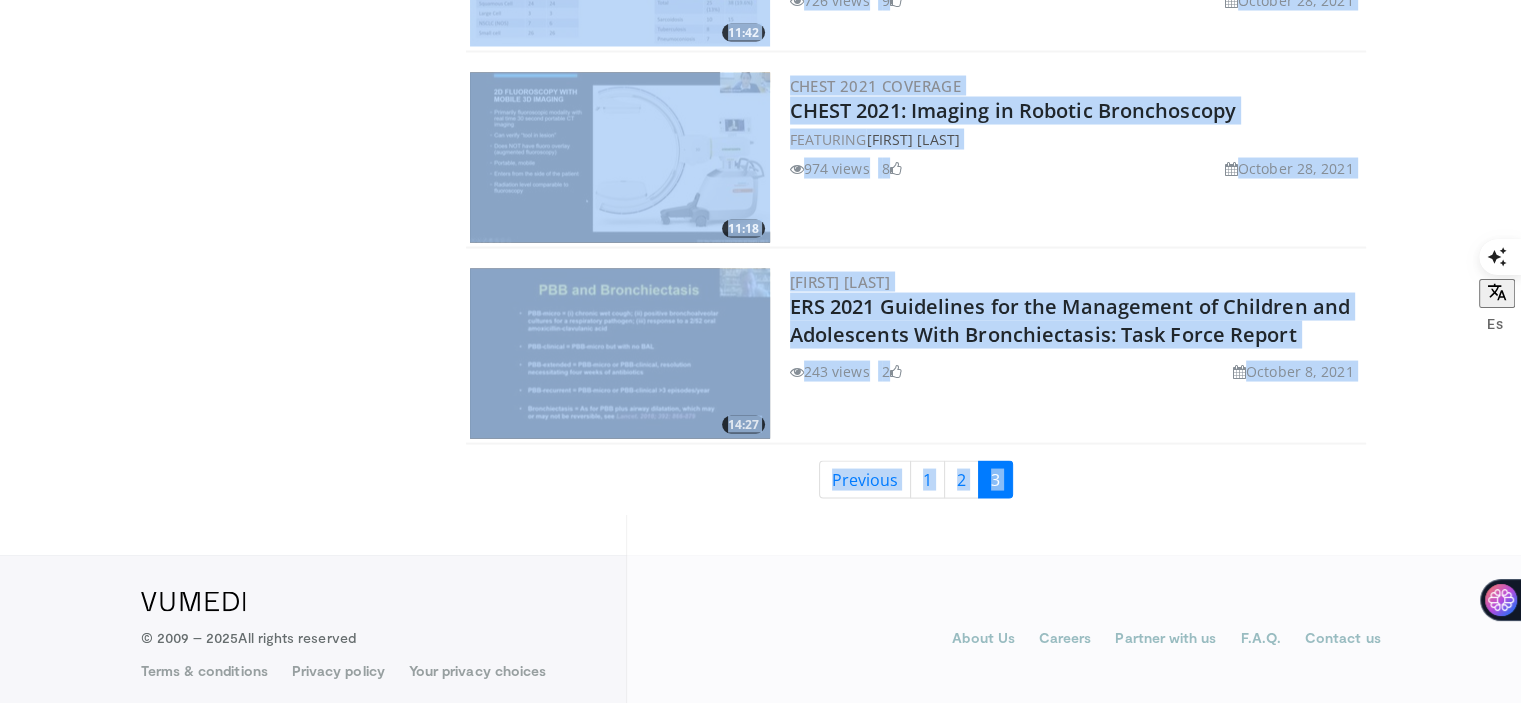 click on "Specialties
Adult & Family Medicine
Allergy, Asthma, Immunology
Anesthesiology
Cardiology
Dental
Dermatology
Endocrinology
Gastroenterology & Hepatology
General Surgery
Hematology & Oncology
Infectious Disease
Nephrology
Neurology
Neurosurgery
Obstetrics & Gynecology
Ophthalmology
Oral Maxillofacial
Orthopaedics
Otolaryngology
Pediatrics
Plastic Surgery
Podiatry
Psychiatry
Pulmonology
Radiation Oncology
Radiology
Rheumatology
Urology" at bounding box center [760, -1582] 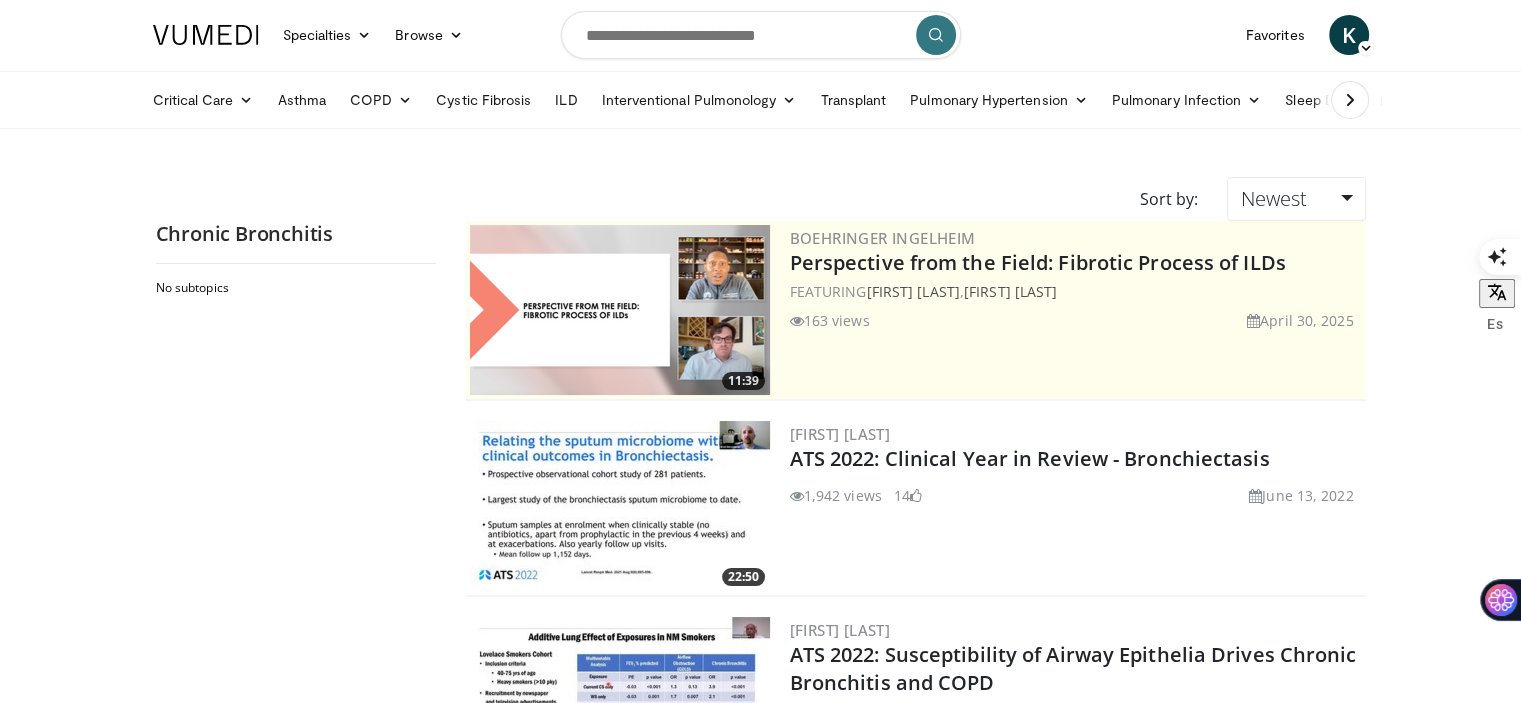 scroll, scrollTop: 0, scrollLeft: 0, axis: both 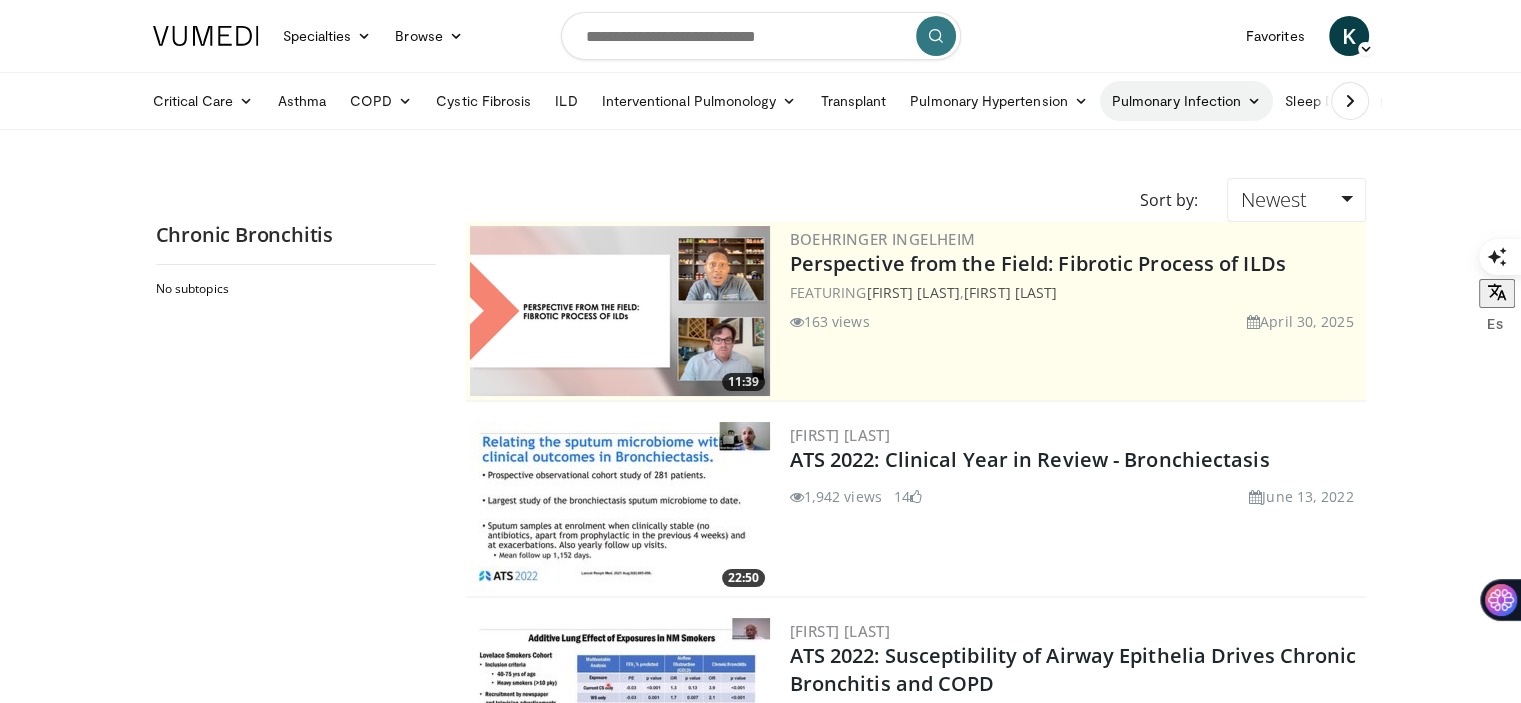 click at bounding box center [1254, 101] 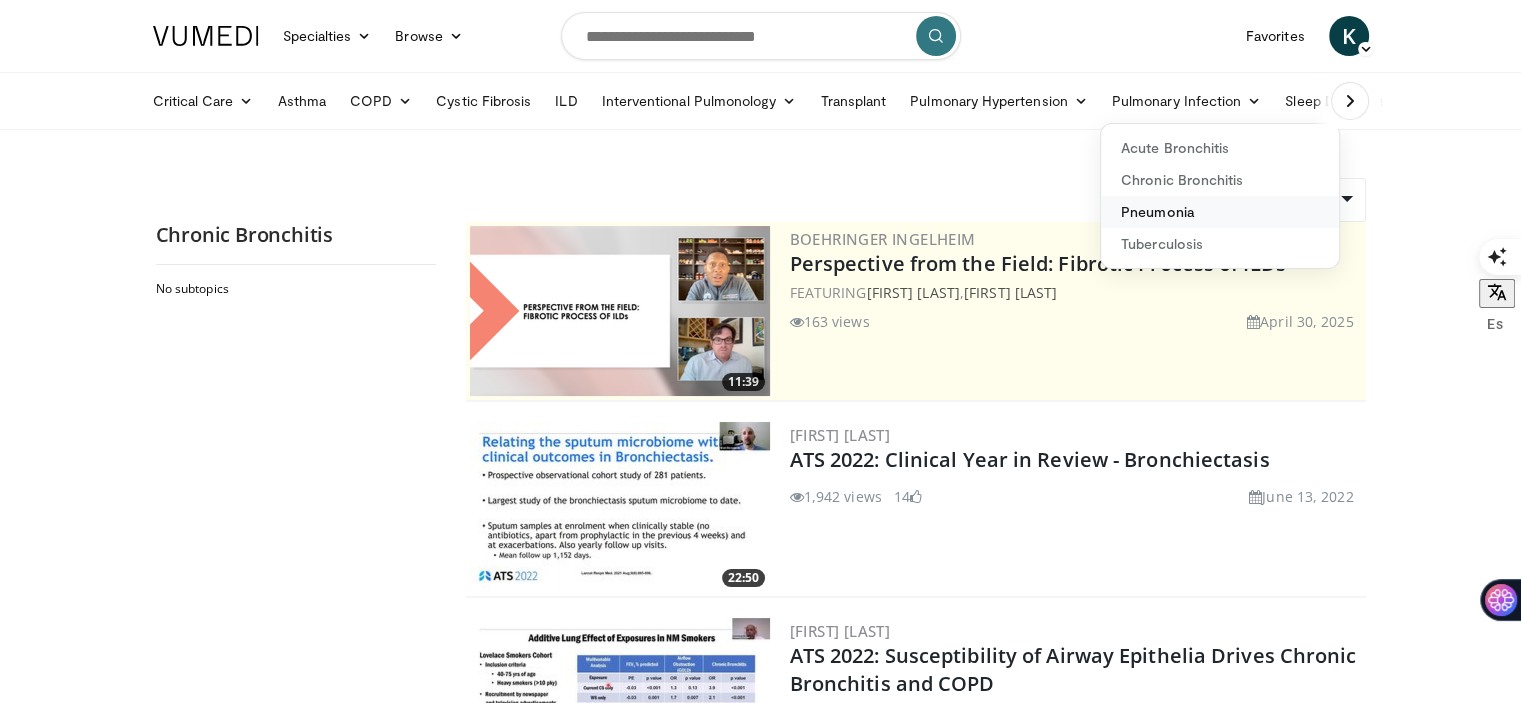click on "Pneumonia" at bounding box center [1220, 212] 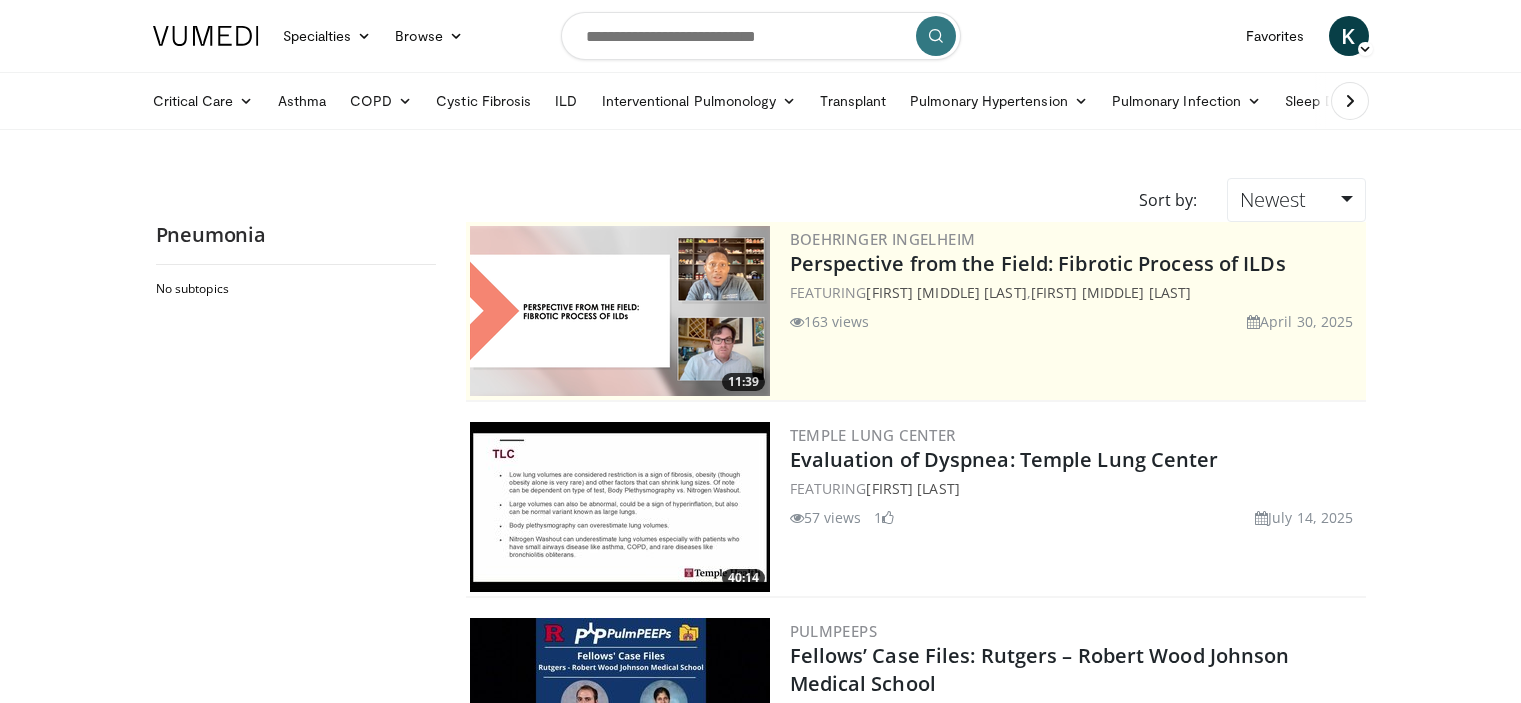 scroll, scrollTop: 0, scrollLeft: 0, axis: both 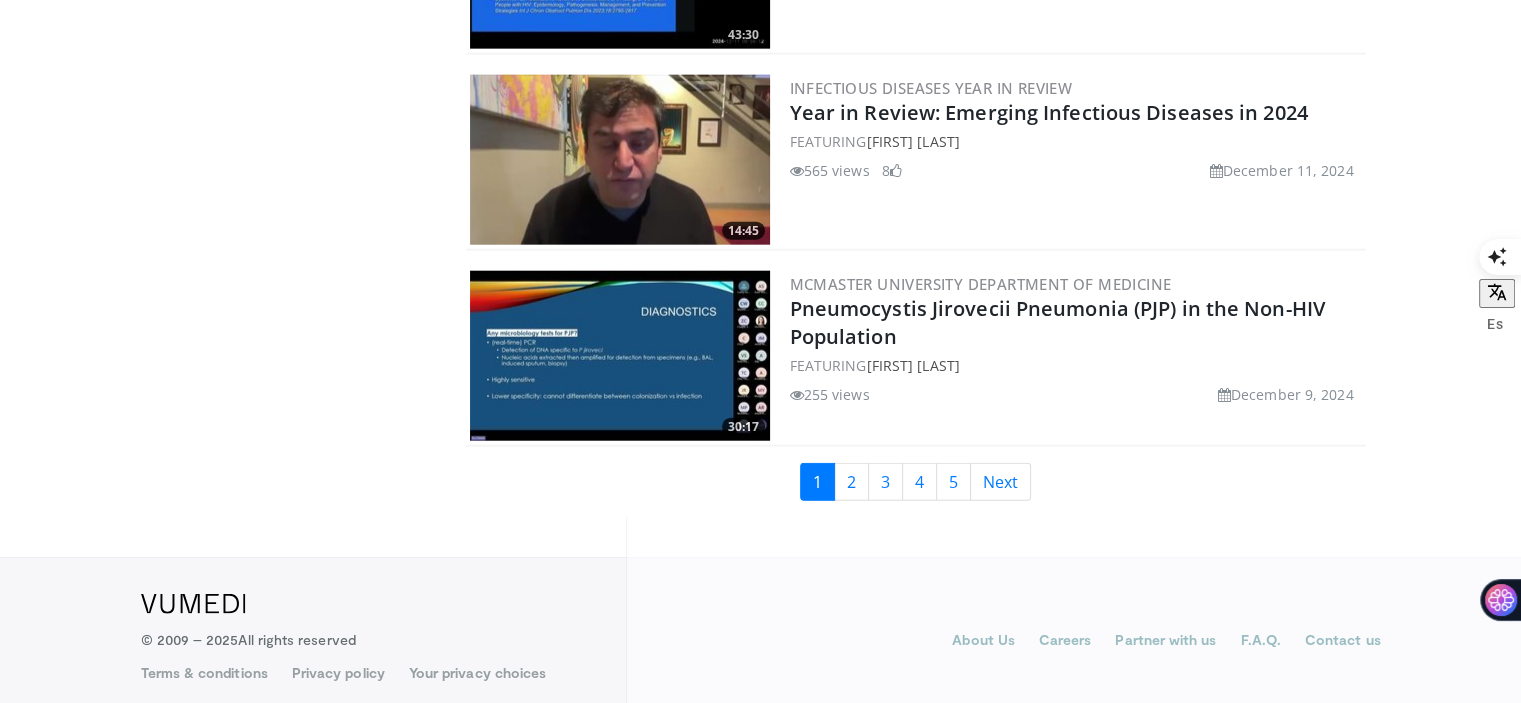 drag, startPoint x: 403, startPoint y: 172, endPoint x: 1028, endPoint y: 363, distance: 653.53345 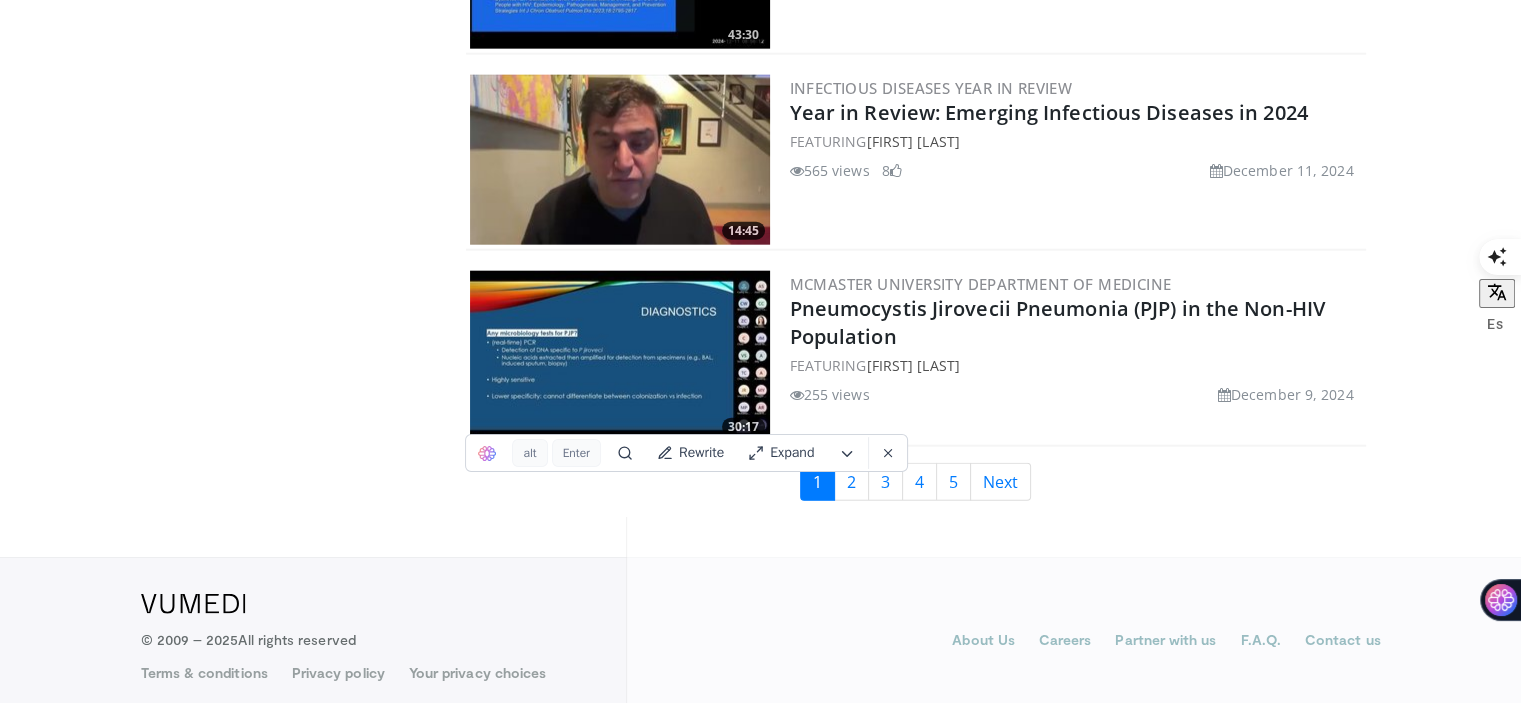 copy on "Sort by:
Newest
Relevance
Thumbs Up
Comments
Views
Newest
Oldest
11:39
Boehringer Ingelheim
Perspective from the Field: Fibrotic Process of ILDs
FEATURING
Seth J. Kligerman ,
Cedric J. Franklin Rutland
163 views
April 30, 2025
40:14
Temple Lung Center
Evaluation of Dyspnea: Temple Lung Center
FEATURING
Lijo Illipparambil
57 views
July 14, 2025
1
39:31
PulmPEEPs
Fellows’ Case Files: Rutgers – Robert Wood Johnson Medical School
FEATURING
David Furfaro ,
Kristina Montemayor ,
Khalil El Gharib ,
Sabiha Hussain
6 views
July 10, 2025
48:16
Temple Lung Center
COVID Pneumonia
FEATURING
Daniel Salerno
6 views
July ..." 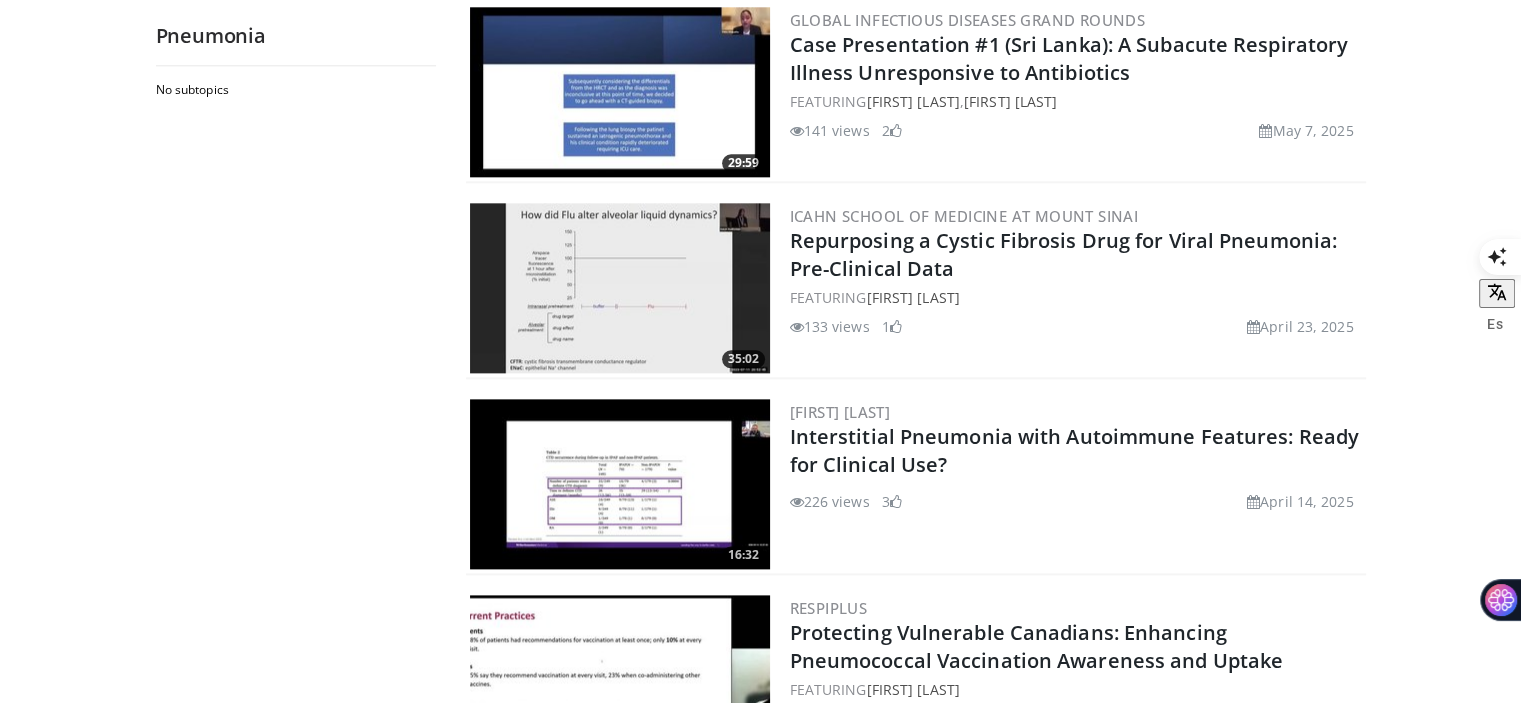 scroll, scrollTop: 4875, scrollLeft: 0, axis: vertical 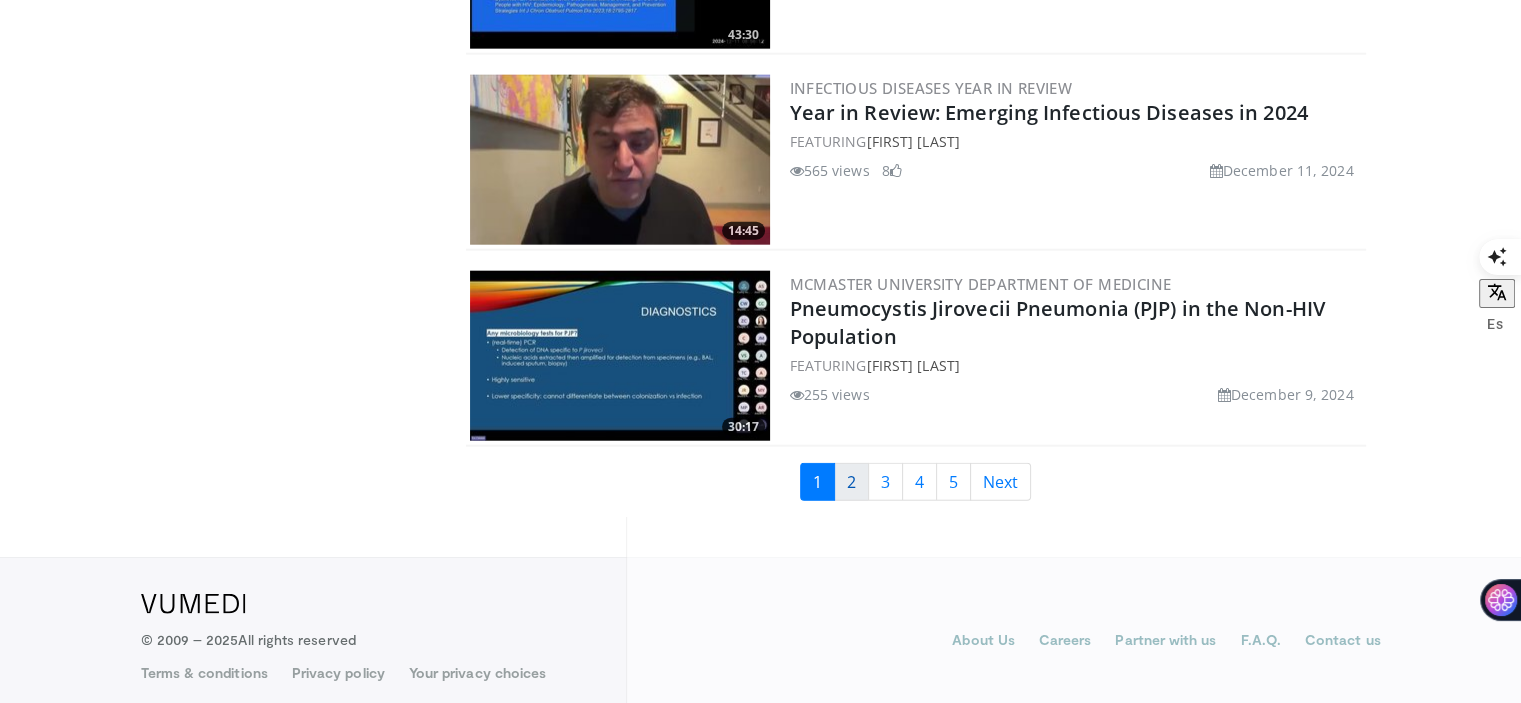 click on "2" at bounding box center [851, 482] 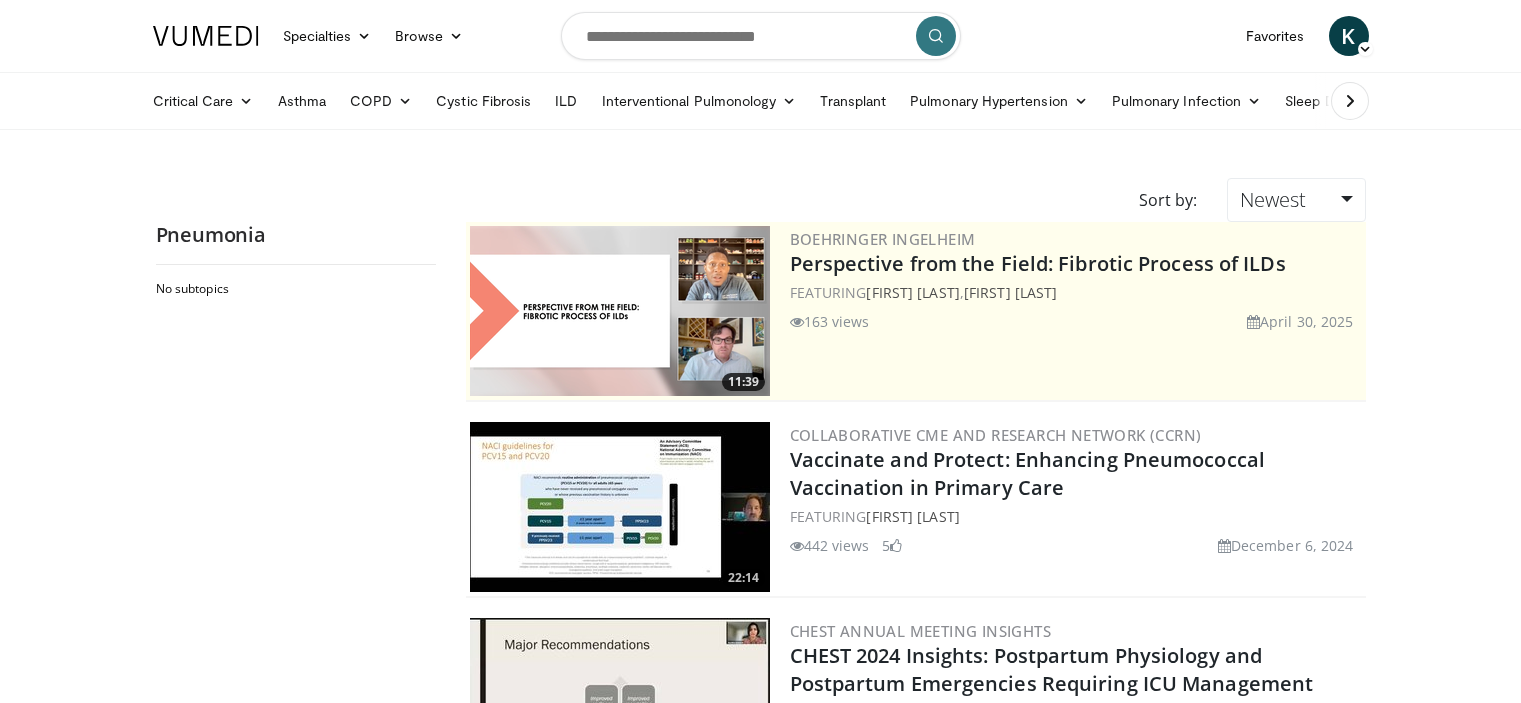 scroll, scrollTop: 0, scrollLeft: 0, axis: both 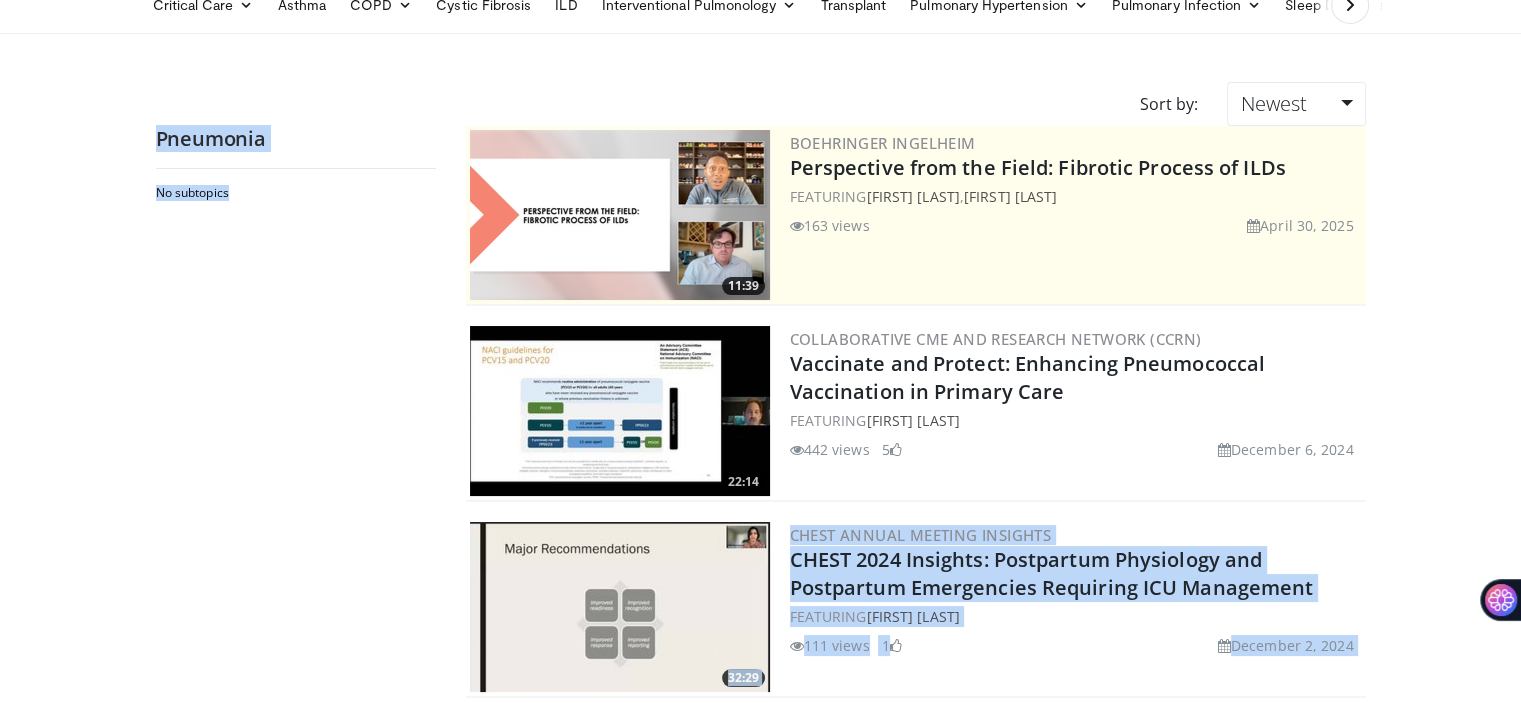 drag, startPoint x: 409, startPoint y: 482, endPoint x: 712, endPoint y: 676, distance: 359.78467 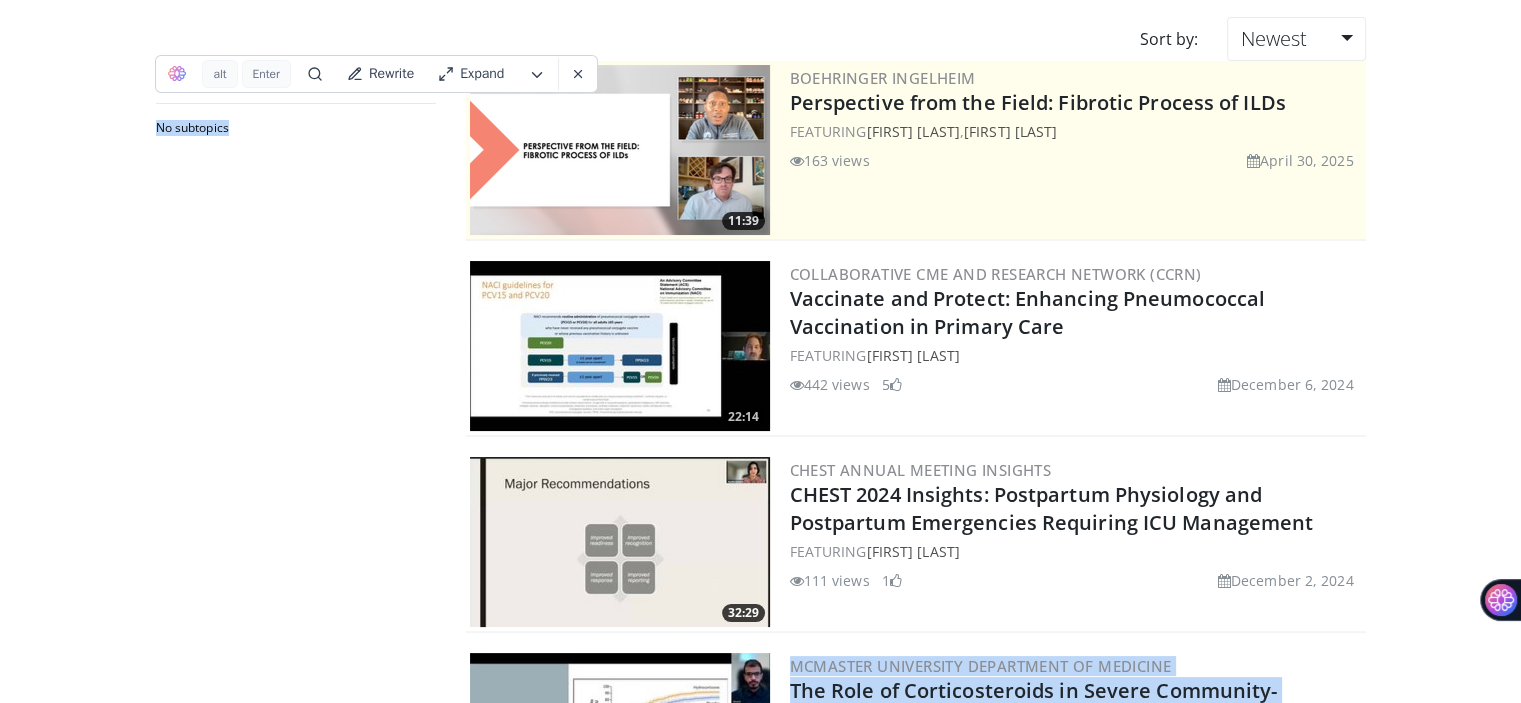 scroll, scrollTop: 0, scrollLeft: 0, axis: both 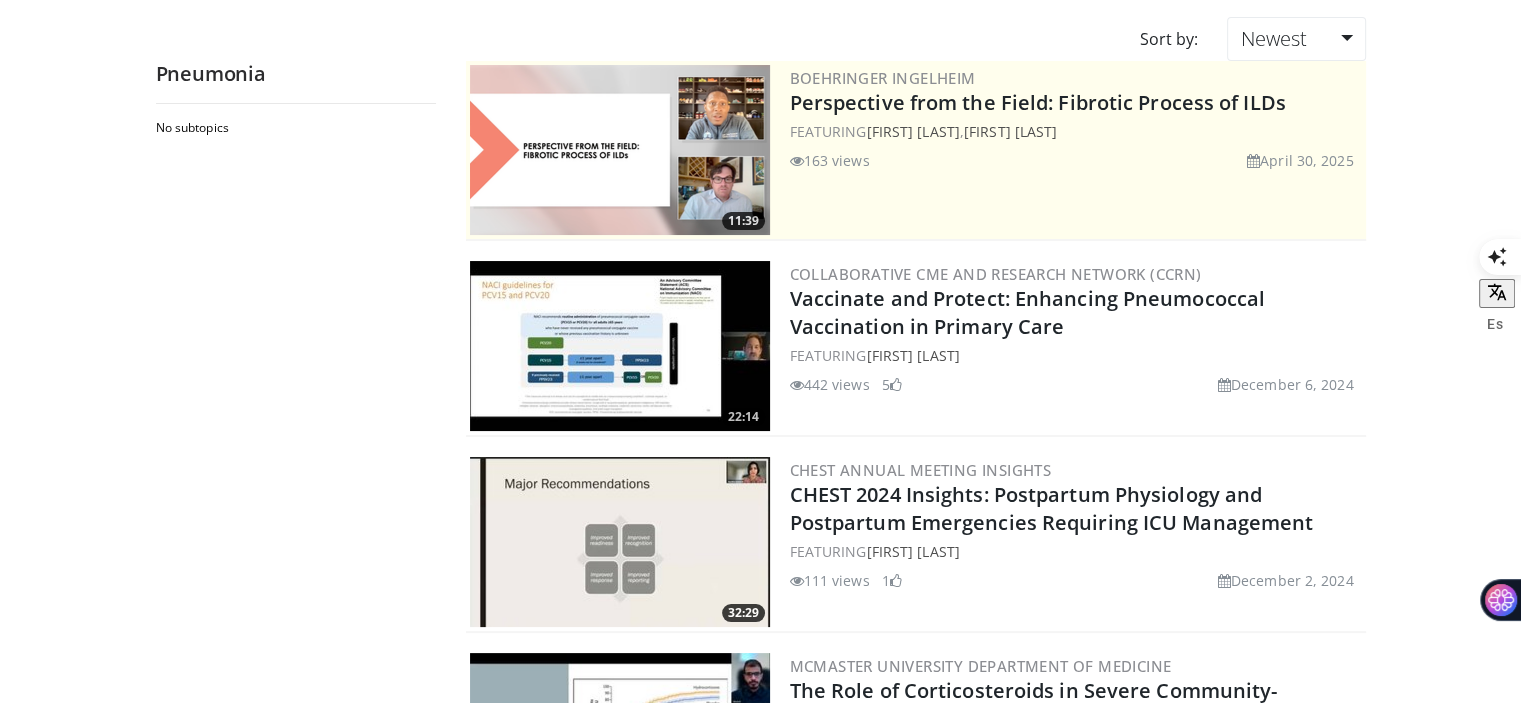 click on "Specialties
Adult & Family Medicine
Allergy, Asthma, Immunology
Anesthesiology
Cardiology
Dental
Dermatology
Endocrinology
Gastroenterology & Hepatology
General Surgery
Hematology & Oncology
Infectious Disease
Nephrology
Neurology
Neurosurgery
Obstetrics & Gynecology
Ophthalmology
Oral Maxillofacial
Orthopaedics
Otolaryngology
Pediatrics
Plastic Surgery
Podiatry
Psychiatry
Pulmonology
Radiation Oncology
Radiology
Rheumatology
Urology" at bounding box center (760, 2624) 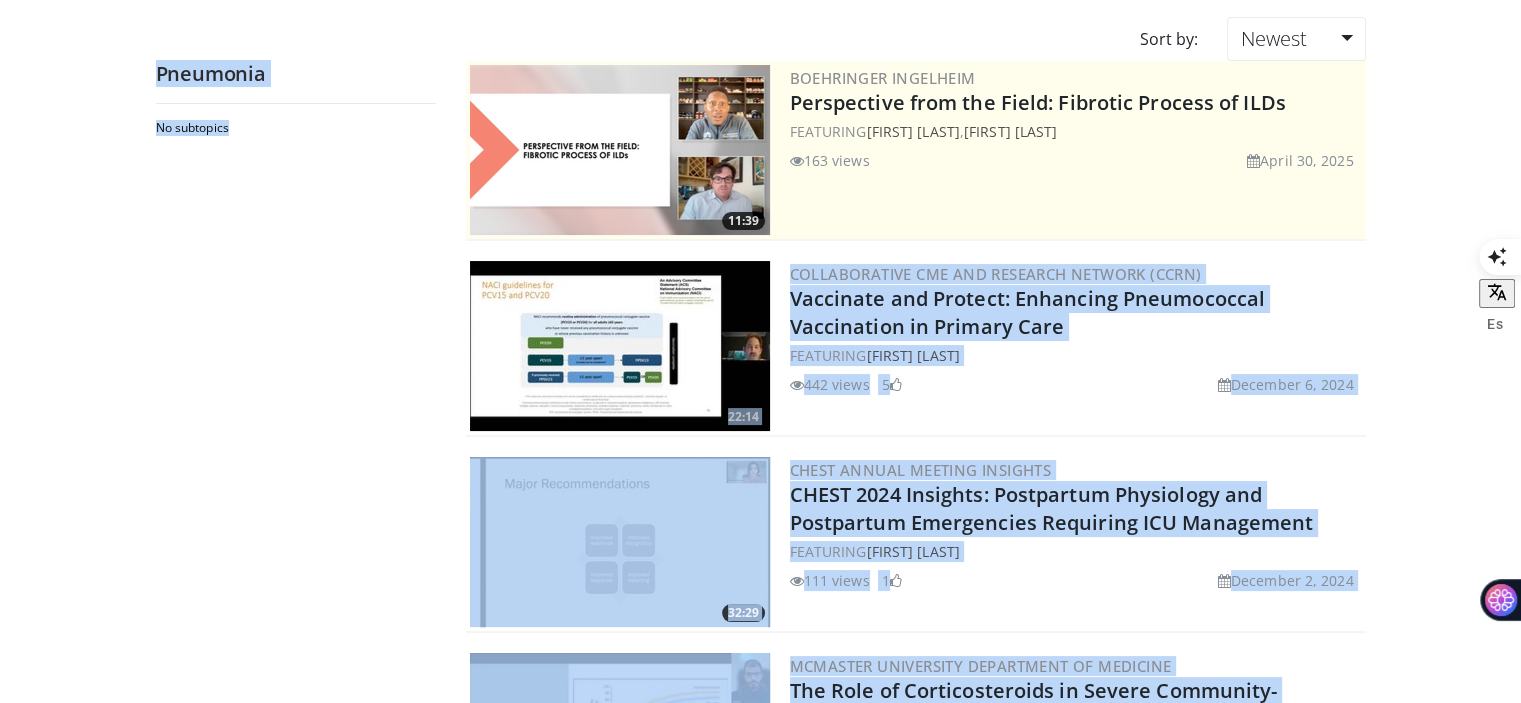 drag, startPoint x: 445, startPoint y: 264, endPoint x: 730, endPoint y: 375, distance: 305.8529 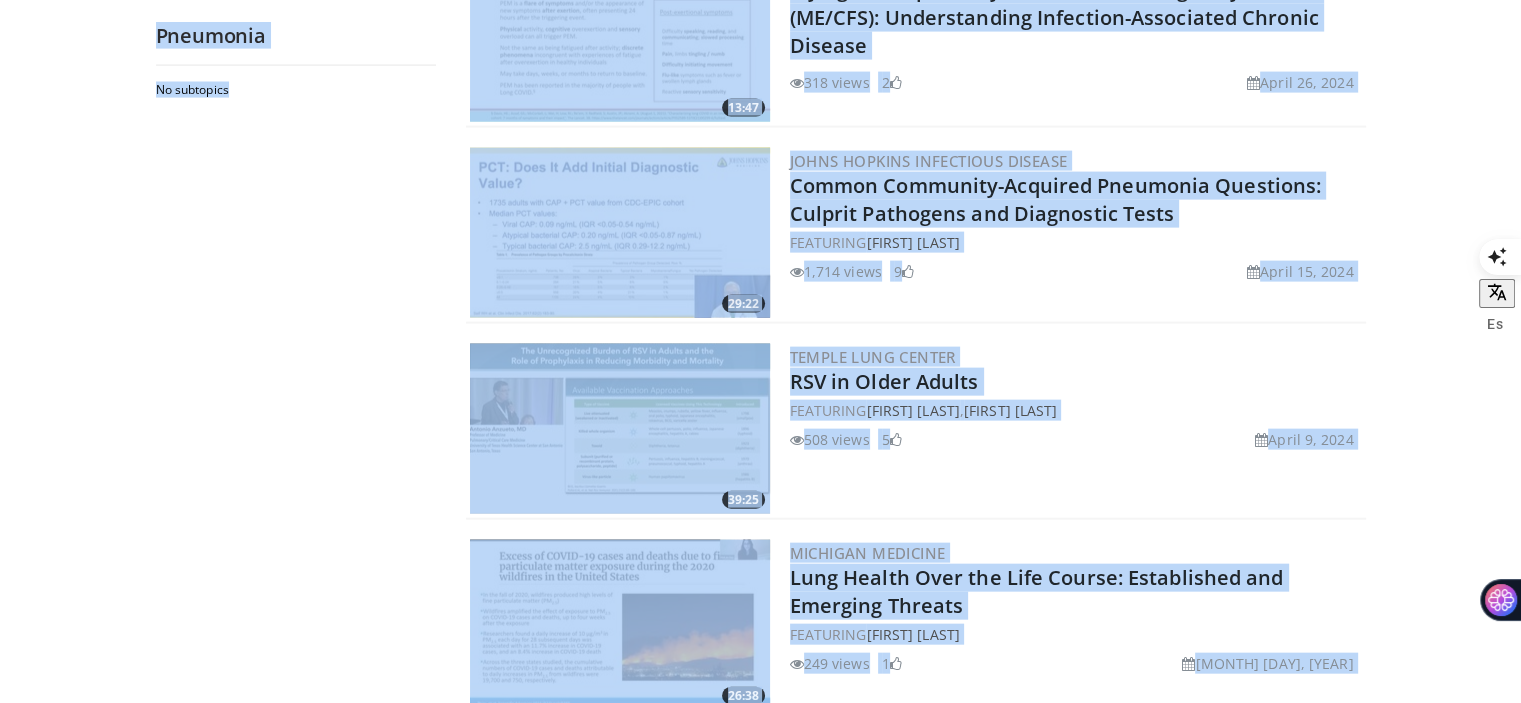 scroll, scrollTop: 4661, scrollLeft: 0, axis: vertical 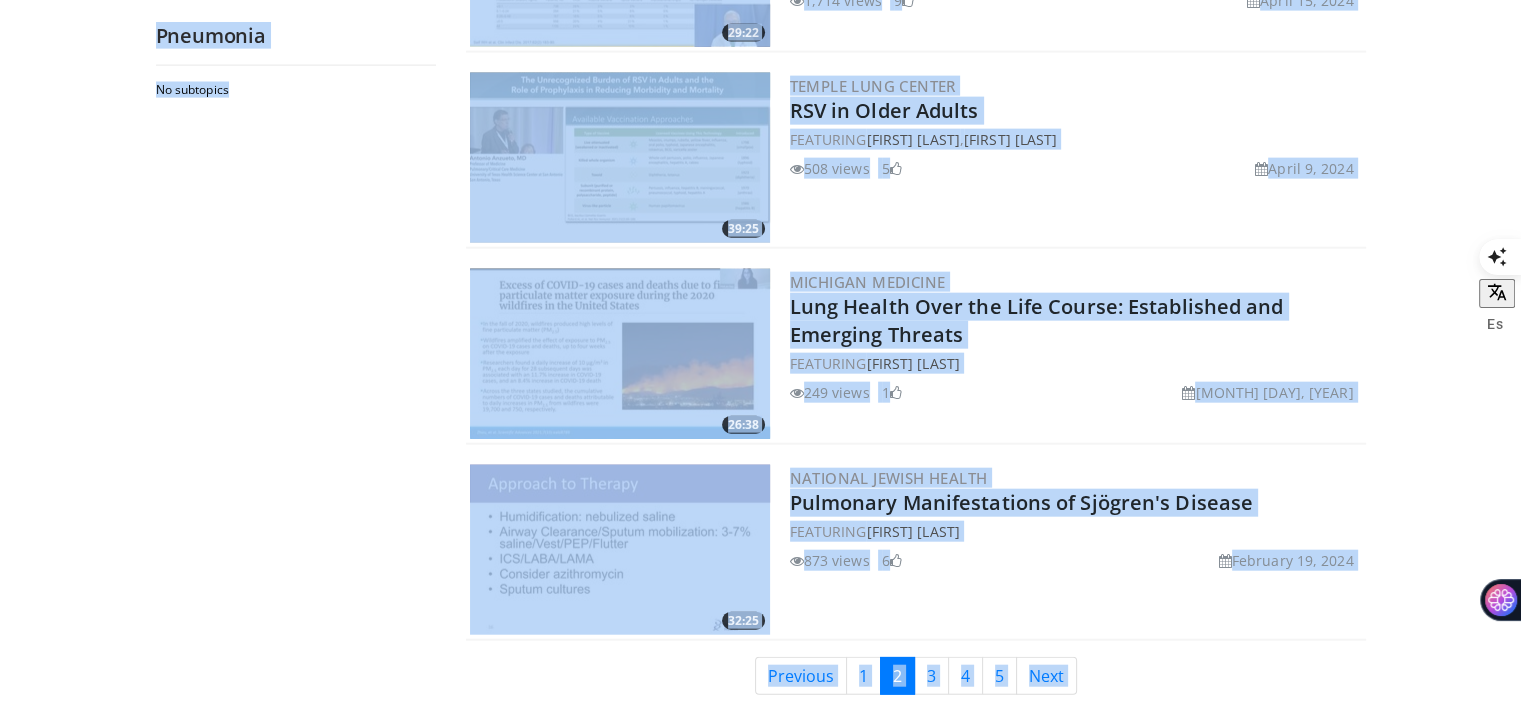 copy on "22:14
Collaborative CME and Research Network (CCRN)
Vaccinate and Protect: Enhancing Pneumococcal Vaccination in Primary Care
FEATURING
Alan Kaplan
442 views
December 6, 2024
5
32:29
CHEST Annual Meeting Insights
CHEST 2024 Insights: Postpartum Physiology and Postpartum Emergencies Requiring ICU Management
FEATURING
Navitha Ramesh
111 views
December 2, 2024
1
30:41
McMaster University Department of Medicine
The Role of Corticosteroids in Severe Community-Acquired Pneumonia
FEATURING
Muaath Aleisa ,
Mahdi Dahrab
686 views
November 27, 2024
5
15:55
PulmPEEPs
RFJC 13 – ARDS Series – DEXA-ARDS
FEATURING
David Furfaro ,
Luke Hedrick
101 views
November 13, 2024
1
37:53
PulmPEEPs
Fellows’ C..." 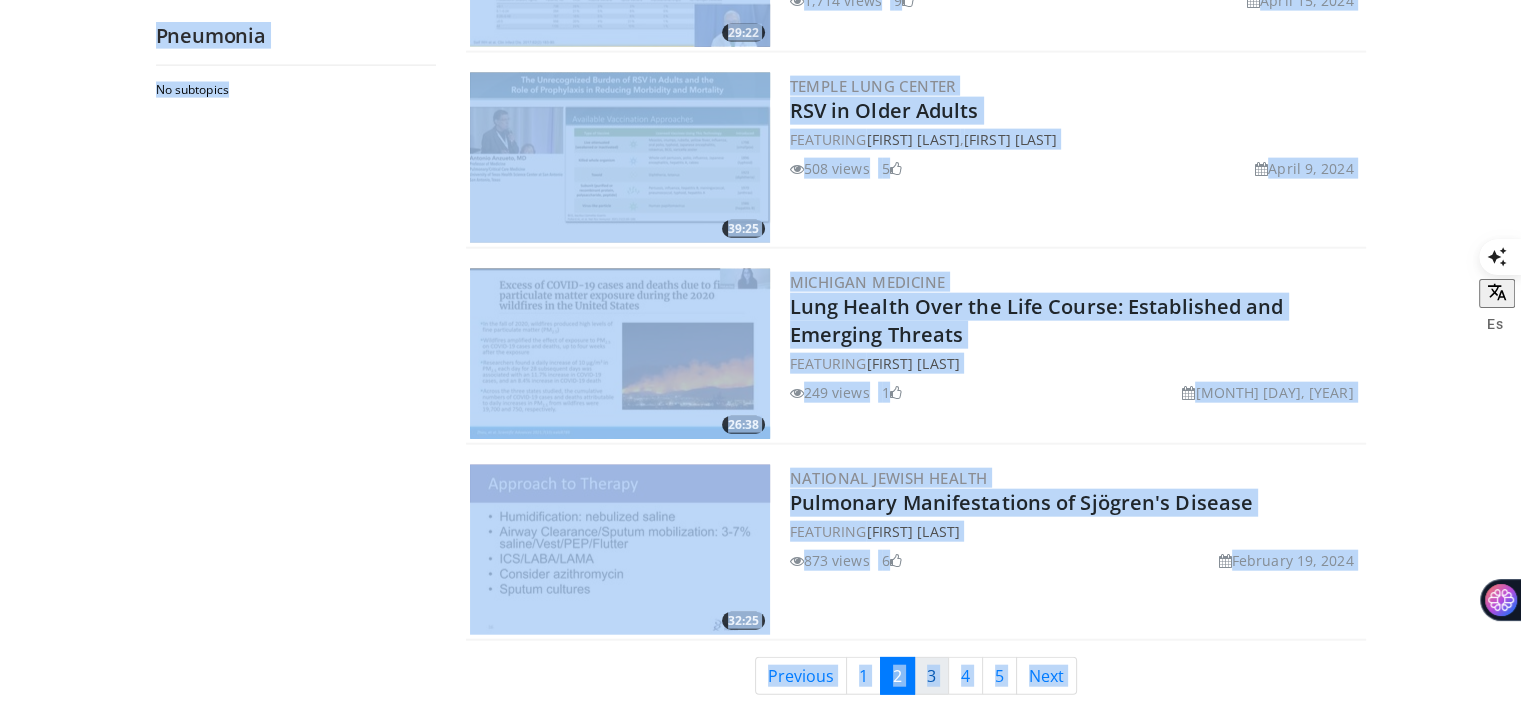 click on "3" at bounding box center (931, 676) 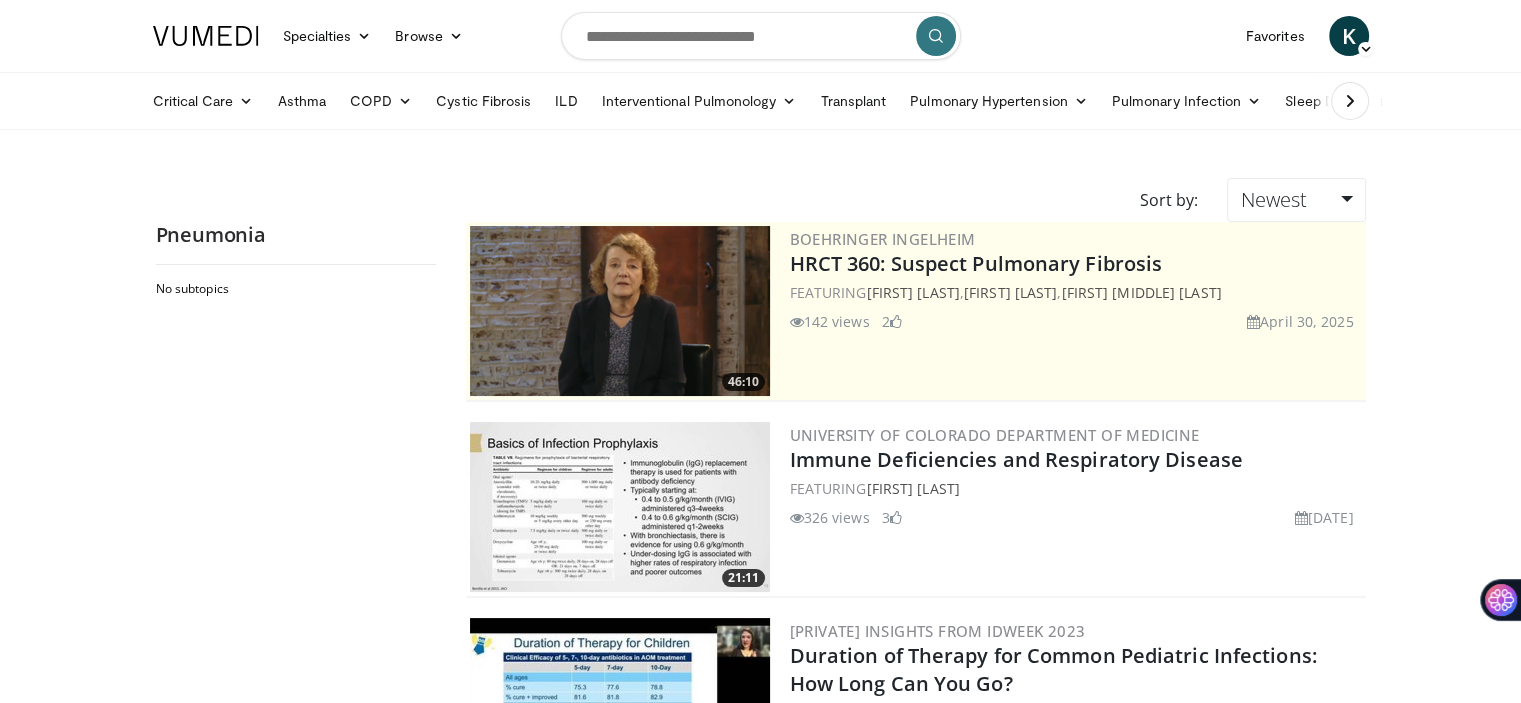 scroll, scrollTop: 0, scrollLeft: 0, axis: both 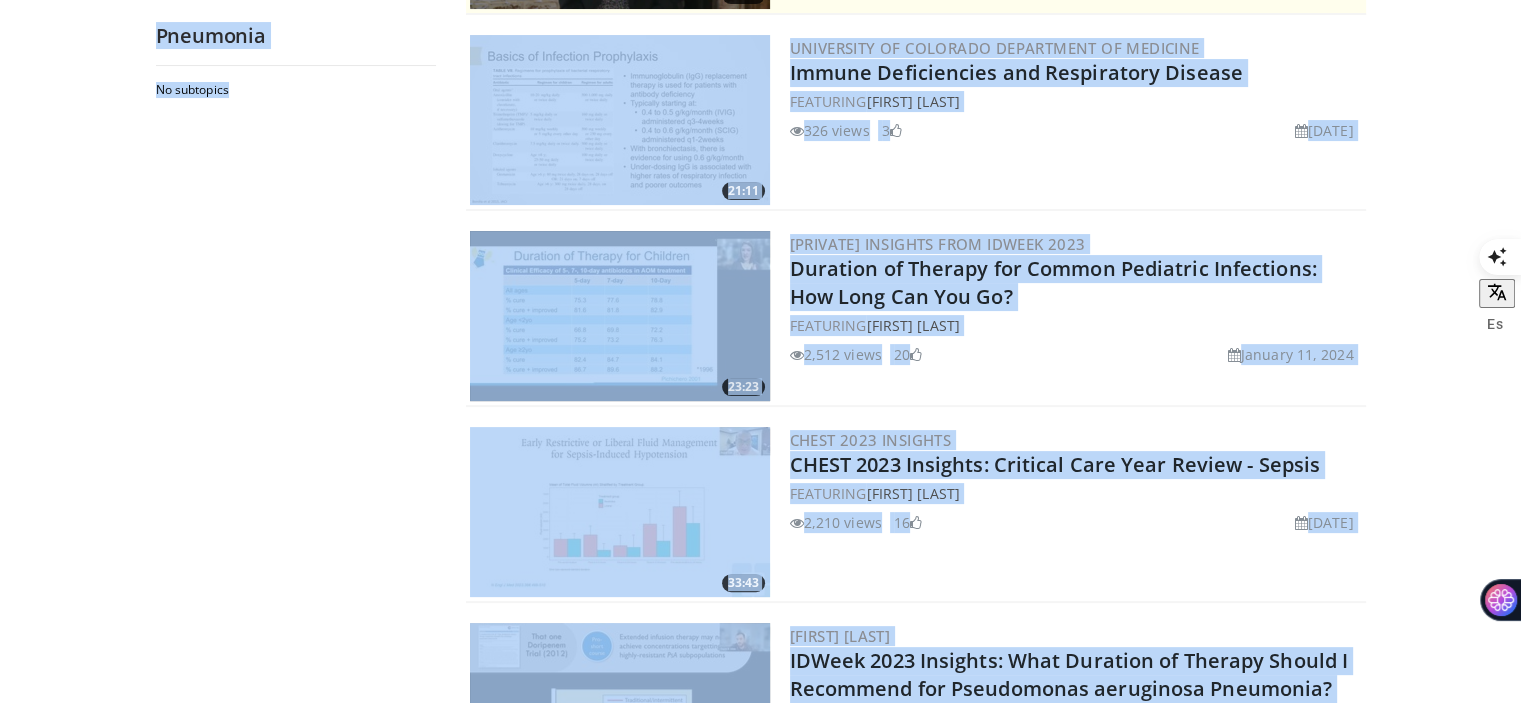 drag, startPoint x: 399, startPoint y: 437, endPoint x: 610, endPoint y: 138, distance: 365.95355 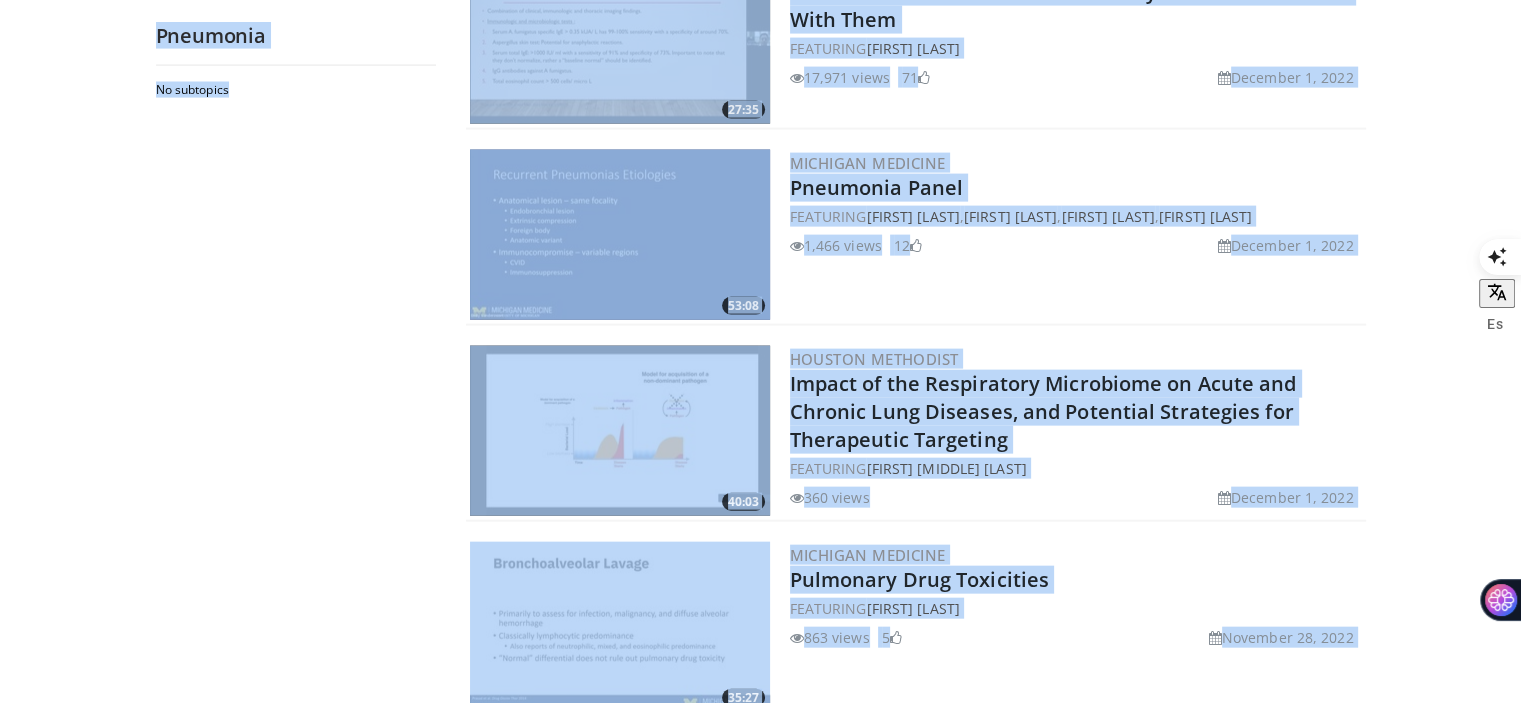 scroll, scrollTop: 4855, scrollLeft: 0, axis: vertical 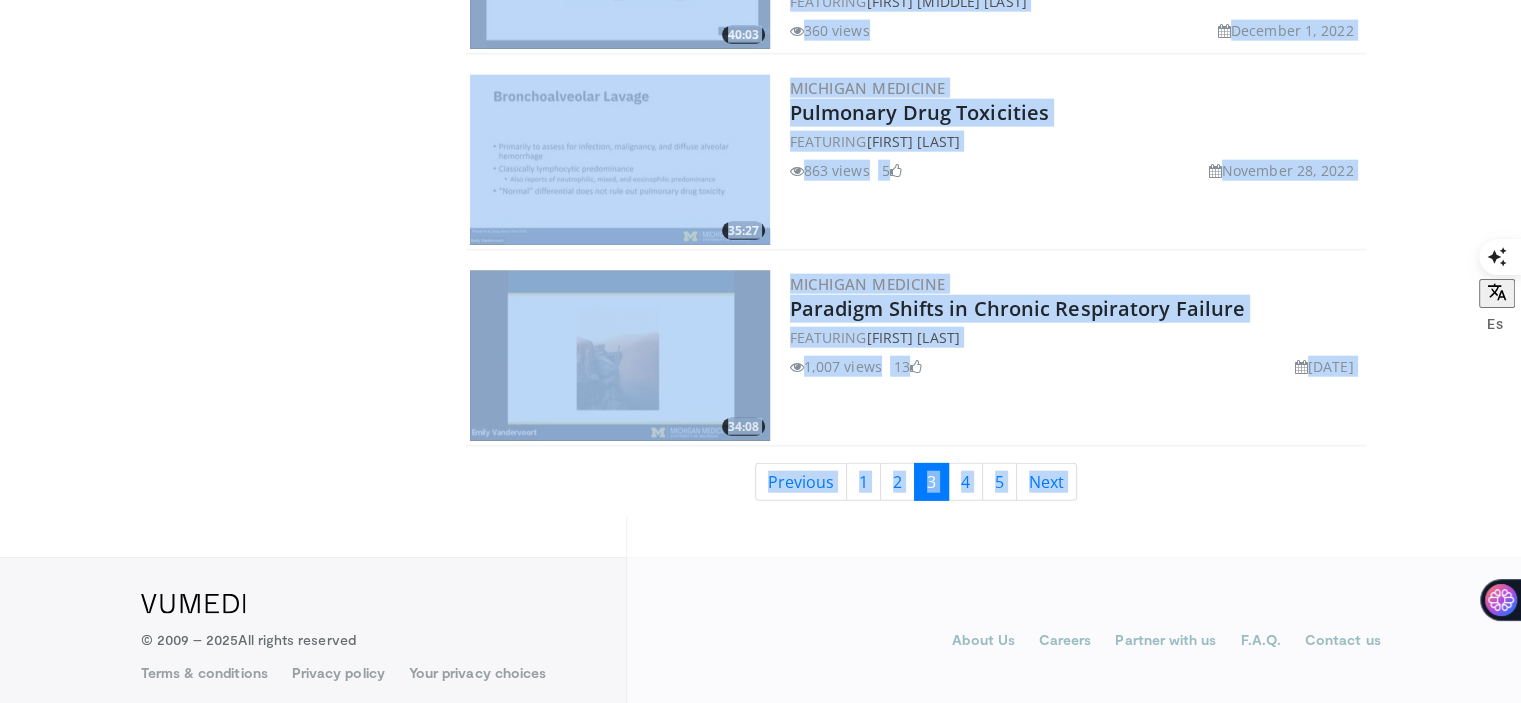 copy on "21:11
University of Colorado Department of Medicine
Immune Deficiencies and Respiratory Disease
FEATURING
Laura Ann Wang
326 views
February 8, 2024
3
23:23
[PRIVATE] Insights from IDWeek 2023
Duration of Therapy for Common Pediatric Infections: How Long Can You Go?
FEATURING
Nicole Poole
2,512 views
January 11, 2024
20
33:43
CHEST 2023 Insights
CHEST 2023 Insights: Critical Care Year Review - Sepsis
FEATURING
Angel Coz Yataco
2,210 views
December 21, 2023
16
27:19
Owen Albin
IDWeek 2023 Insights: What Duration of Therapy Should I Recommend for Pseudomonas aeruginosa Pneumonia?
2,036 views
December 20, 2023
13
48:33
University of Colorado Department of Medicine
The Crisis of Lung Health: The..." 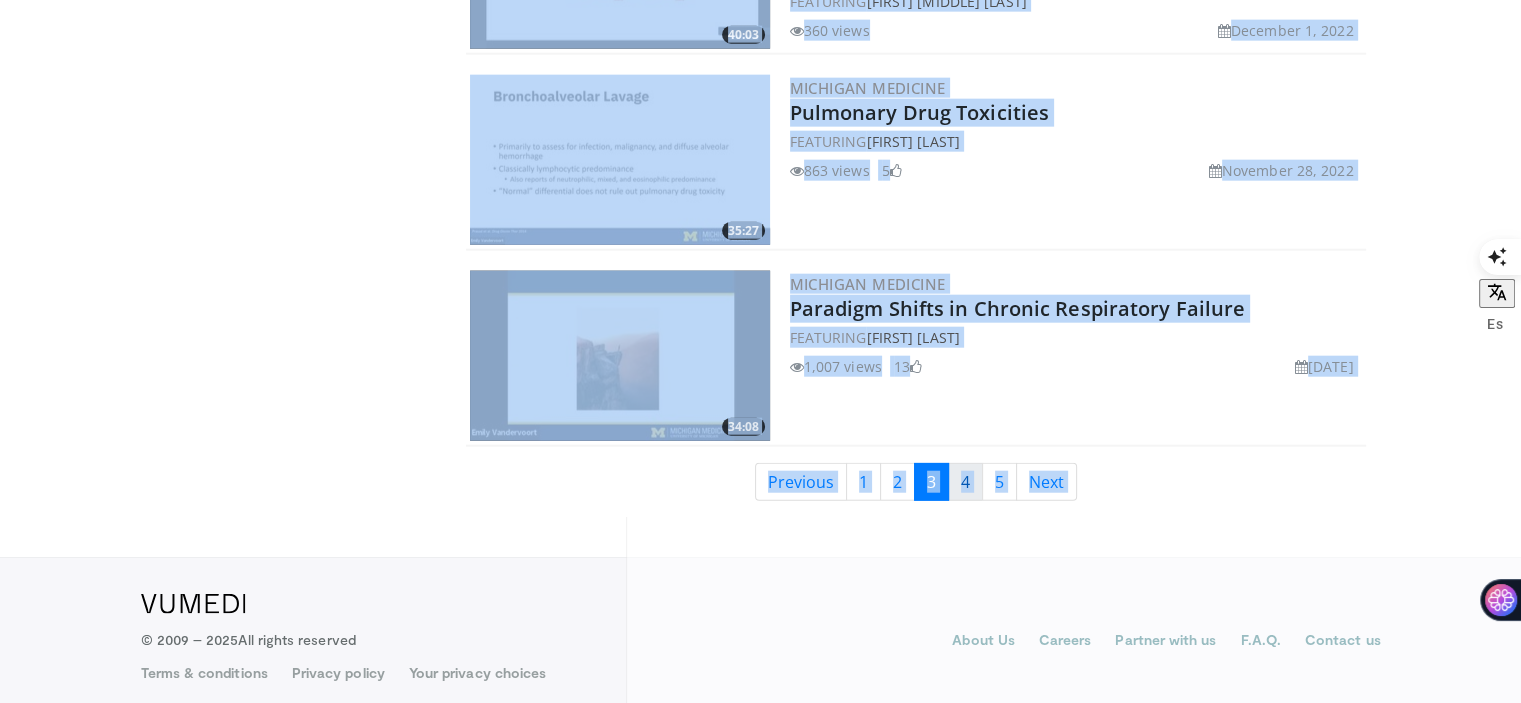 click on "4" at bounding box center [965, 482] 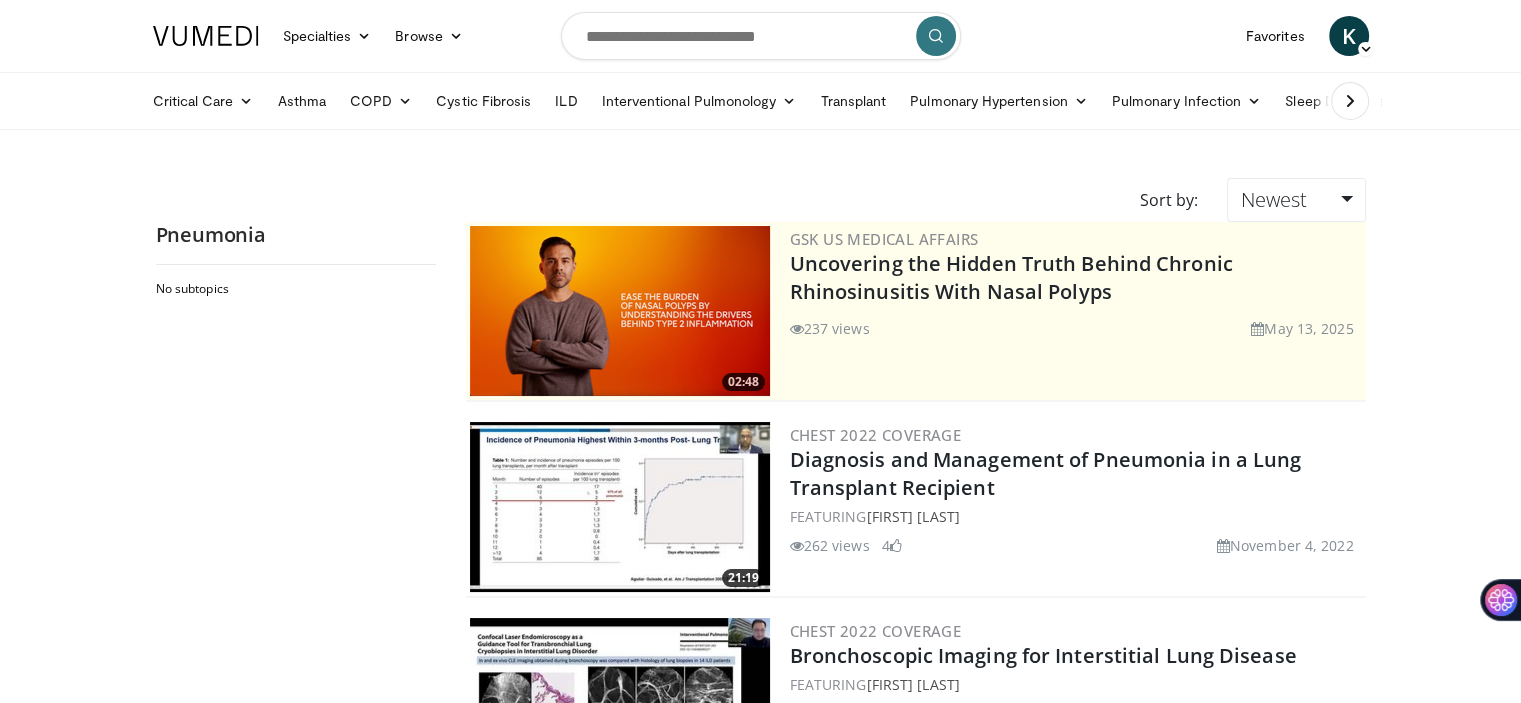 scroll, scrollTop: 0, scrollLeft: 0, axis: both 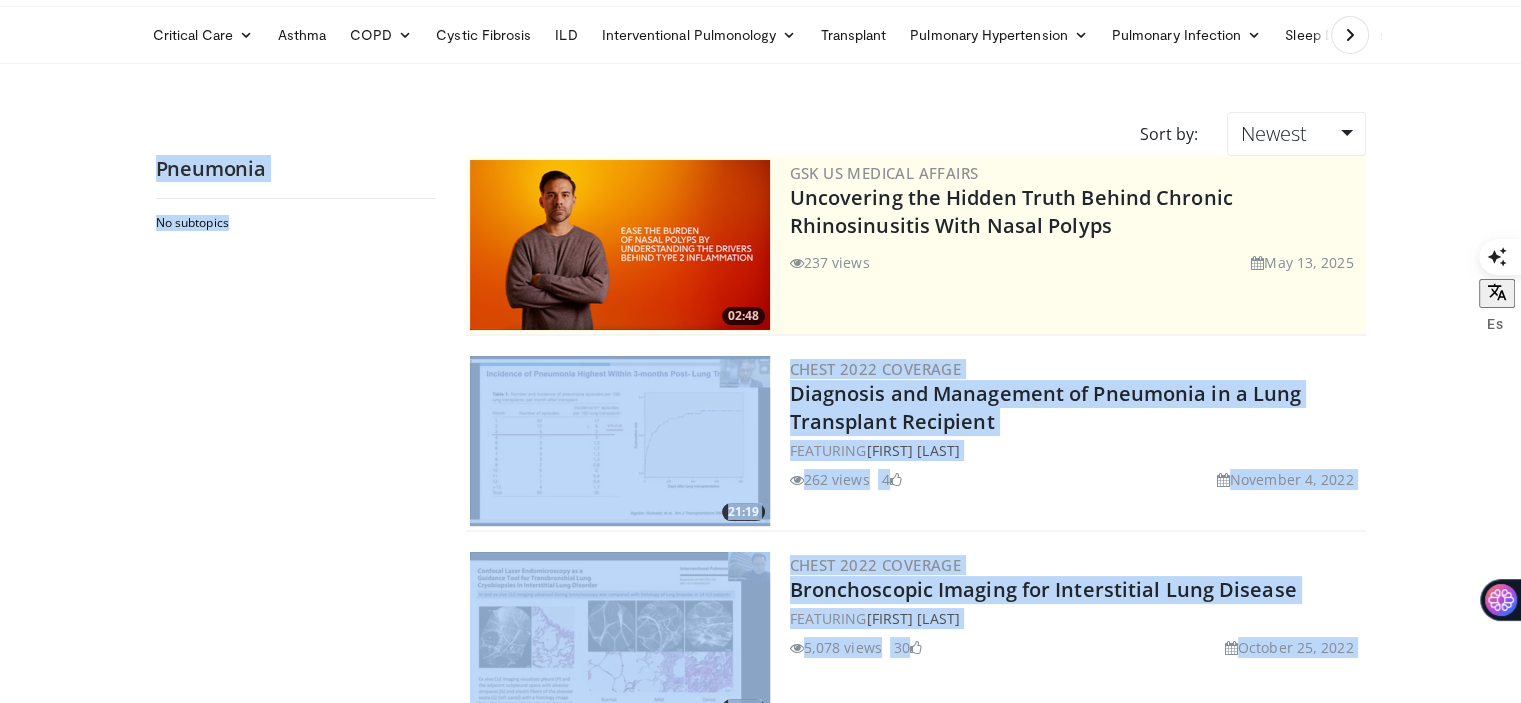 drag, startPoint x: 377, startPoint y: 464, endPoint x: 526, endPoint y: 482, distance: 150.08331 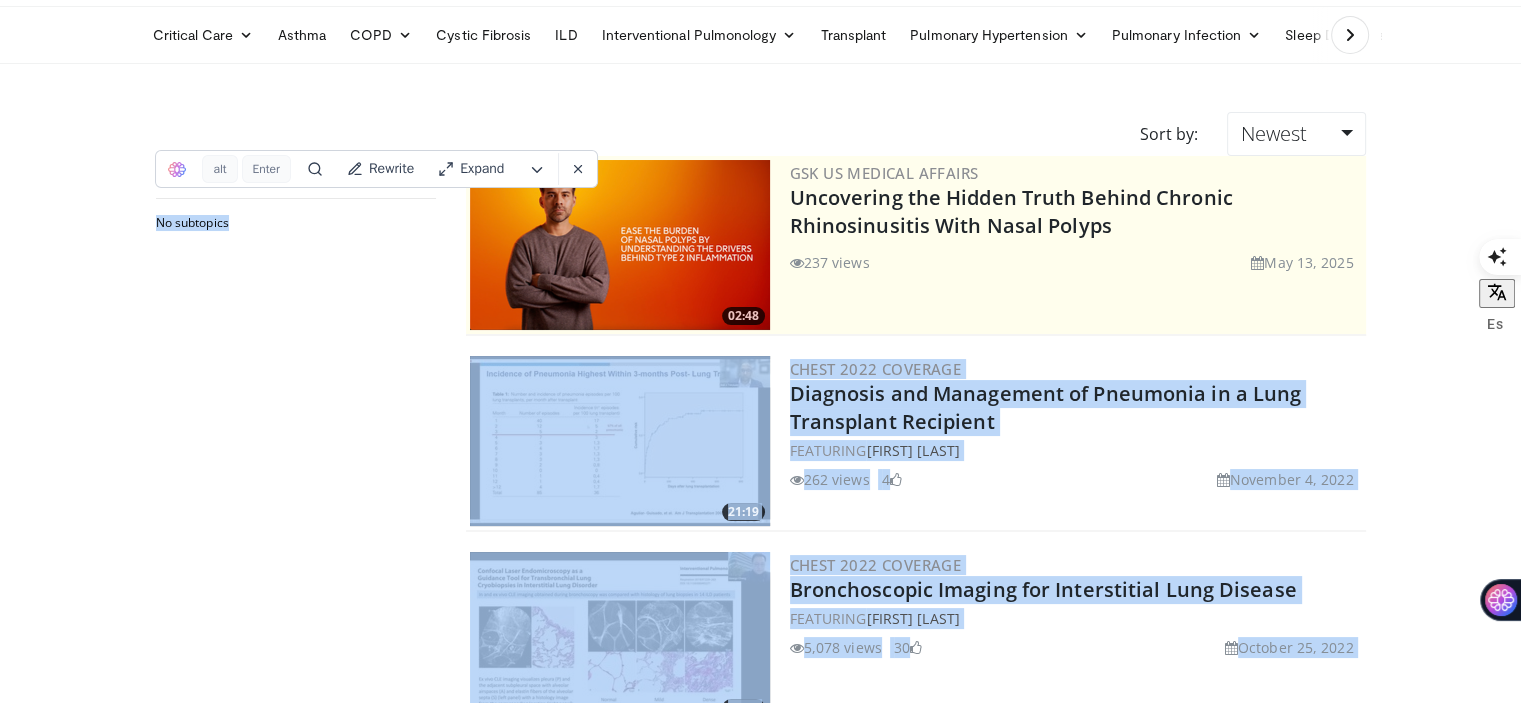 copy on "[TIME]
CHEST [YEAR] Coverage
Diagnosis and Management of Pneumonia in a Lung Transplant Recipient
FEATURING
[FIRST] [LAST]
262 views
[MONTH] [DAY], [YEAR]
4
[TIME]
CHEST [YEAR] Coverage
Bronchoscopic Imaging for Interstitial Lung Disease
FEATURING
[FIRST] [LAST]
5,078 views
[MONTH] [DAY], [YEAR]
30
[TIME]
[FIRST] [LAST]
Vaccines for COVID, Flu and Pneumonia: What Do You Need to Know Now
1,767 views
[MONTH] [DAY], [YEAR]
7
[TIME]
[FIRST] [LAST]
Diagnosis and Management of Pneumonitis in Lung Cancer Patients
360 views
[MONTH] [DAY], [YEAR]
1
[TIME]
Michigan Medicine
Management of Chronic Respiratory Failure With Non-Invasive Ventilation
FEATURING
[FIRST] [LAST]
1,520 views
[MONTH] [DAY], [YEAR]
..." 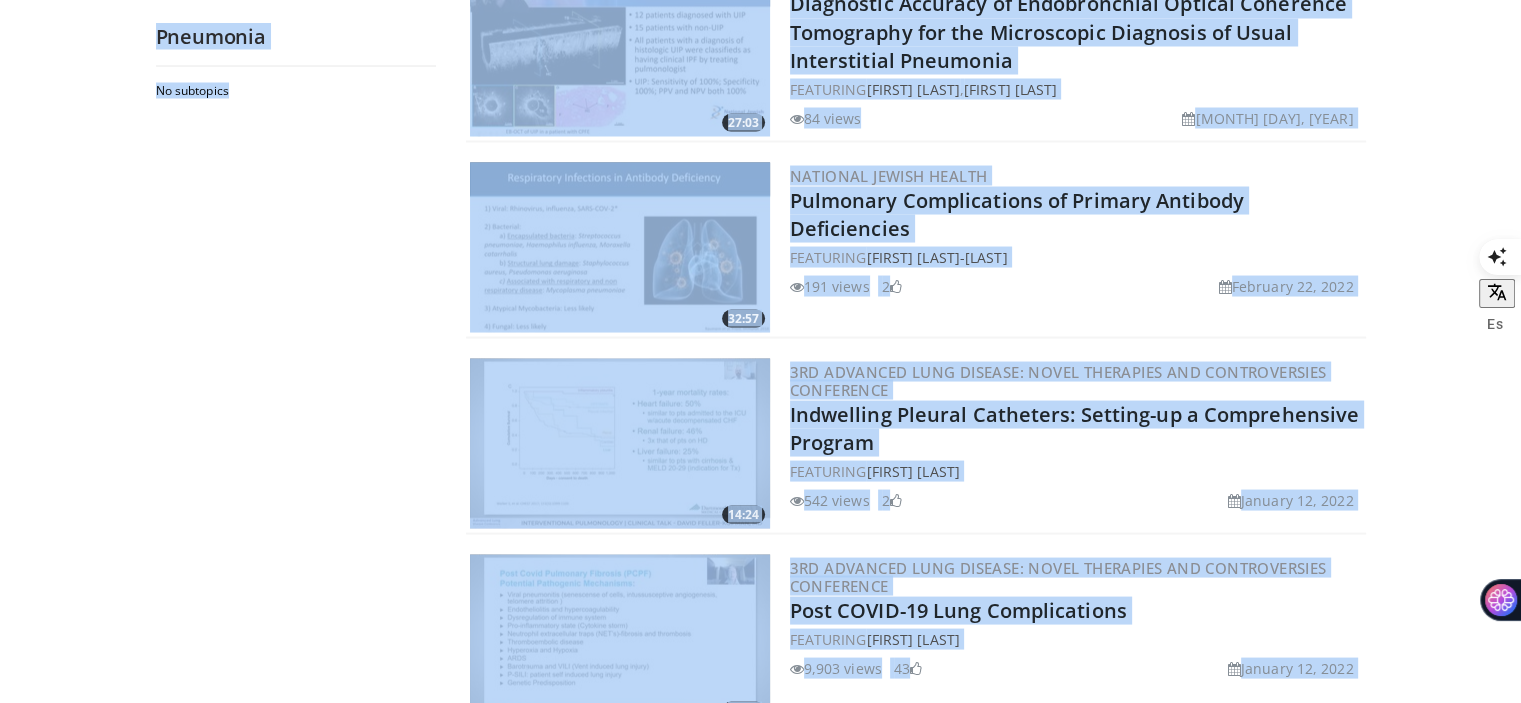 scroll, scrollTop: 4855, scrollLeft: 0, axis: vertical 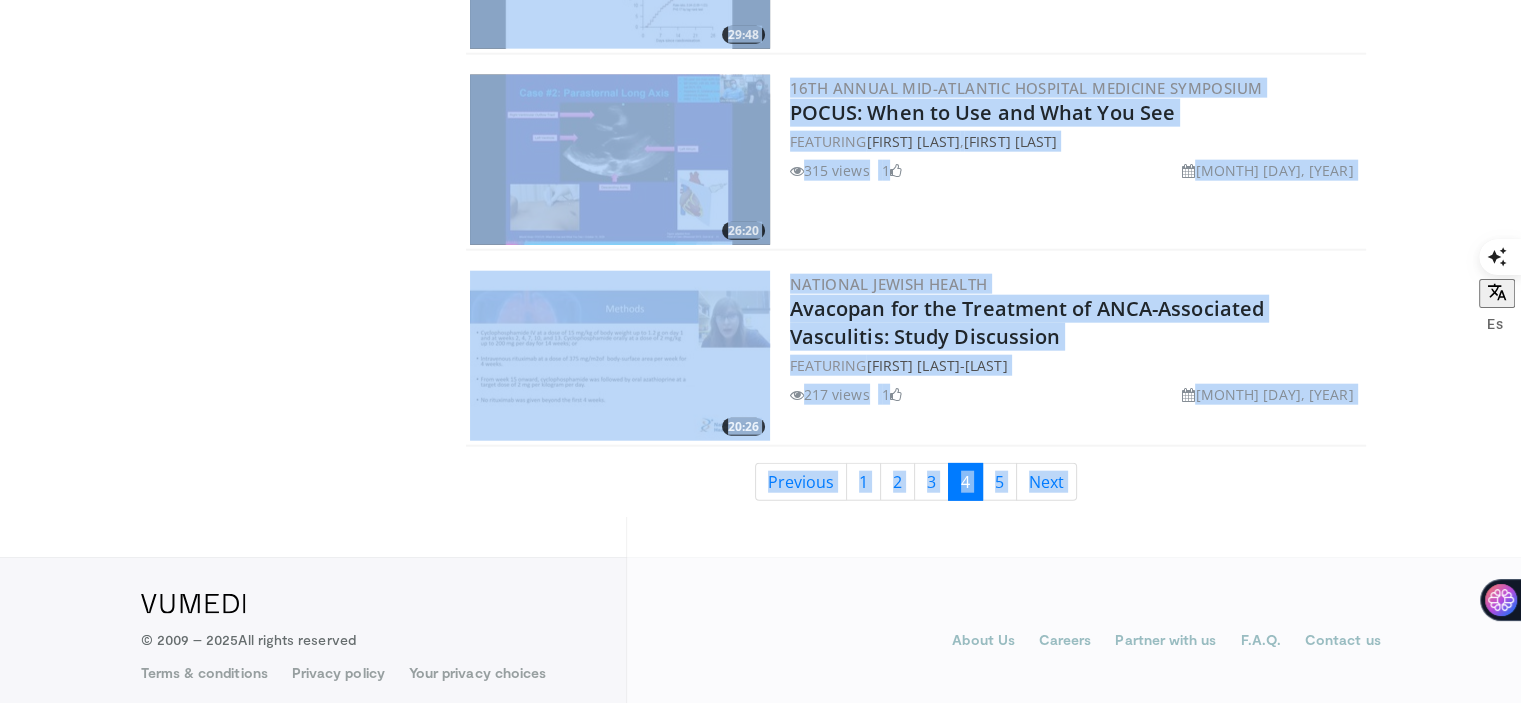 click on "4" at bounding box center (965, 482) 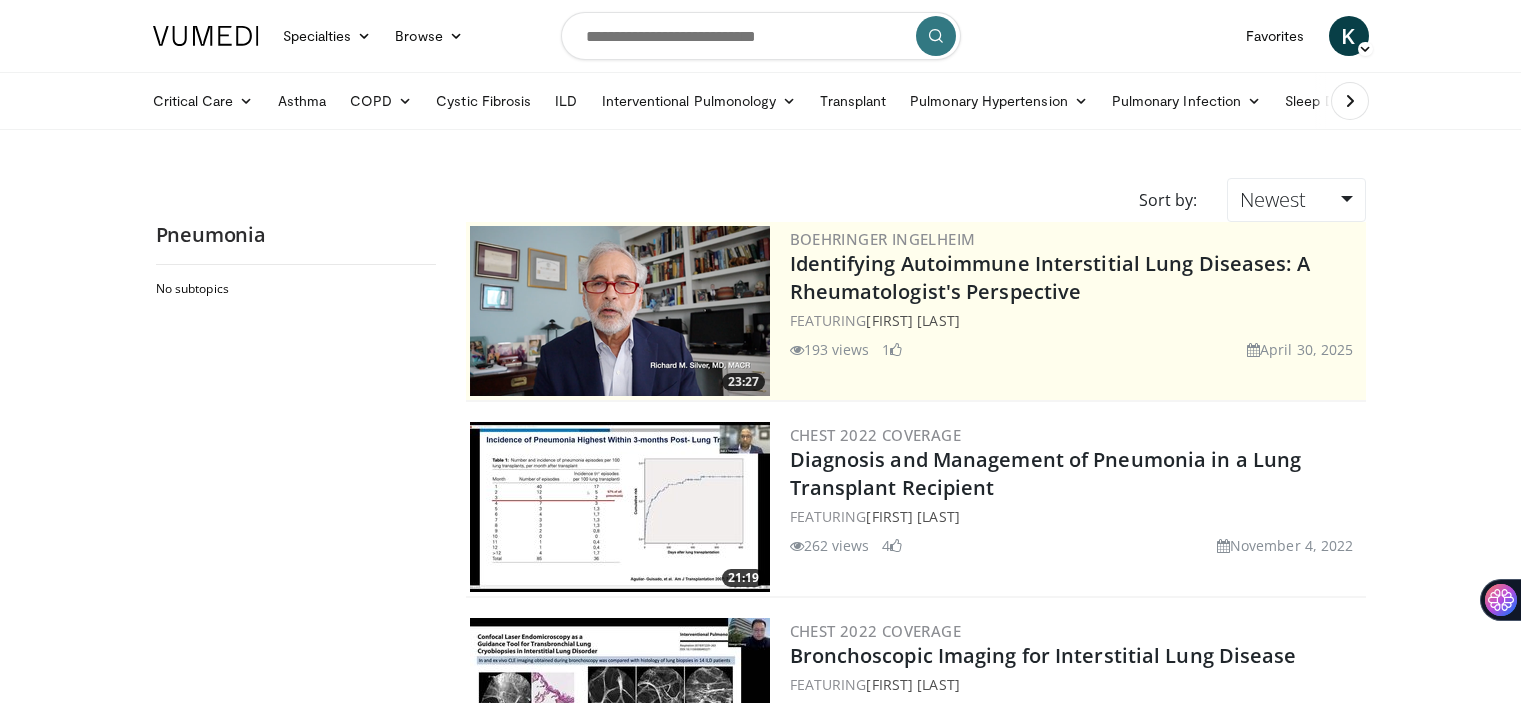 scroll, scrollTop: 0, scrollLeft: 0, axis: both 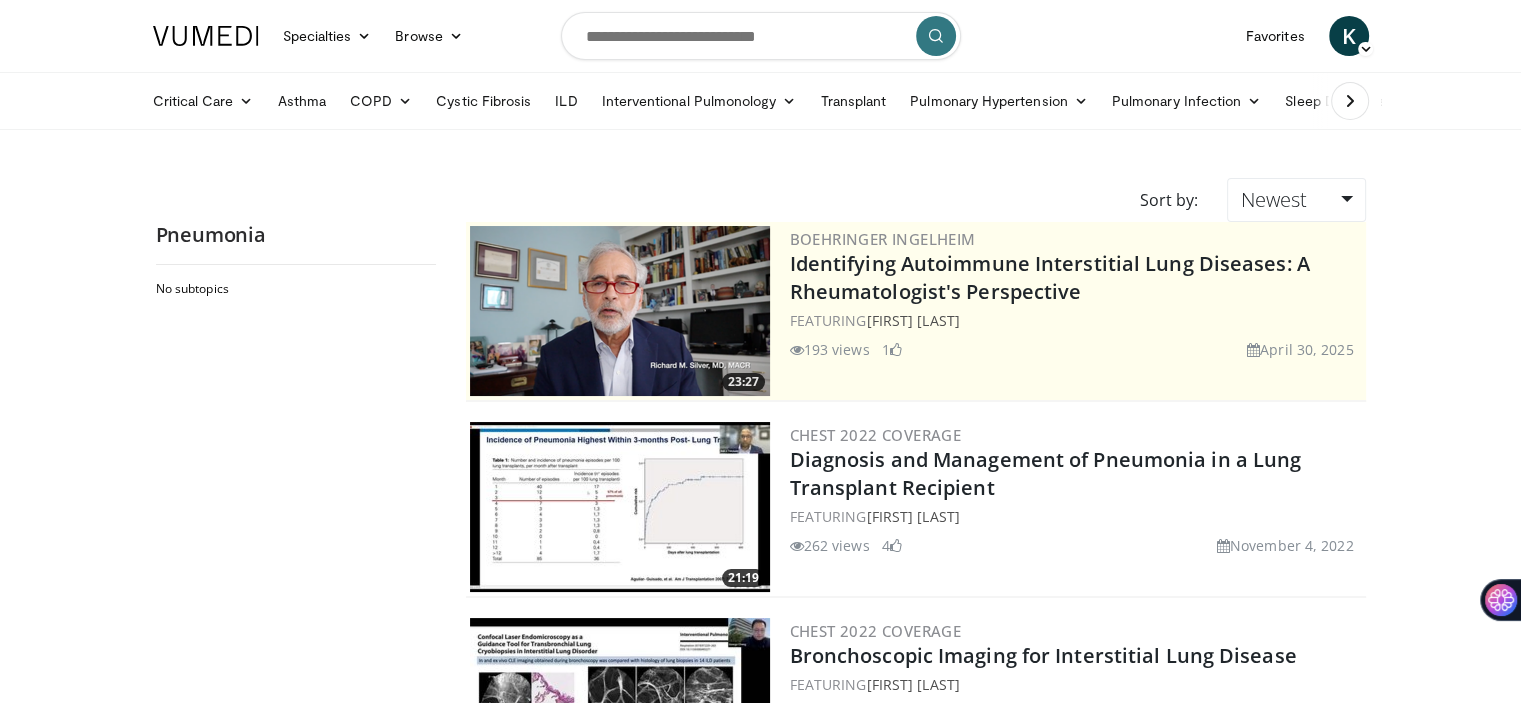 drag, startPoint x: 328, startPoint y: 488, endPoint x: 400, endPoint y: 529, distance: 82.85529 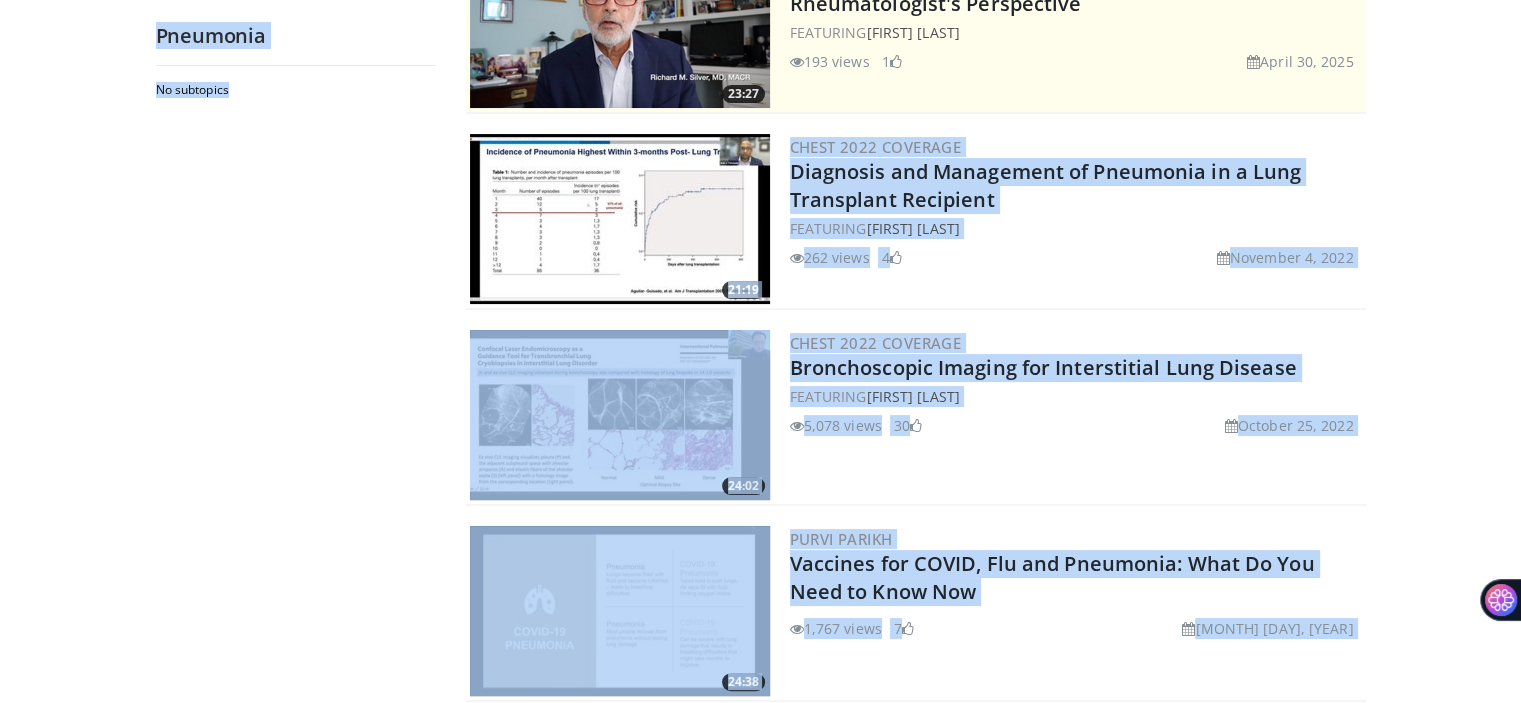 scroll, scrollTop: 0, scrollLeft: 0, axis: both 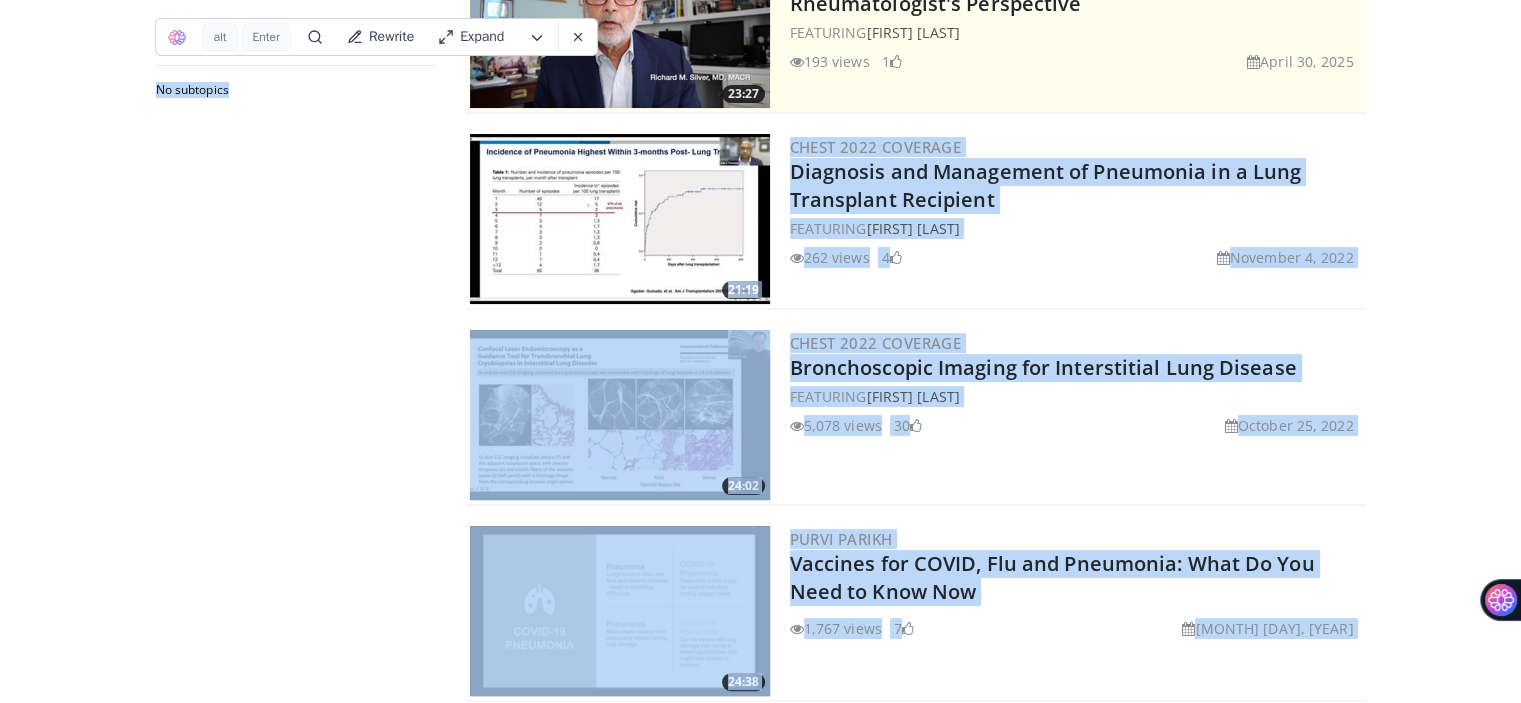 copy on "[TIME]
CHEST 2022 Coverage
Diagnosis and Management of Pneumonia in a Lung Transplant Recipient
FEATURING
[FIRST] [LAST]
262 views
[MONTH] [DAY], [YEAR]
4
[TIME]
CHEST 2022 Coverage
Bronchoscopic Imaging for Interstitial Lung Disease
FEATURING
[FIRST] [LAST]
5,078 views
[MONTH] [DAY], [YEAR]
30
[TIME]
[FIRST] [LAST]
Vaccines for COVID, Flu and Pneumonia: What Do You Need to Know Now
1,767 views
[MONTH] [DAY], [YEAR]
7
[TIME]
[FIRST] [LAST]
Diagnosis and Management of Pneumonitis in Lung Cancer Patients
360 views
[MONTH] [DAY], [YEAR]
1
[TIME]
Michigan Medicine
Management of Chronic Respiratory Failure With Non-Invasive Ventilation
FEATURING
[FIRST] [LAST]
1,520 views
[MONTH] [DAY], [YEAR]
20
..." 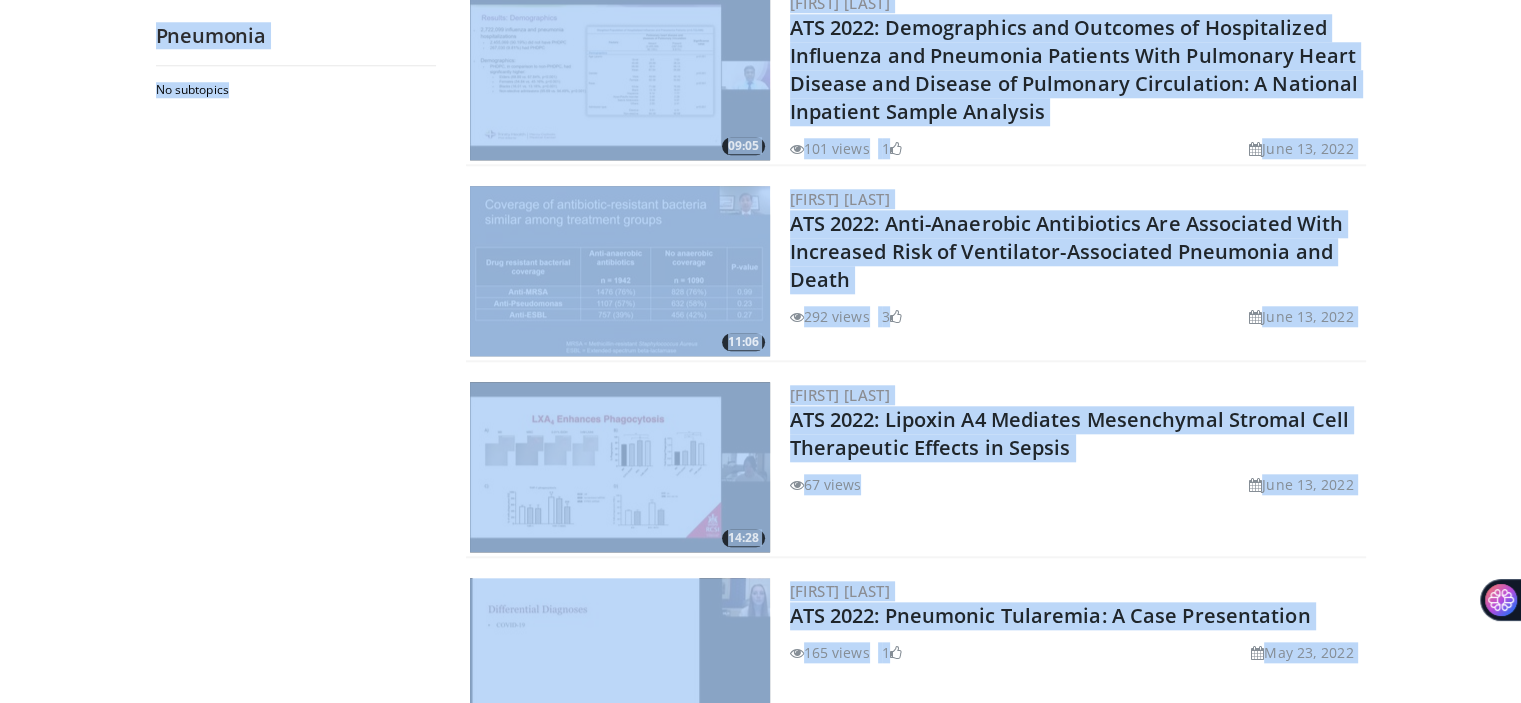 scroll, scrollTop: 4855, scrollLeft: 0, axis: vertical 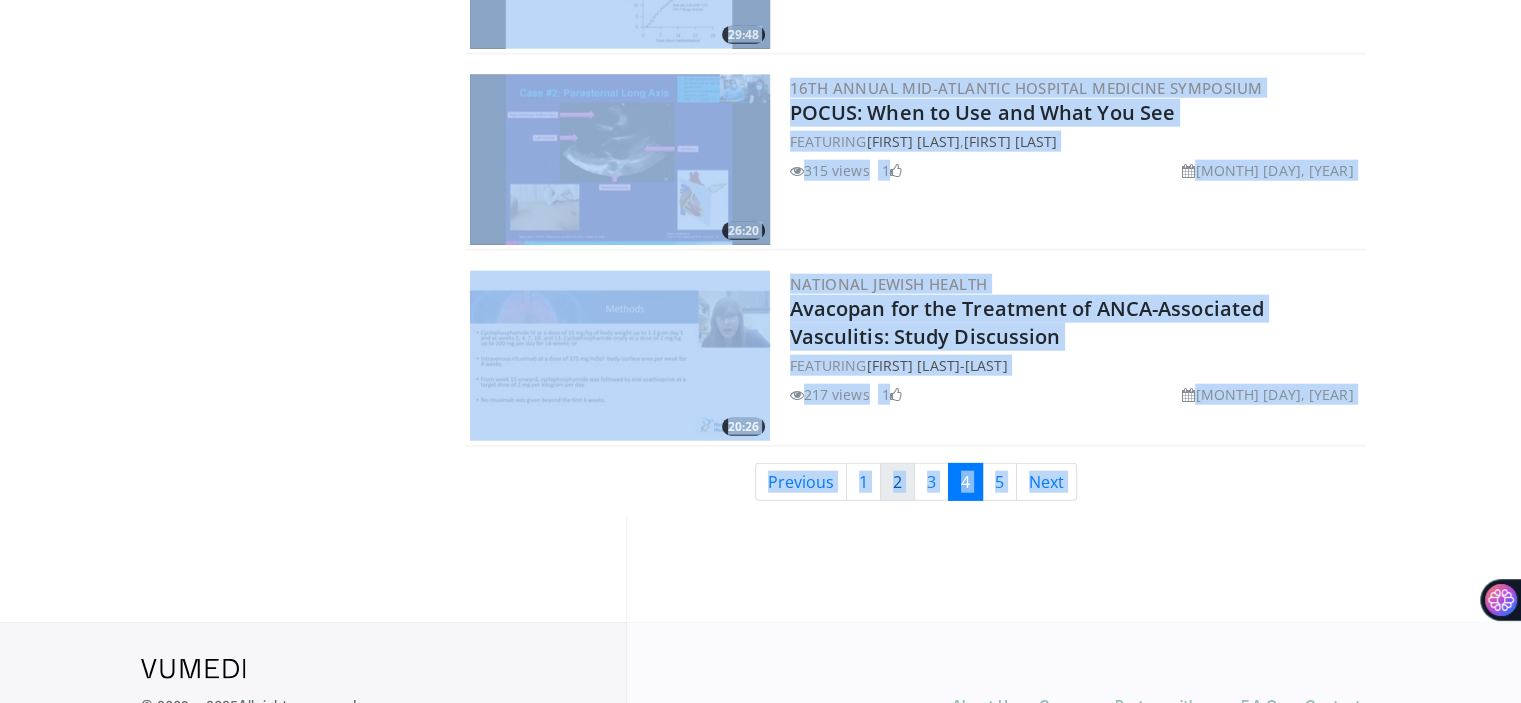 click on "2" at bounding box center (897, 482) 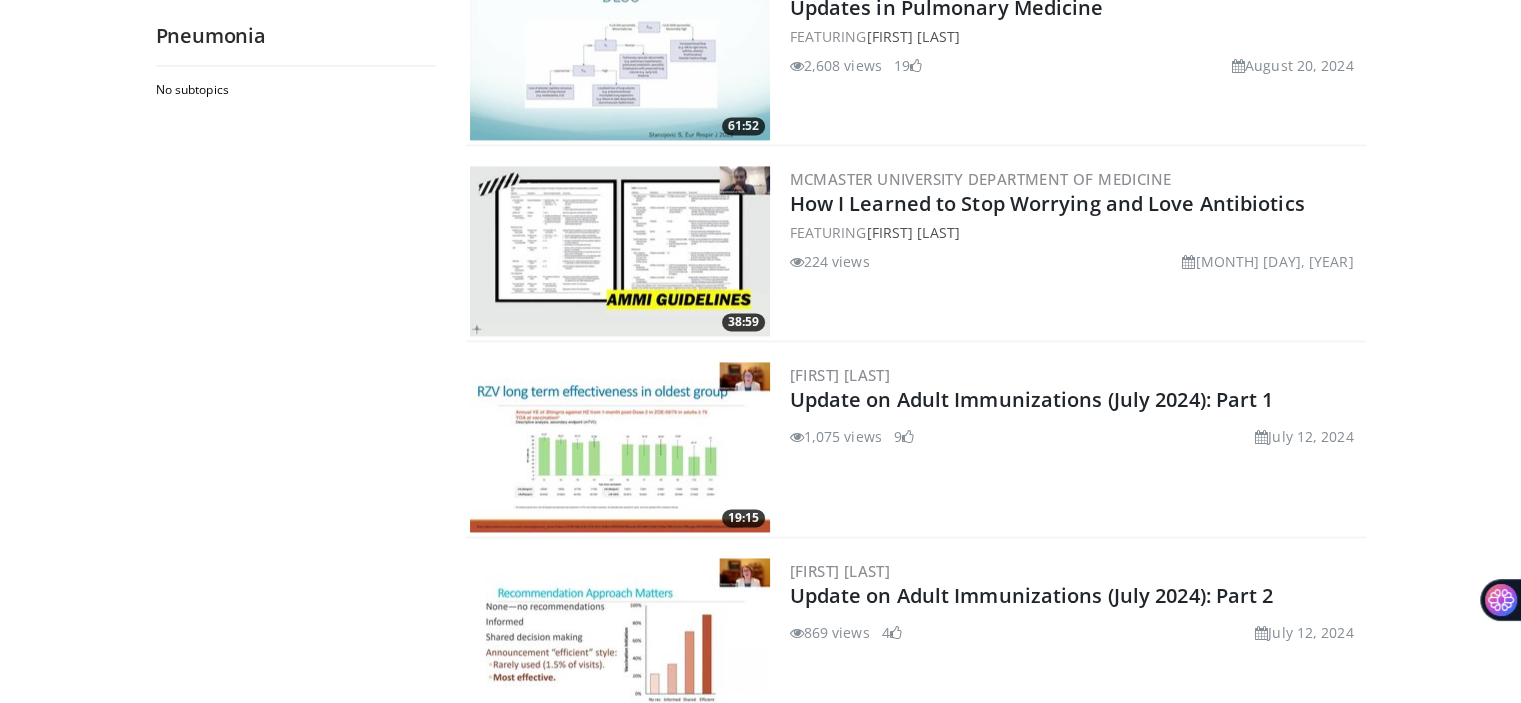 scroll, scrollTop: 4855, scrollLeft: 0, axis: vertical 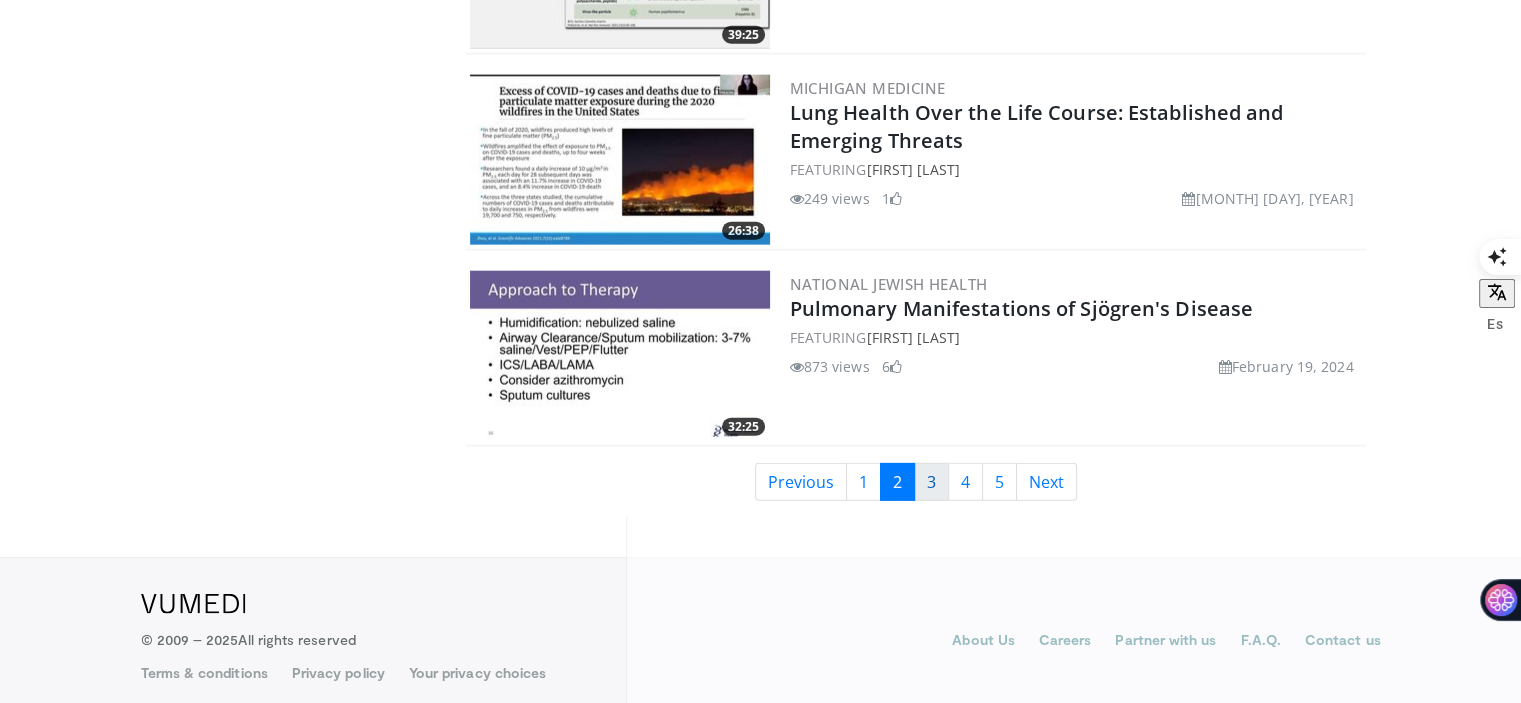 click on "3" at bounding box center [931, 482] 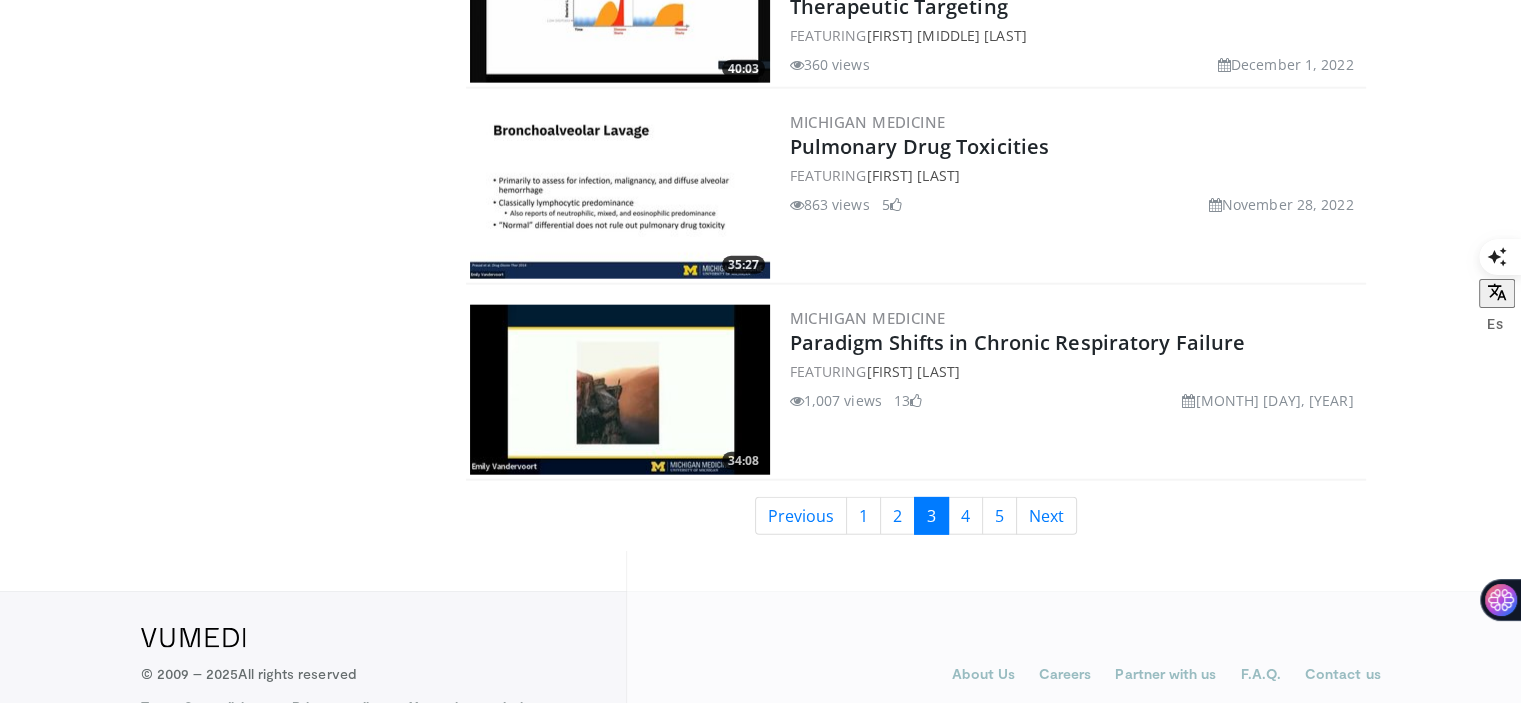 scroll, scrollTop: 4855, scrollLeft: 0, axis: vertical 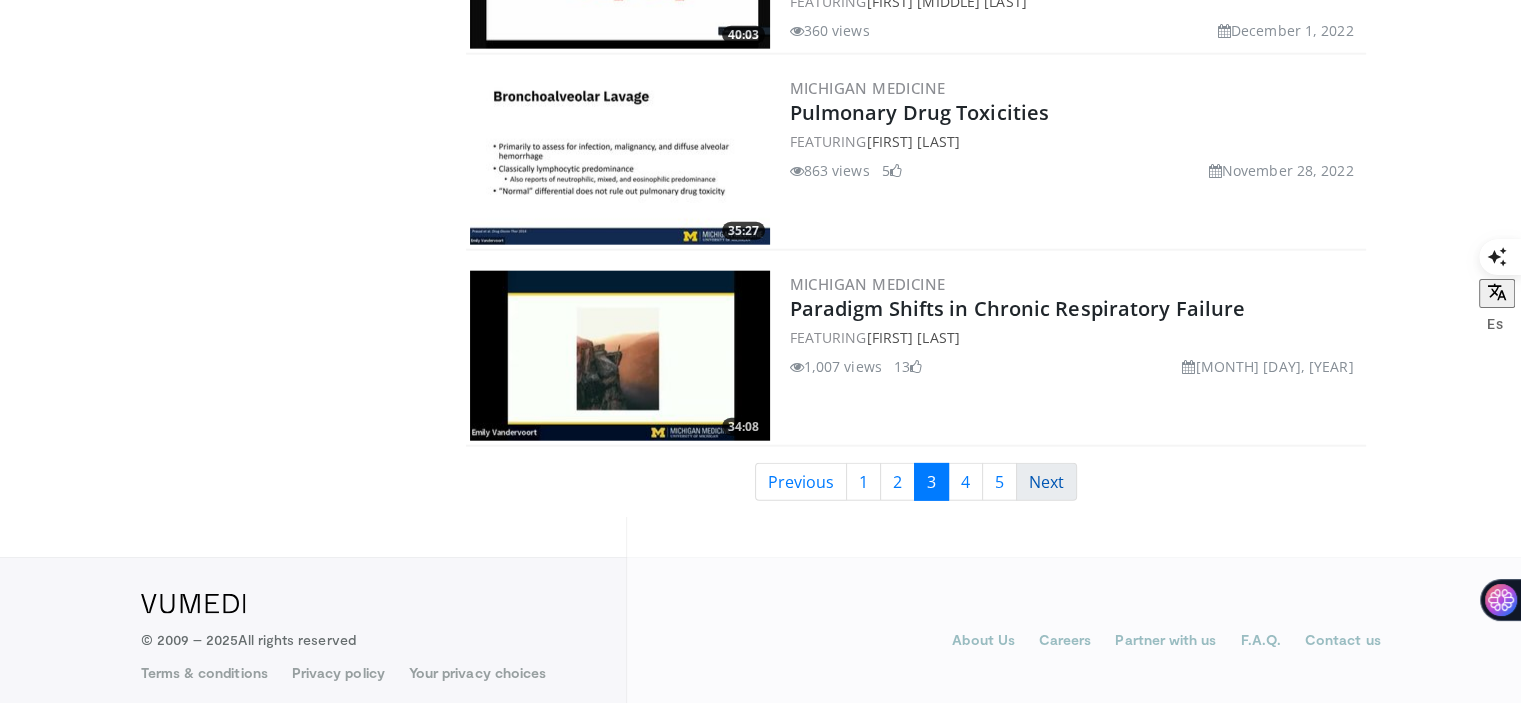click on "Next" at bounding box center [1046, 482] 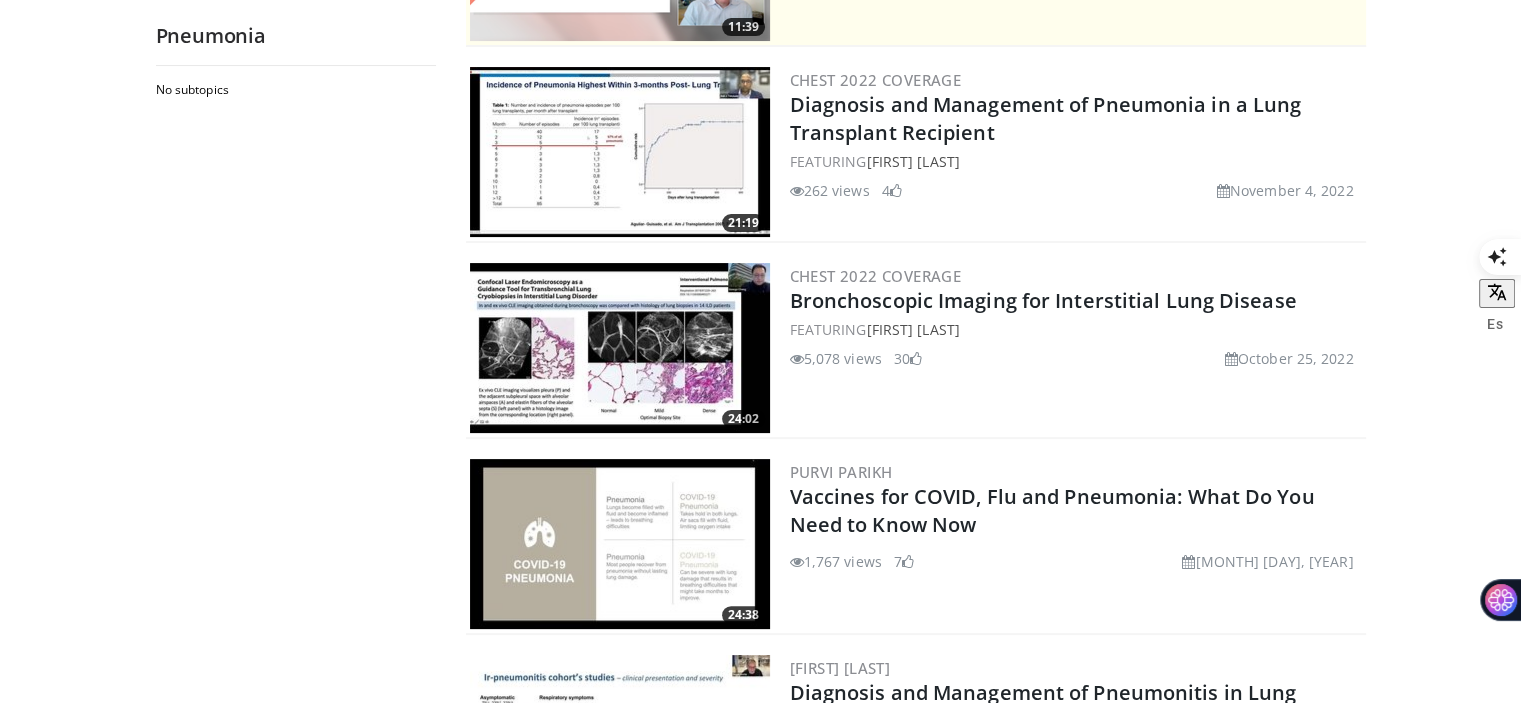 scroll, scrollTop: 0, scrollLeft: 0, axis: both 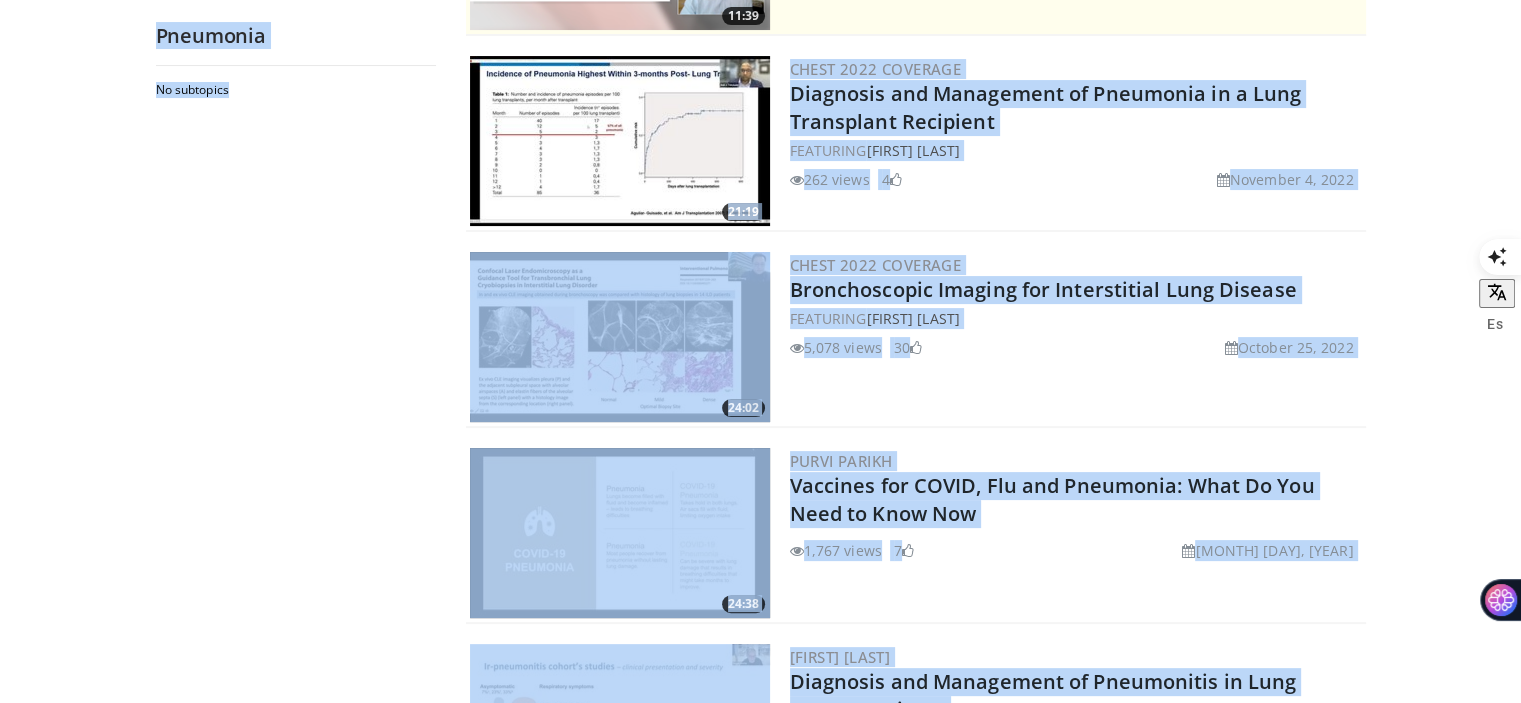 drag, startPoint x: 397, startPoint y: 435, endPoint x: 654, endPoint y: 82, distance: 436.644 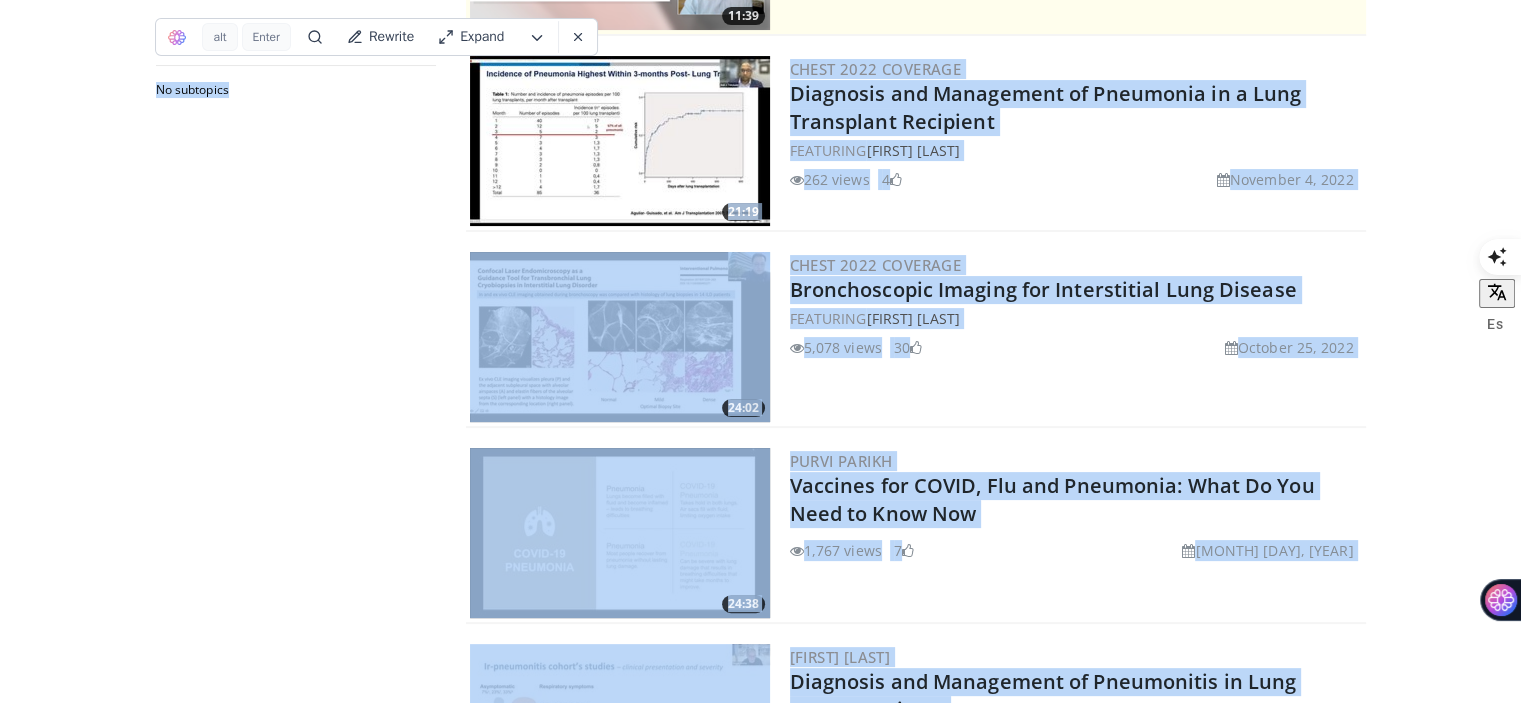 copy on "21:19
CHEST 2022 Coverage
Diagnosis and Management of Pneumonia in a Lung Transplant Recipient
FEATURING
Anil Trindade
262 views
November 4, 2022
4
24:02
CHEST 2022 Coverage
Bronchoscopic Imaging for Interstitial Lung Disease
FEATURING
George Zhi Cheng
5,078 views
October 25, 2022
30
24:38
Purvi Parikh
Vaccines for COVID, Flu and Pneumonia: What Do You Need to Know Now
1,767 views
October 21, 2022
7
26:46
Jacques Cadranel
Diagnosis and Management of Pneumonitis in Lung Cancer Patients
360 views
October 4, 2022
1
33:54
Michigan Medicine
Management of Chronic Respiratory Failure With Non-Invasive Ventilation
FEATURING
Philip Choi
1,520 views
August 26, 2022
20
..." 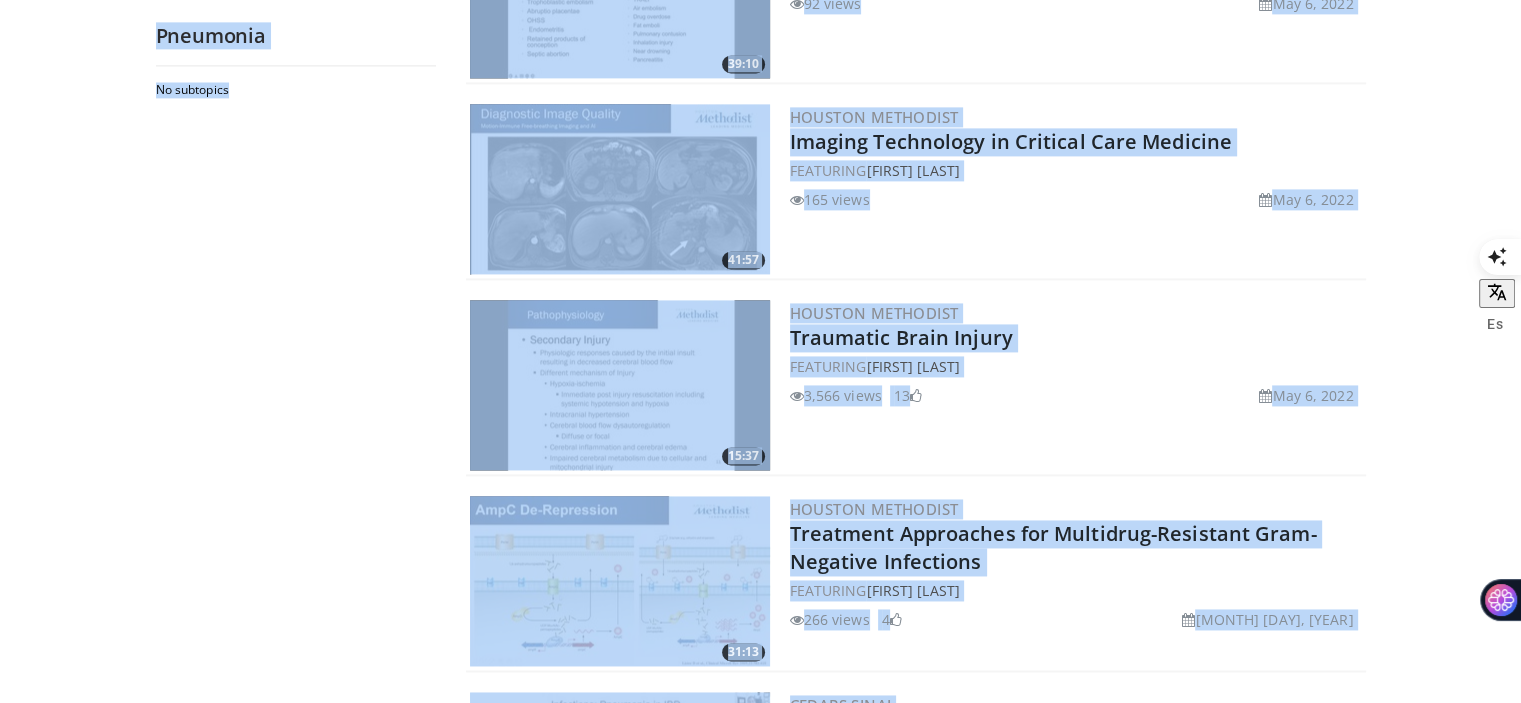 scroll, scrollTop: 4855, scrollLeft: 0, axis: vertical 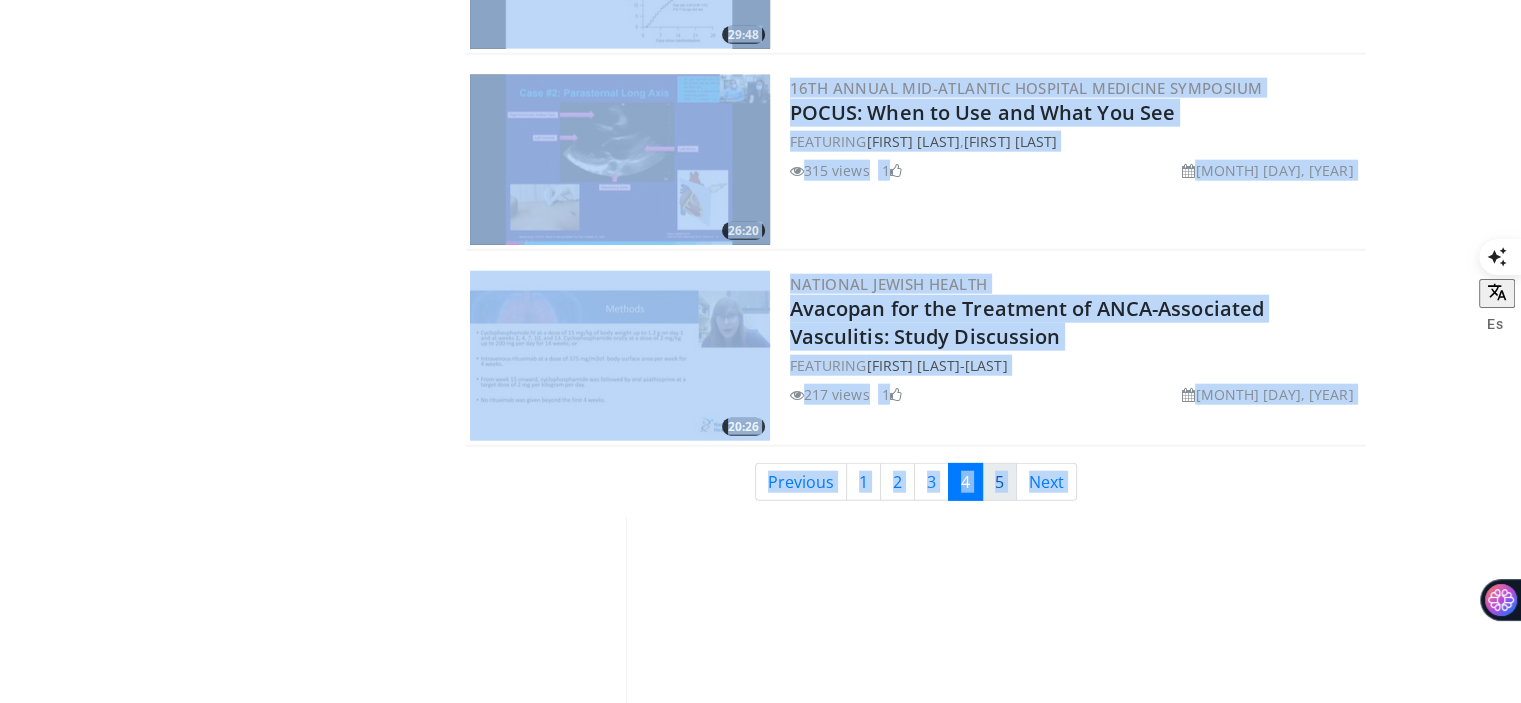 click on "5" at bounding box center [999, 482] 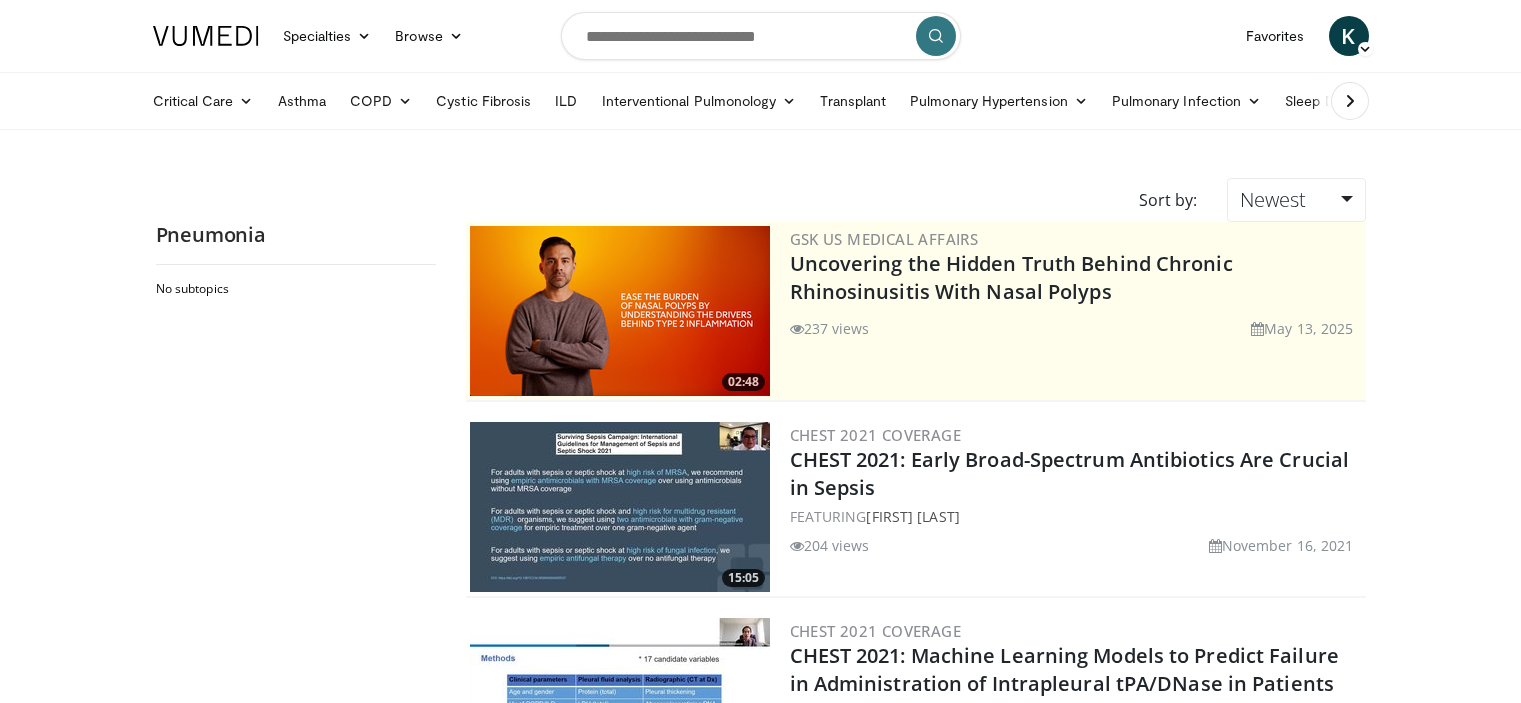 scroll, scrollTop: 0, scrollLeft: 0, axis: both 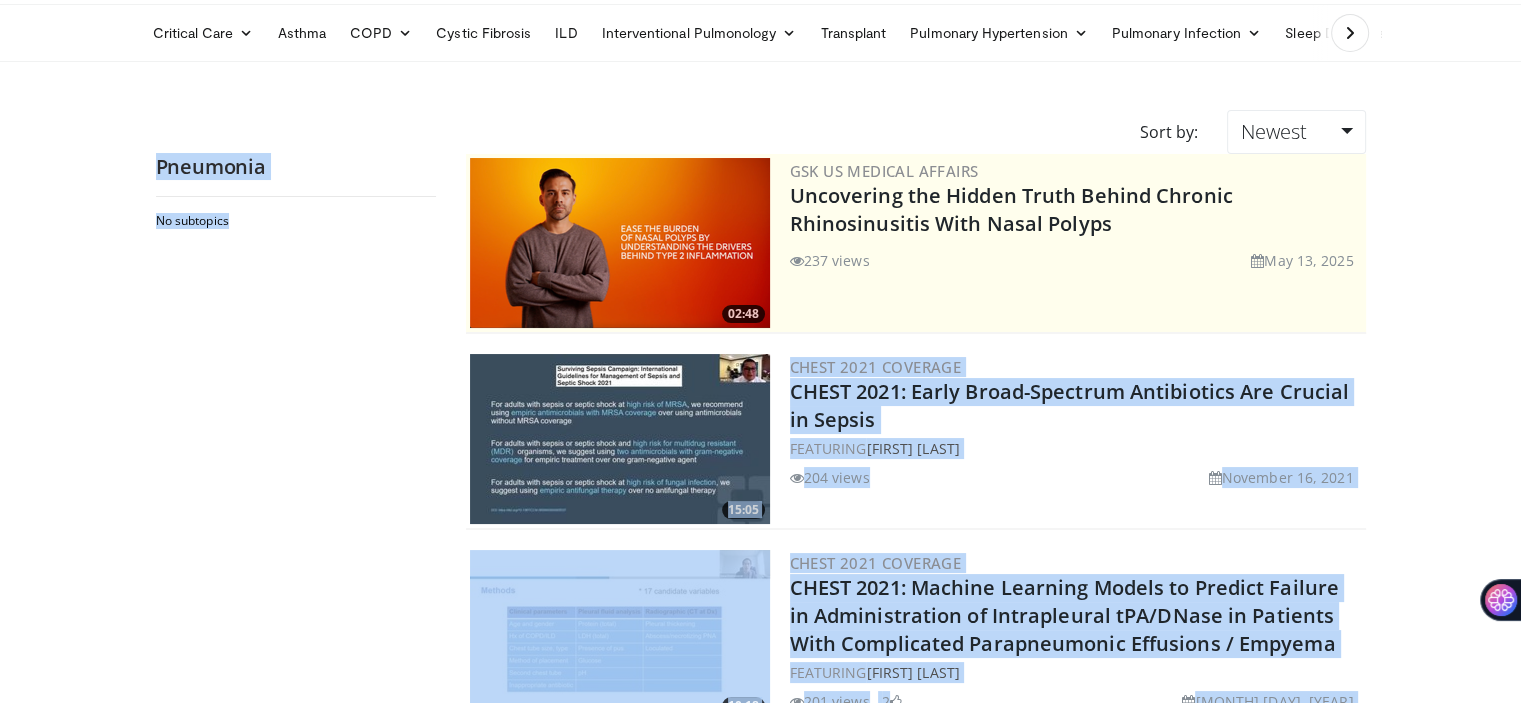 drag, startPoint x: 412, startPoint y: 461, endPoint x: 671, endPoint y: 399, distance: 266.31747 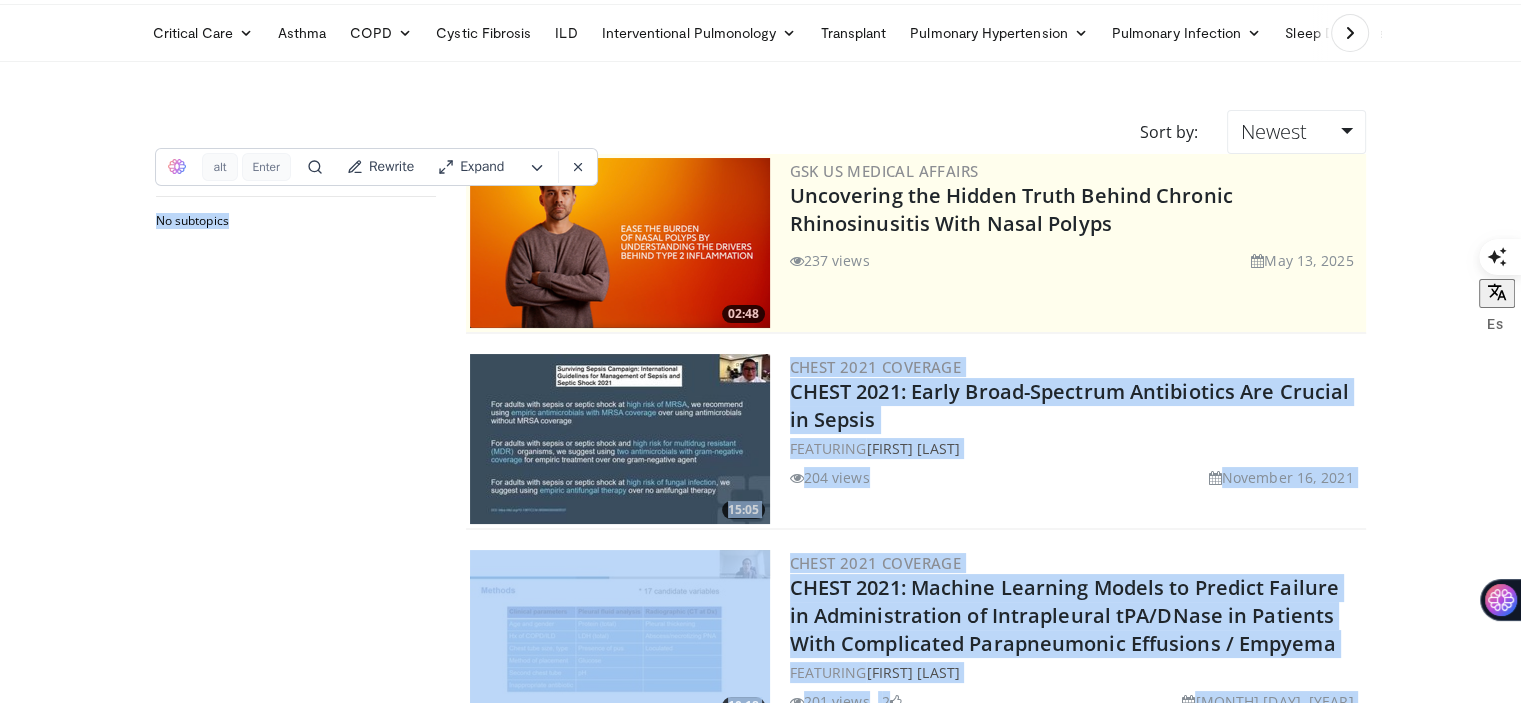 copy on "[TIME]
CHEST 2021 Coverage
CHEST 2021: Early Broad-Spectrum Antibiotics Are Crucial in Sepsis
FEATURING
[FIRST] [LAST]
204 views
[MONTH] [DAY], [YEAR]
[TIME]
CHEST 2021 Coverage
CHEST 2021: Machine Learning Models to Predict Failure in Administration of Intrapleural tPA/DNase in Patients With Complicated Parapneumonic Effusions / Empyema
FEATURING
[FIRST] [LAST]
201 views
[MONTH] [DAY], [YEAR]
2
[TIME]
CHEST 2021 Coverage
CHEST 2021: The Use of NIV Immediately Following Extubation
FEATURING
[FIRST] [LAST]
1,103 views
[MONTH] [DAY], [YEAR]
7
[TIME]
[FIRST] [LAST]
Gram-Negative Trials: Lessons Learned
106 views
[MONTH] [DAY], [YEAR]
[TIME]
American Association for Bronchology and Interventional Pulmonology (AABIP)
Bronchoscopic Management of E..." 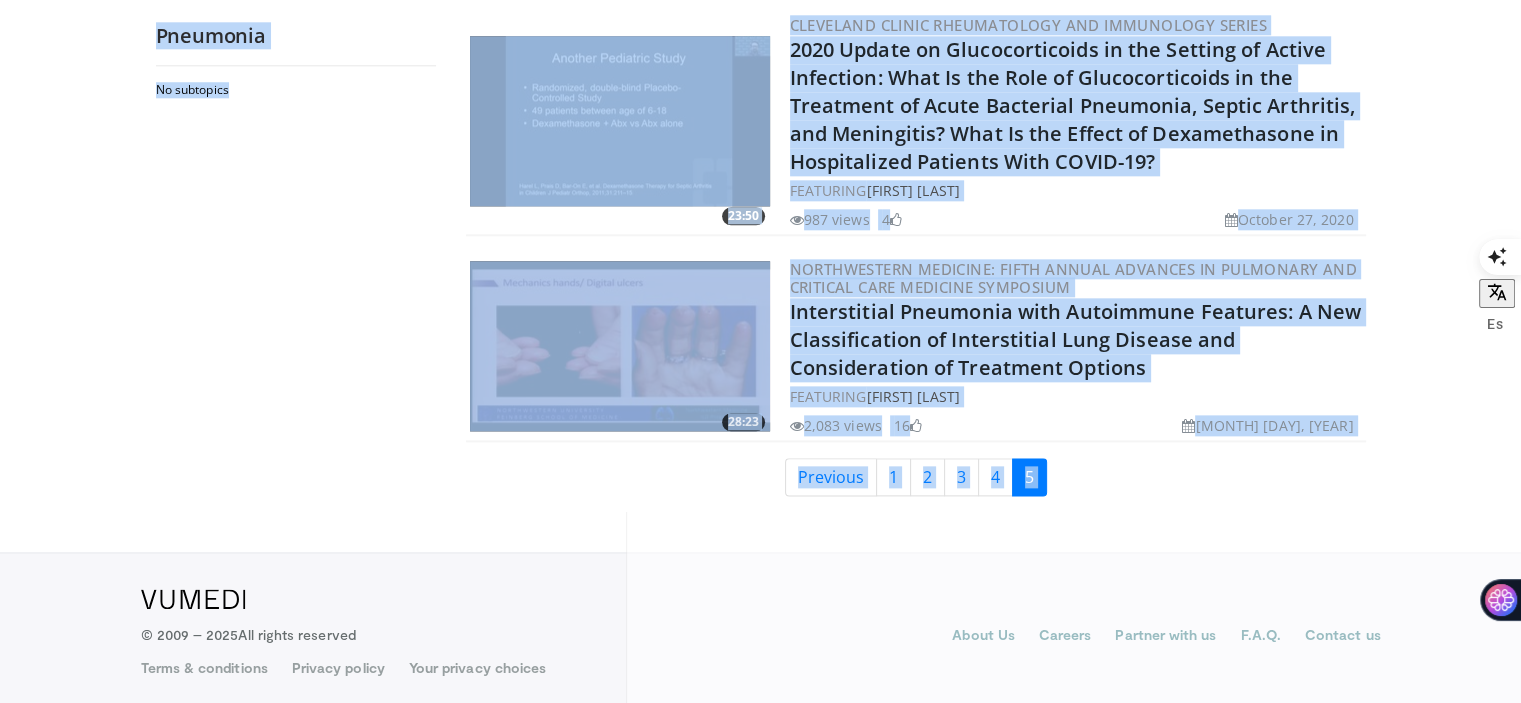scroll, scrollTop: 0, scrollLeft: 0, axis: both 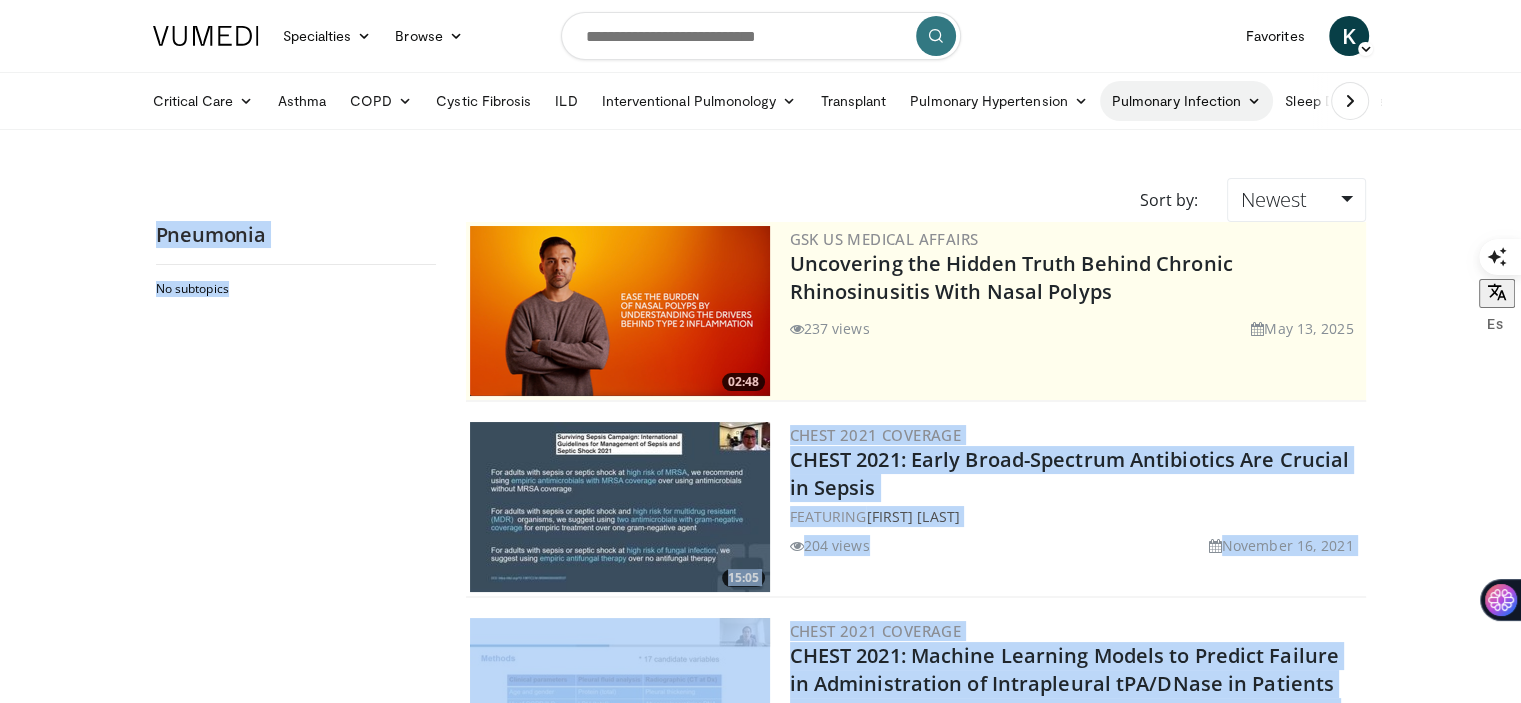click on "Pulmonary Infection" at bounding box center [1186, 101] 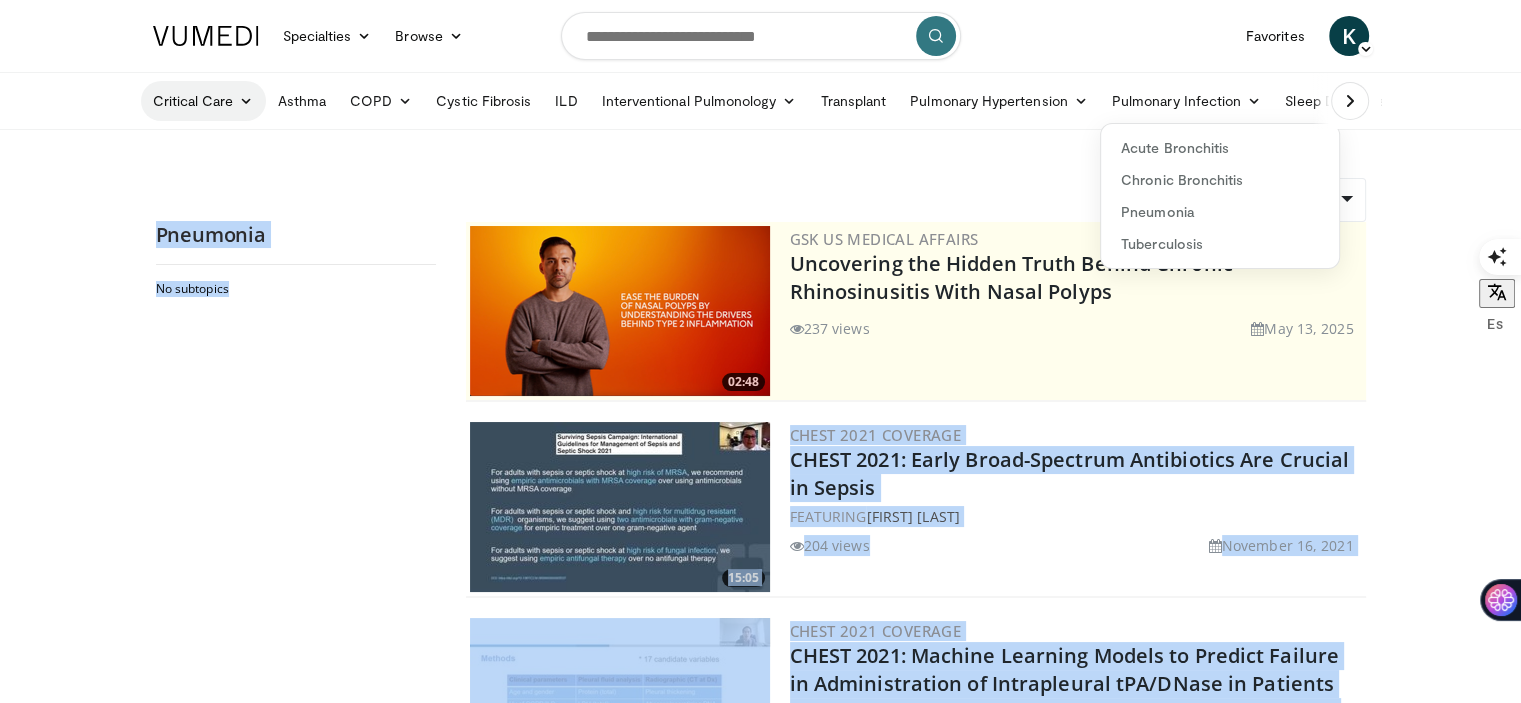 click on "Critical Care" at bounding box center [203, 101] 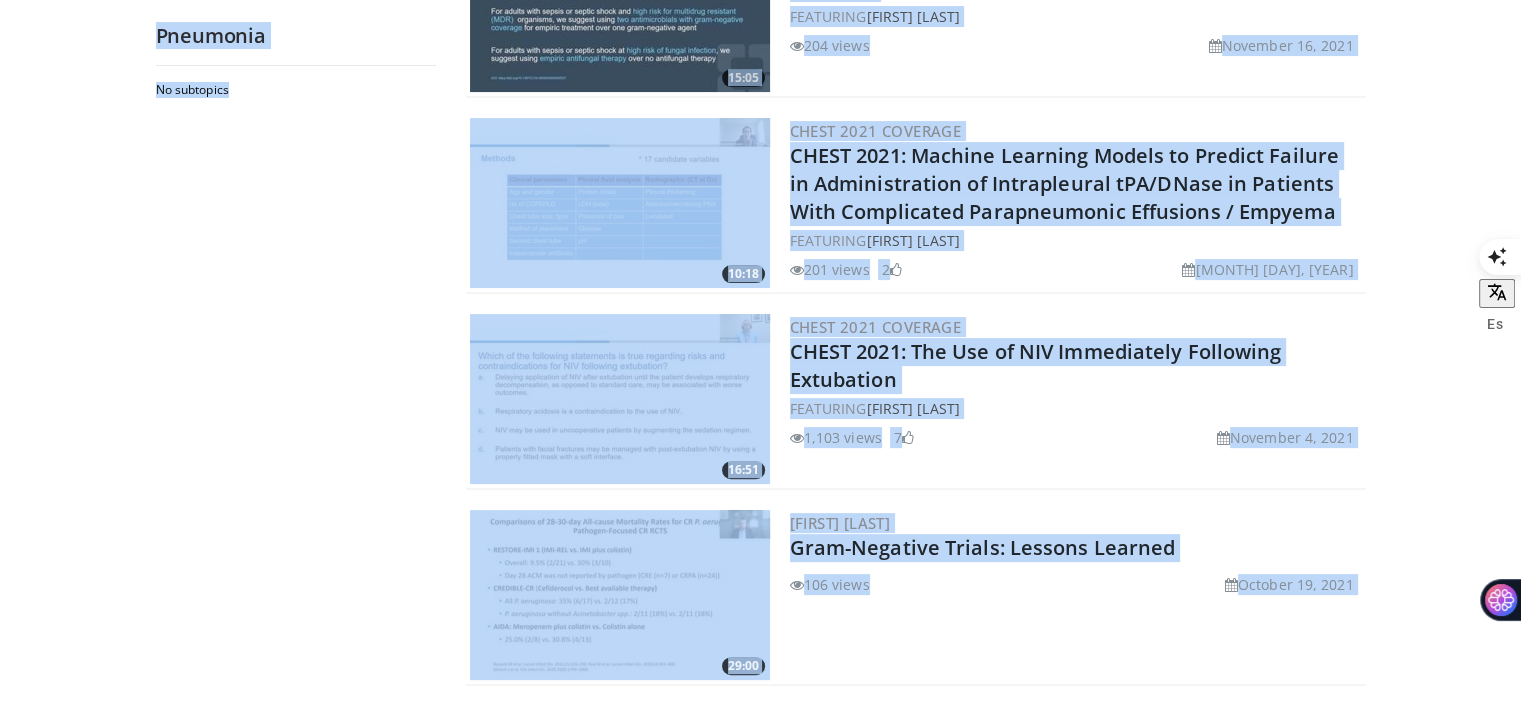 scroll, scrollTop: 0, scrollLeft: 0, axis: both 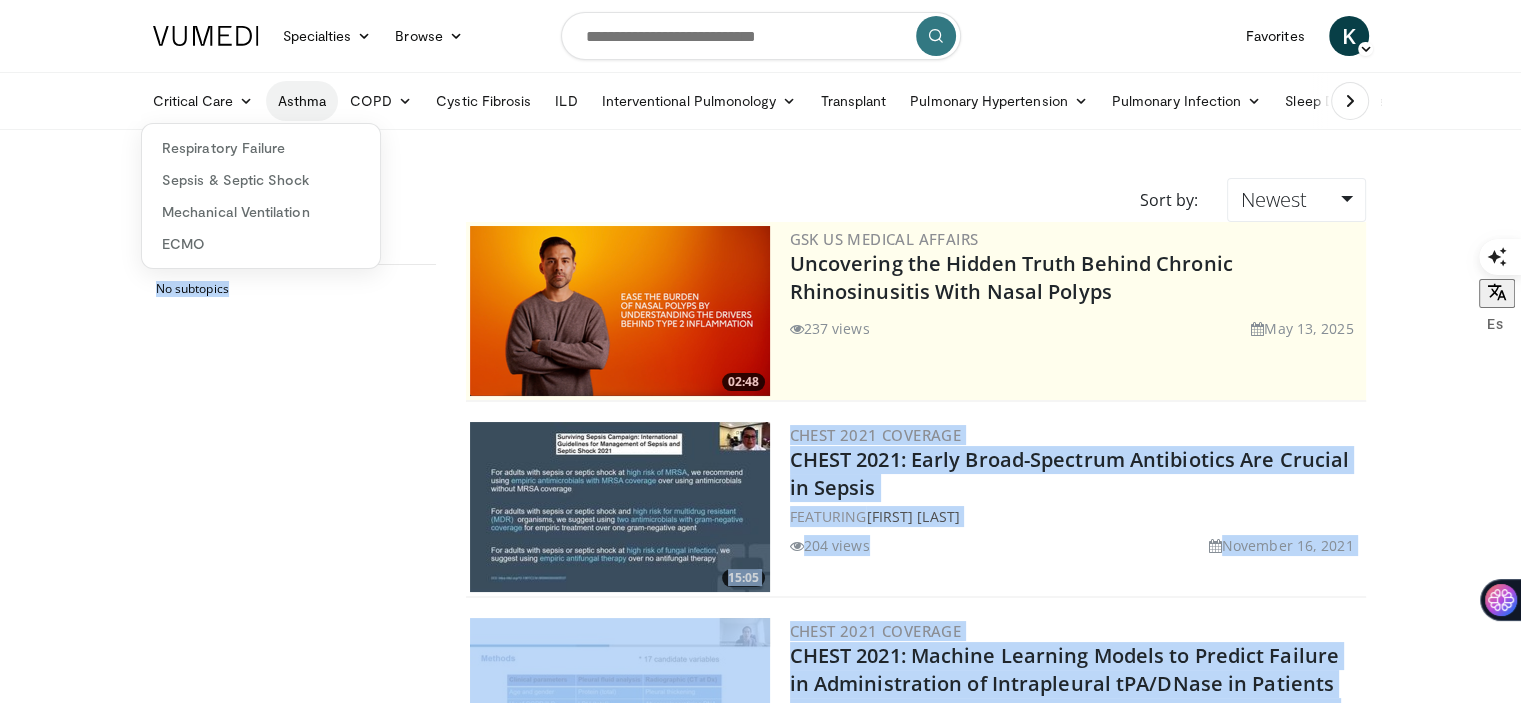 click on "Asthma" at bounding box center [302, 101] 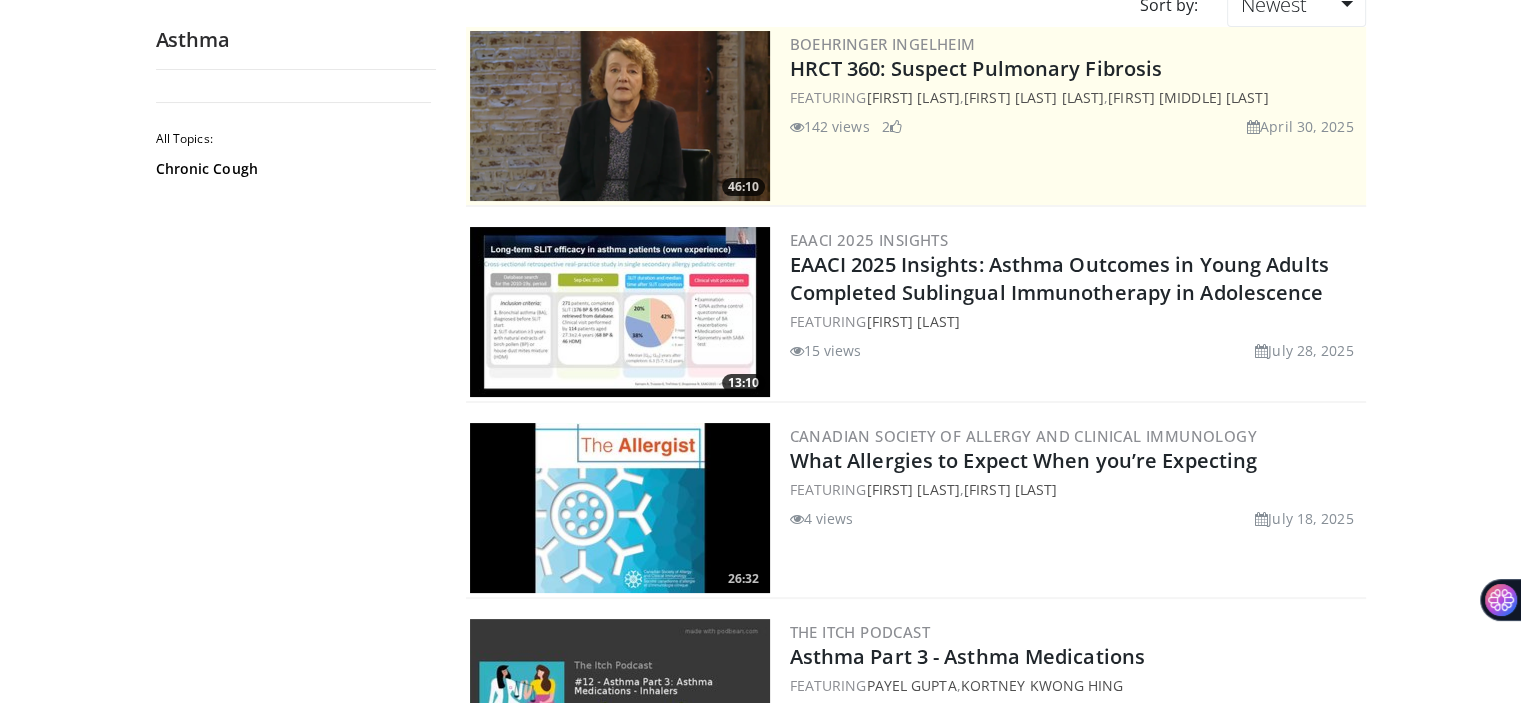 scroll, scrollTop: 0, scrollLeft: 0, axis: both 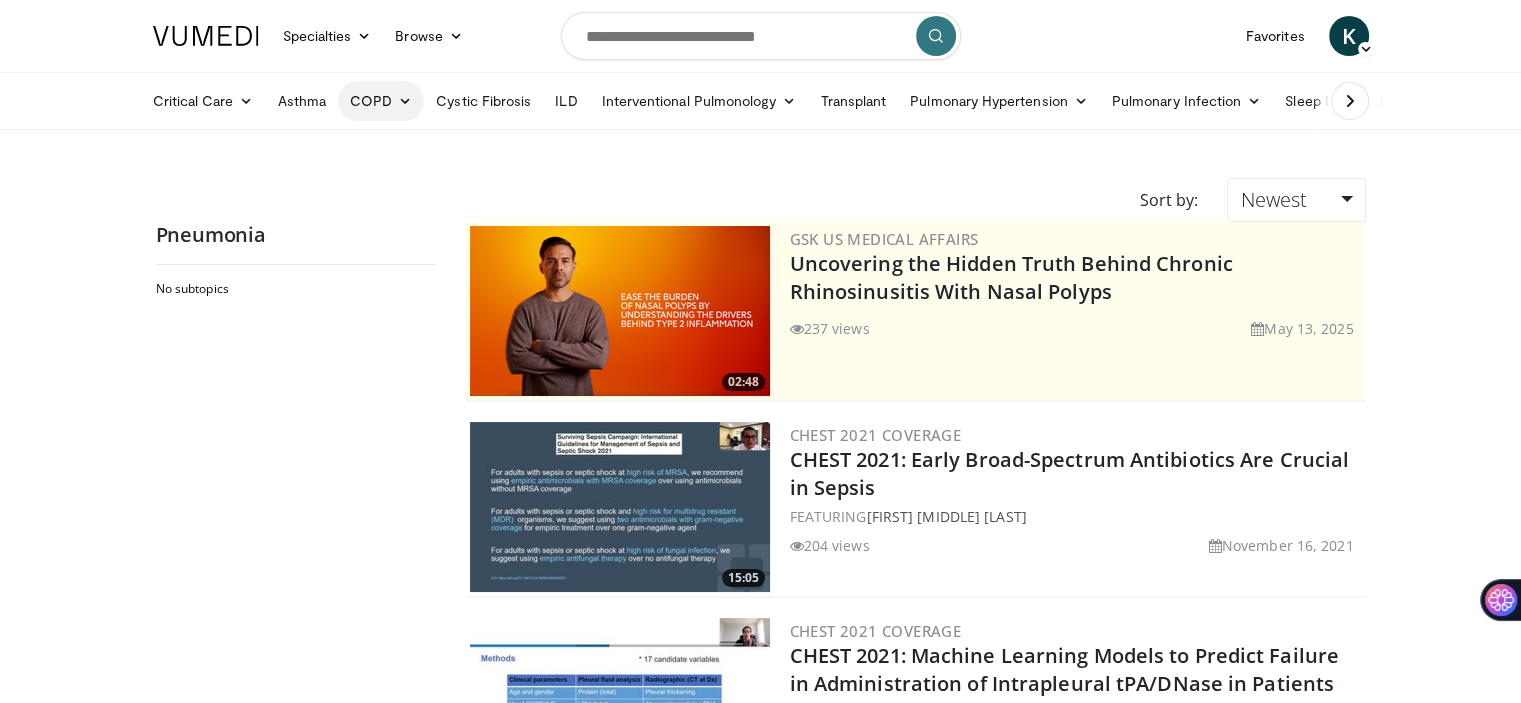 click on "COPD" at bounding box center (381, 101) 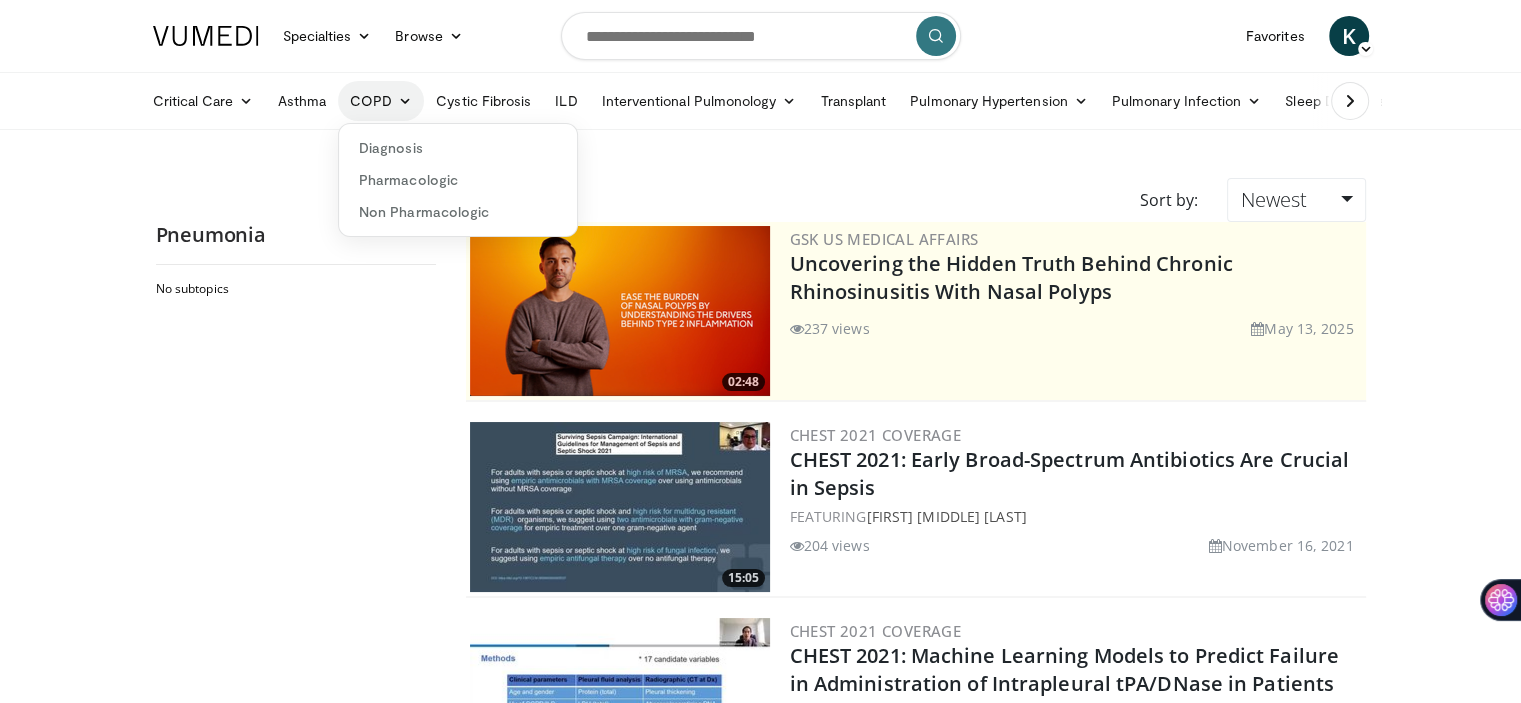 scroll, scrollTop: 0, scrollLeft: 0, axis: both 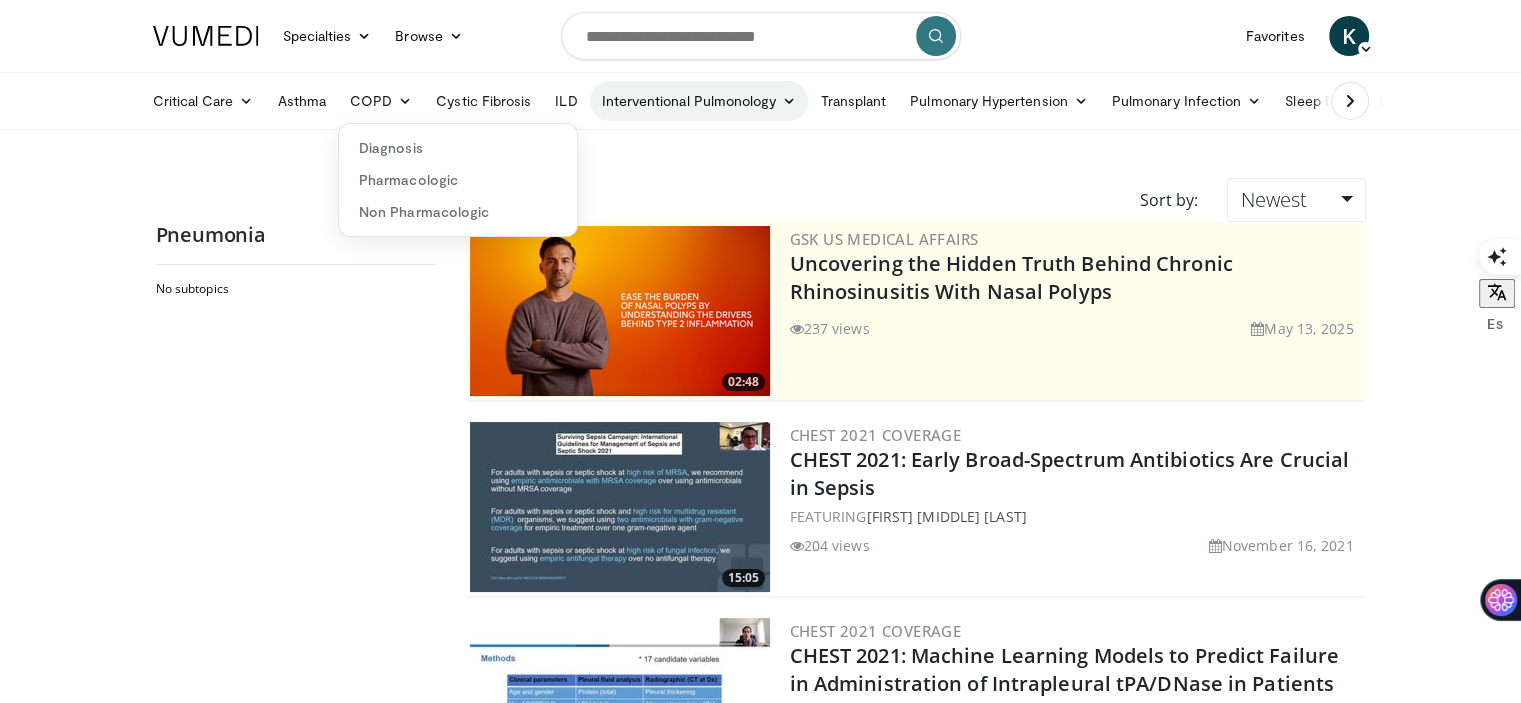 click on "Interventional Pulmonology" at bounding box center [699, 101] 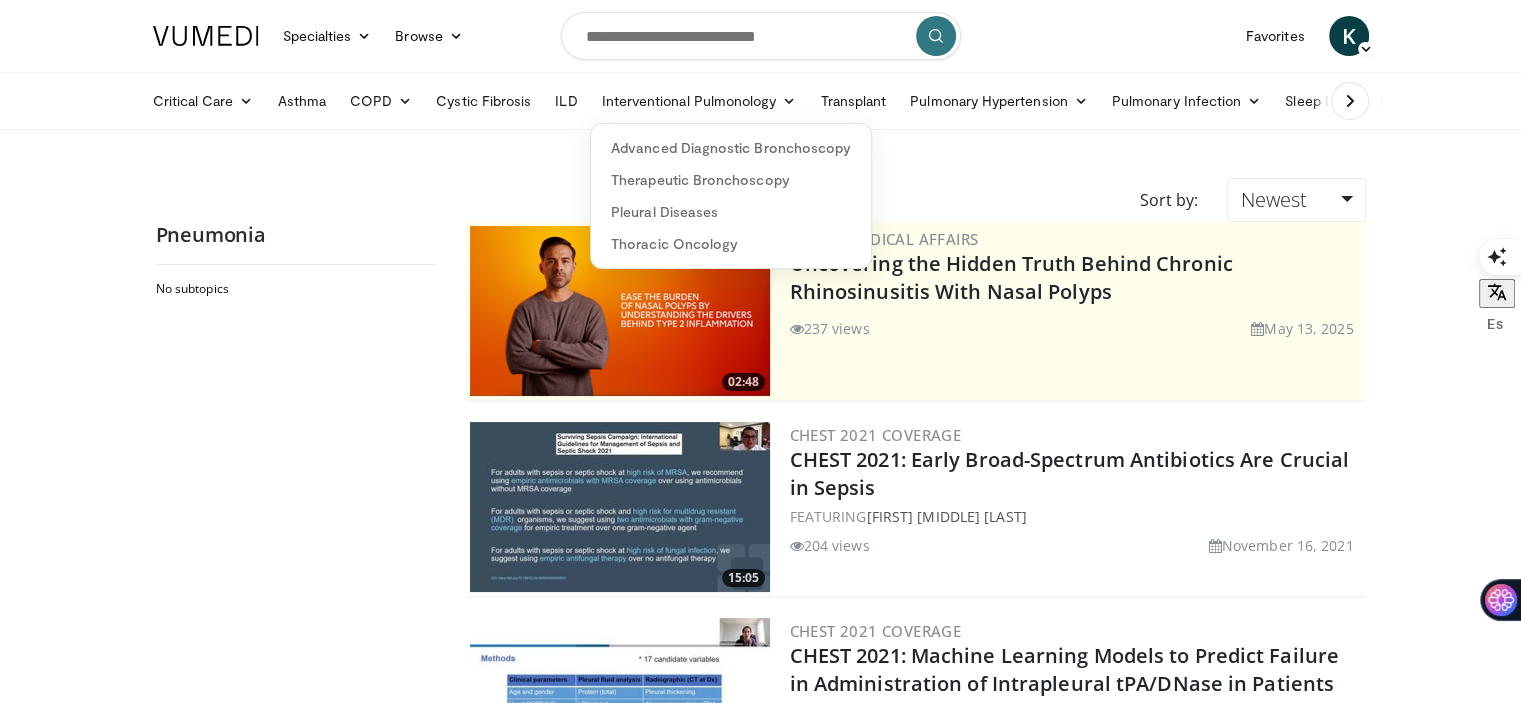 click at bounding box center (1350, 101) 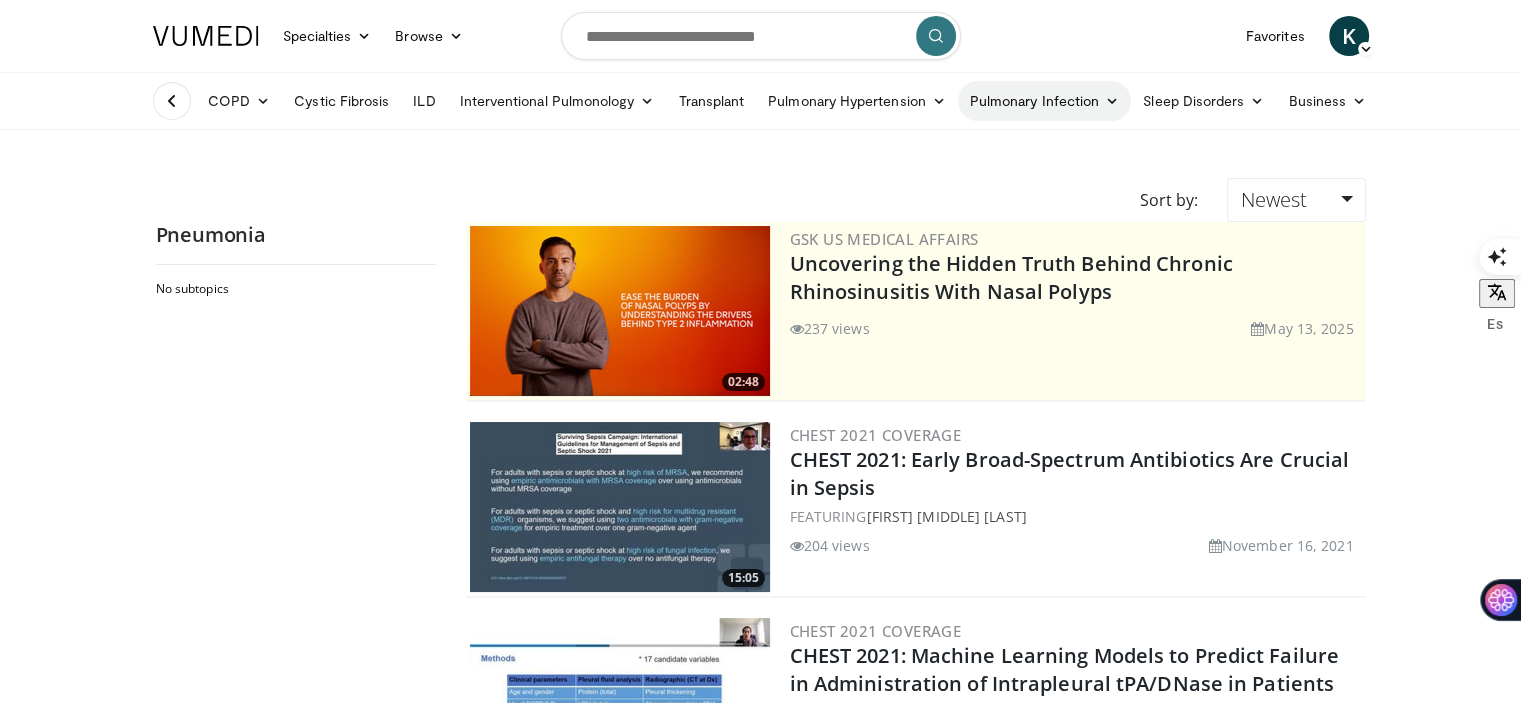 click at bounding box center [1112, 101] 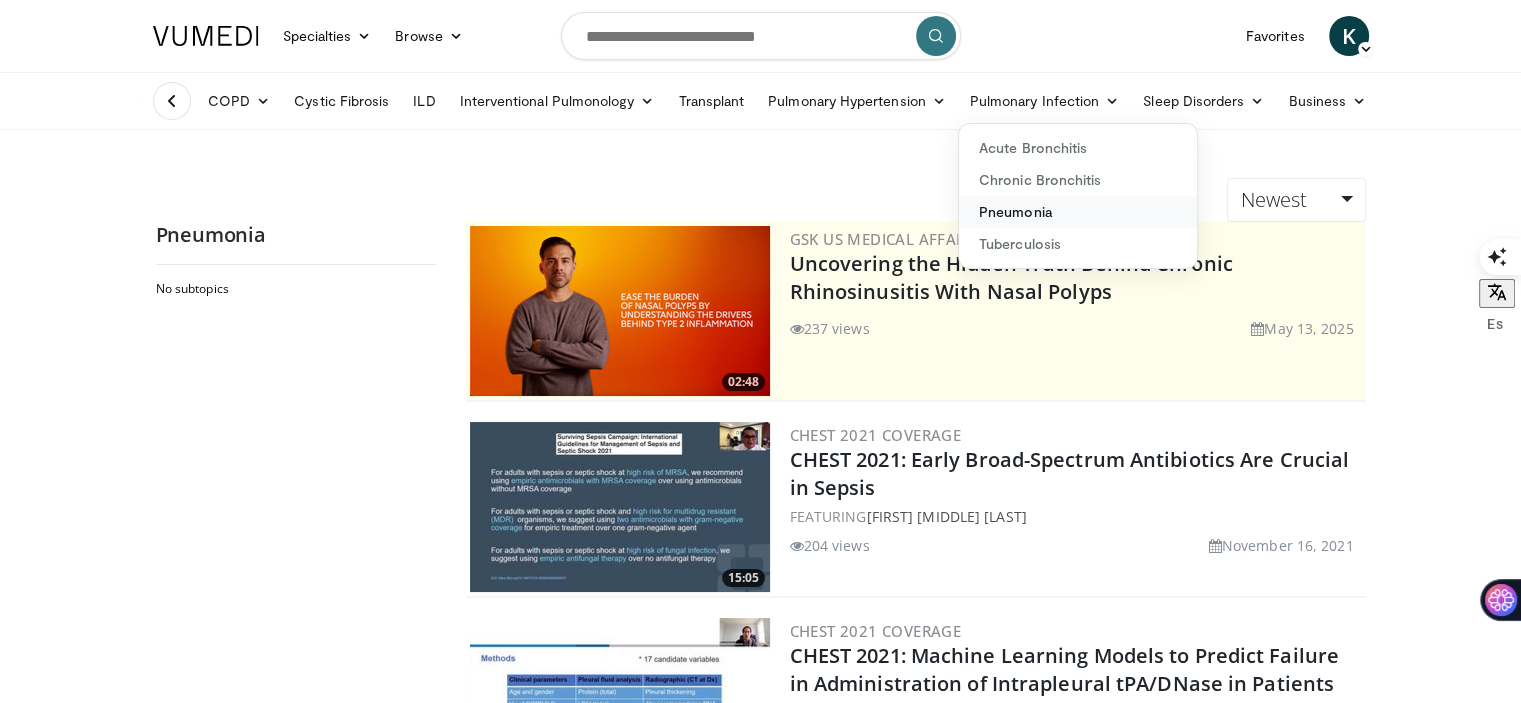 click on "Pneumonia" at bounding box center [1078, 212] 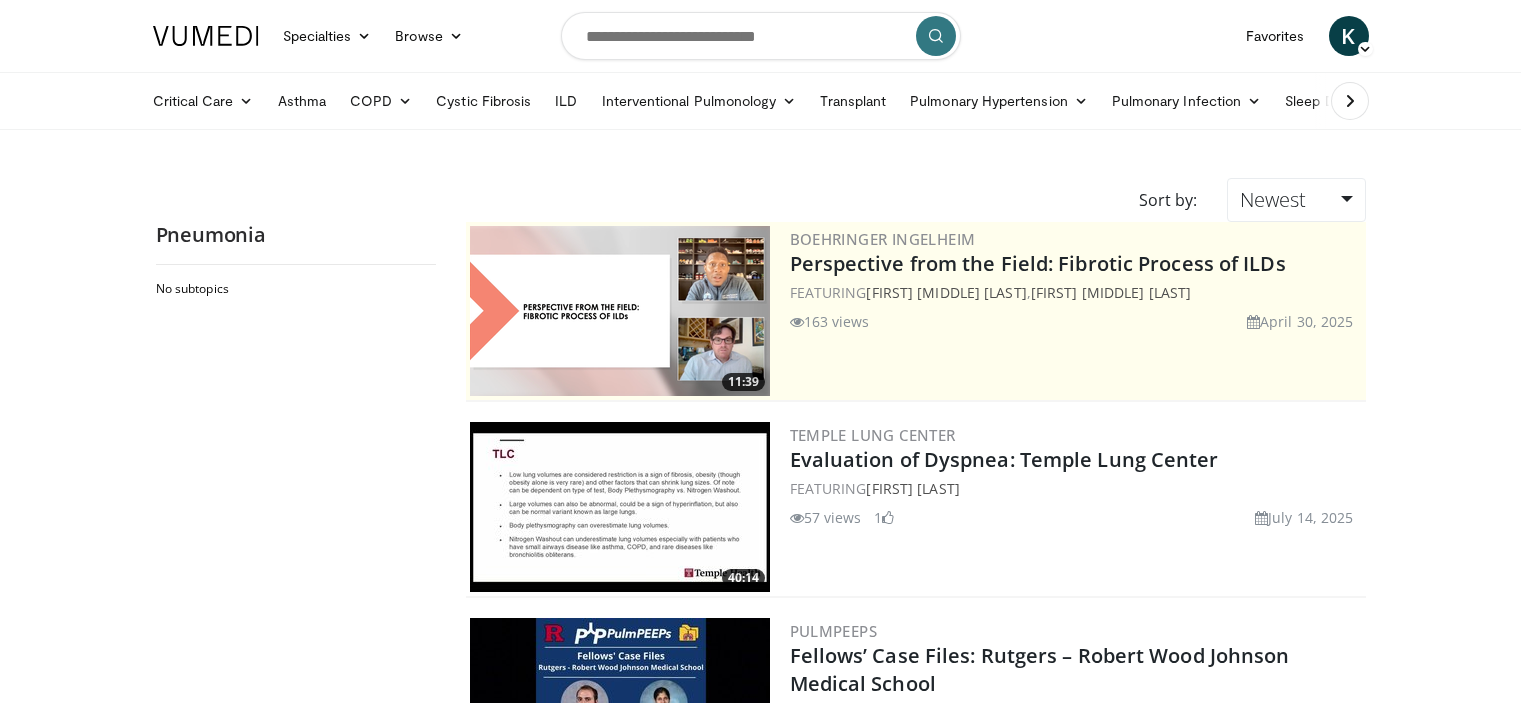 scroll, scrollTop: 0, scrollLeft: 0, axis: both 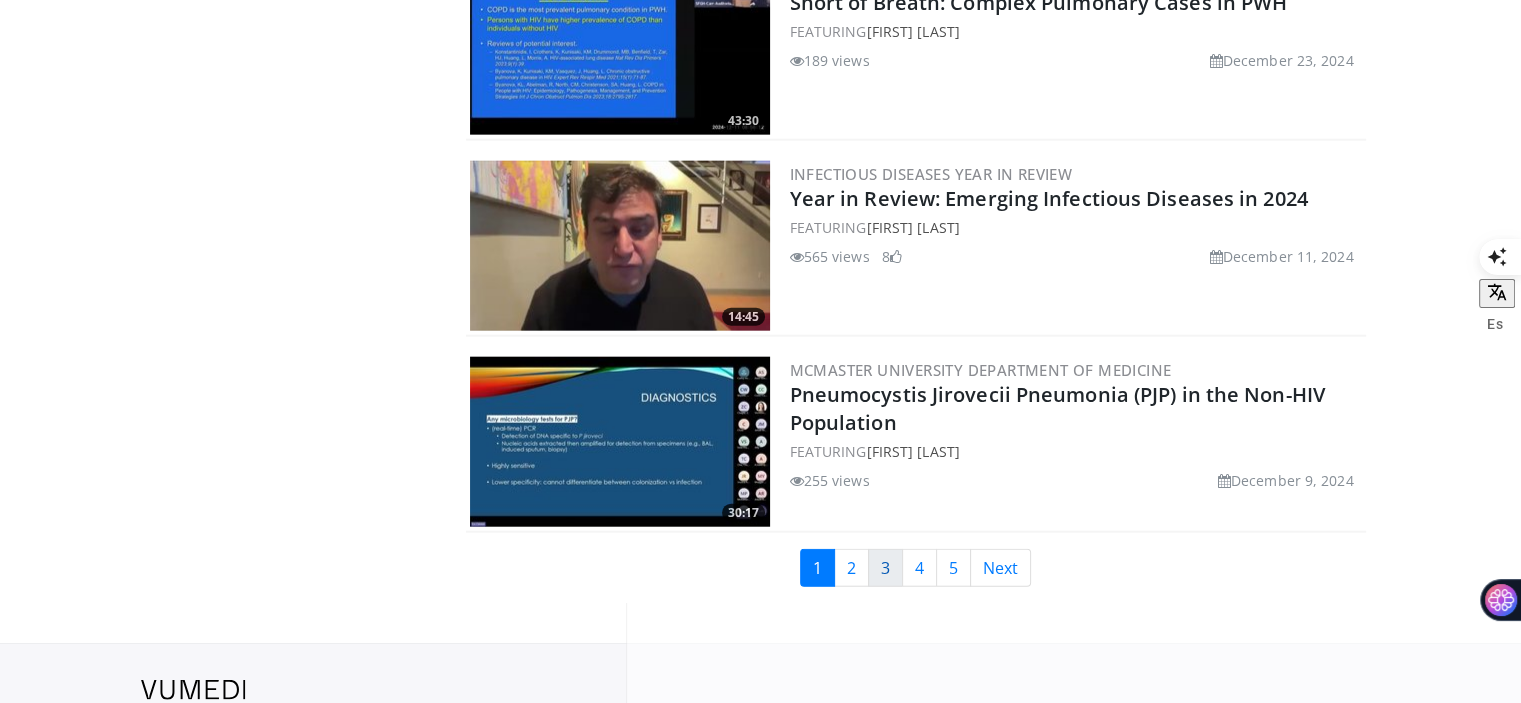 click on "3" at bounding box center (885, 568) 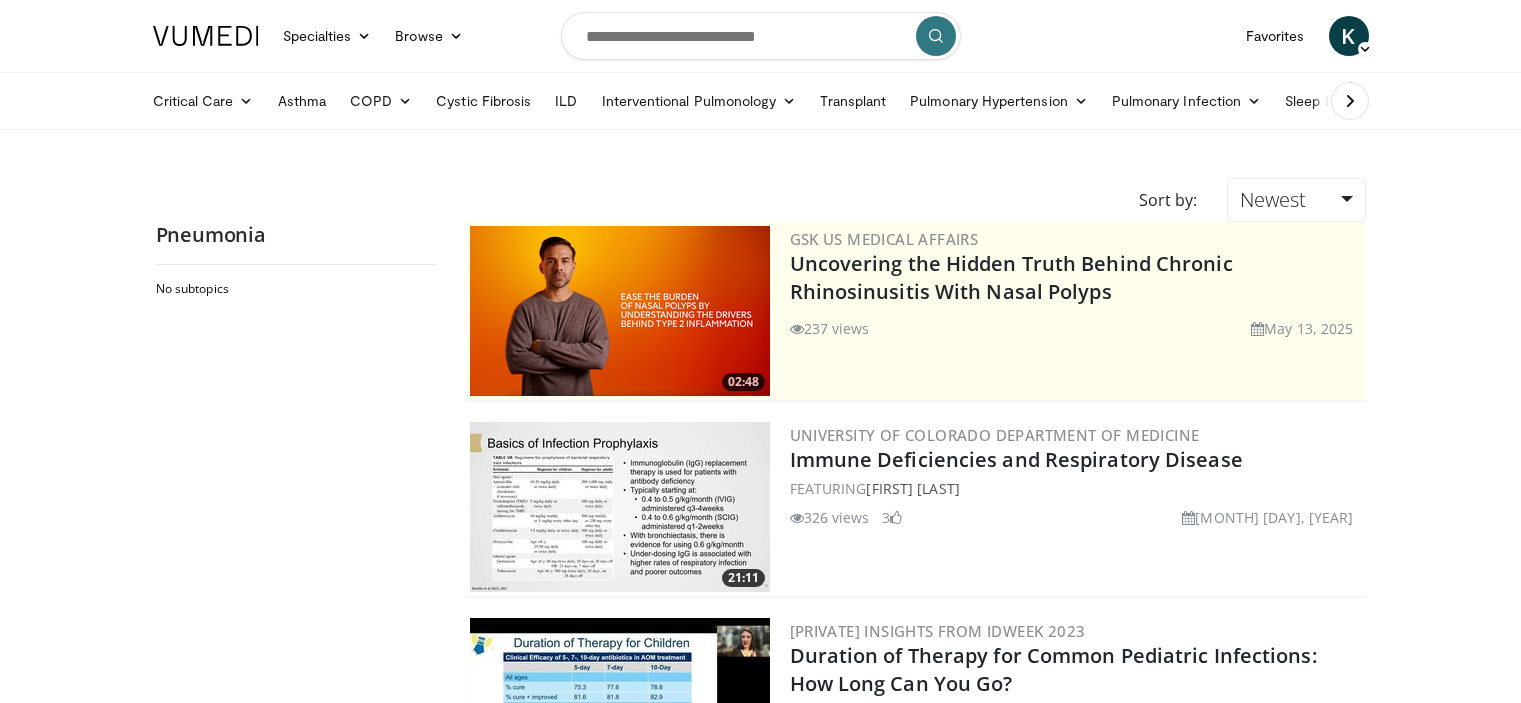 click on "Specialties
Adult & Family Medicine
Allergy, Asthma, Immunology
Anesthesiology
Cardiology
Dental
Dermatology
Endocrinology
Gastroenterology & Hepatology
General Surgery
Hematology & Oncology
Infectious Disease
Nephrology
Neurology
Neurosurgery
Obstetrics & Gynecology
Ophthalmology
Oral Maxillofacial
Orthopaedics
Otolaryngology
Pediatrics
Plastic Surgery
Podiatry
Psychiatry
Pulmonology
Radiation Oncology
Radiology
Rheumatology
Urology
Videos" at bounding box center (760, 351) 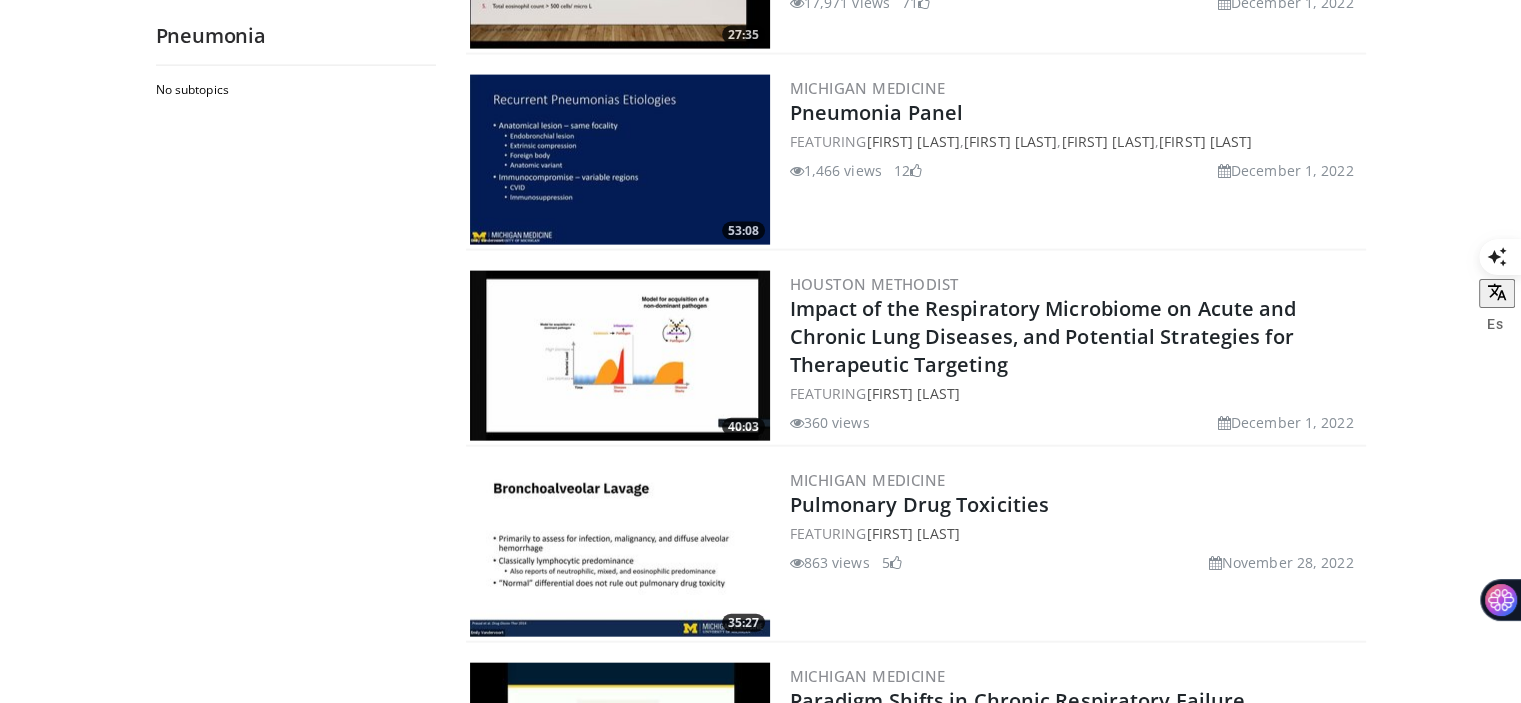scroll, scrollTop: 4430, scrollLeft: 0, axis: vertical 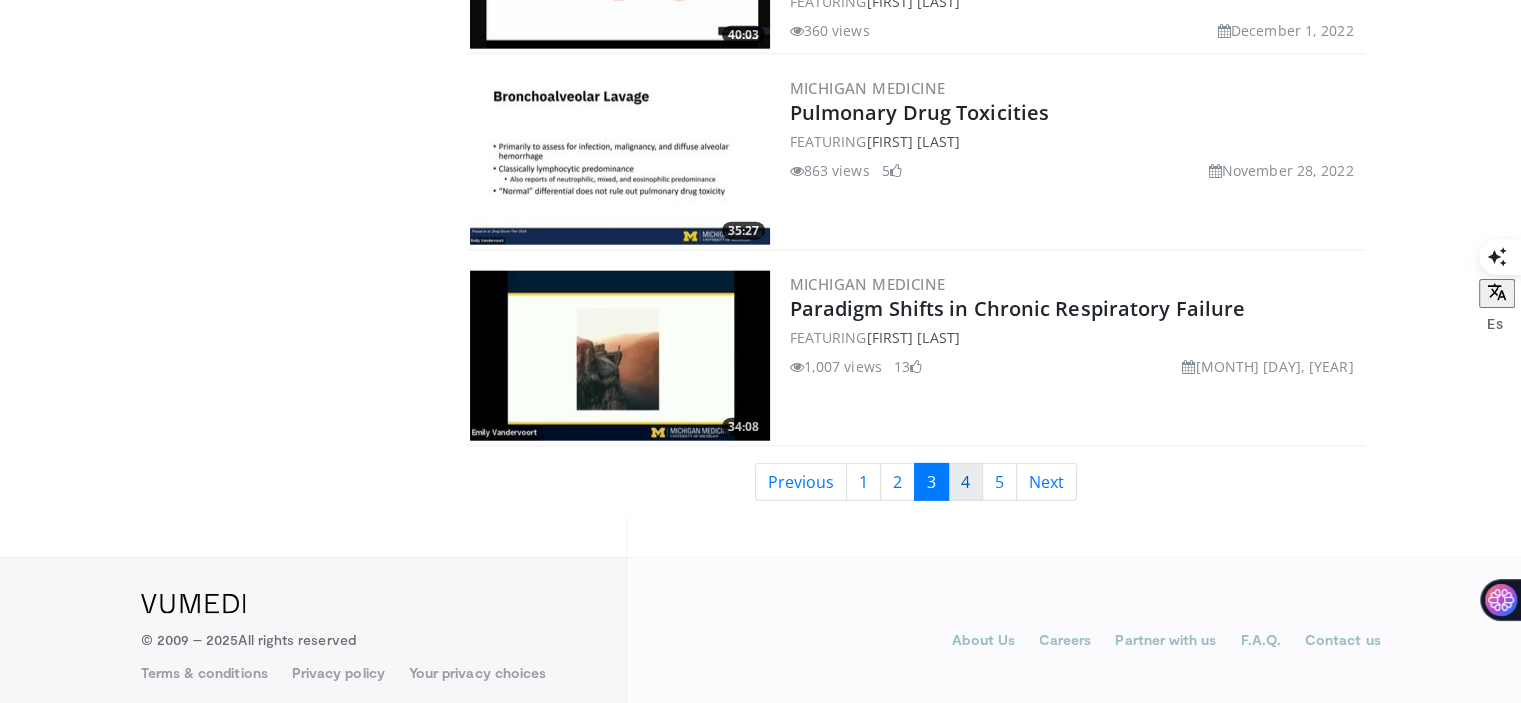 click on "4" at bounding box center [965, 482] 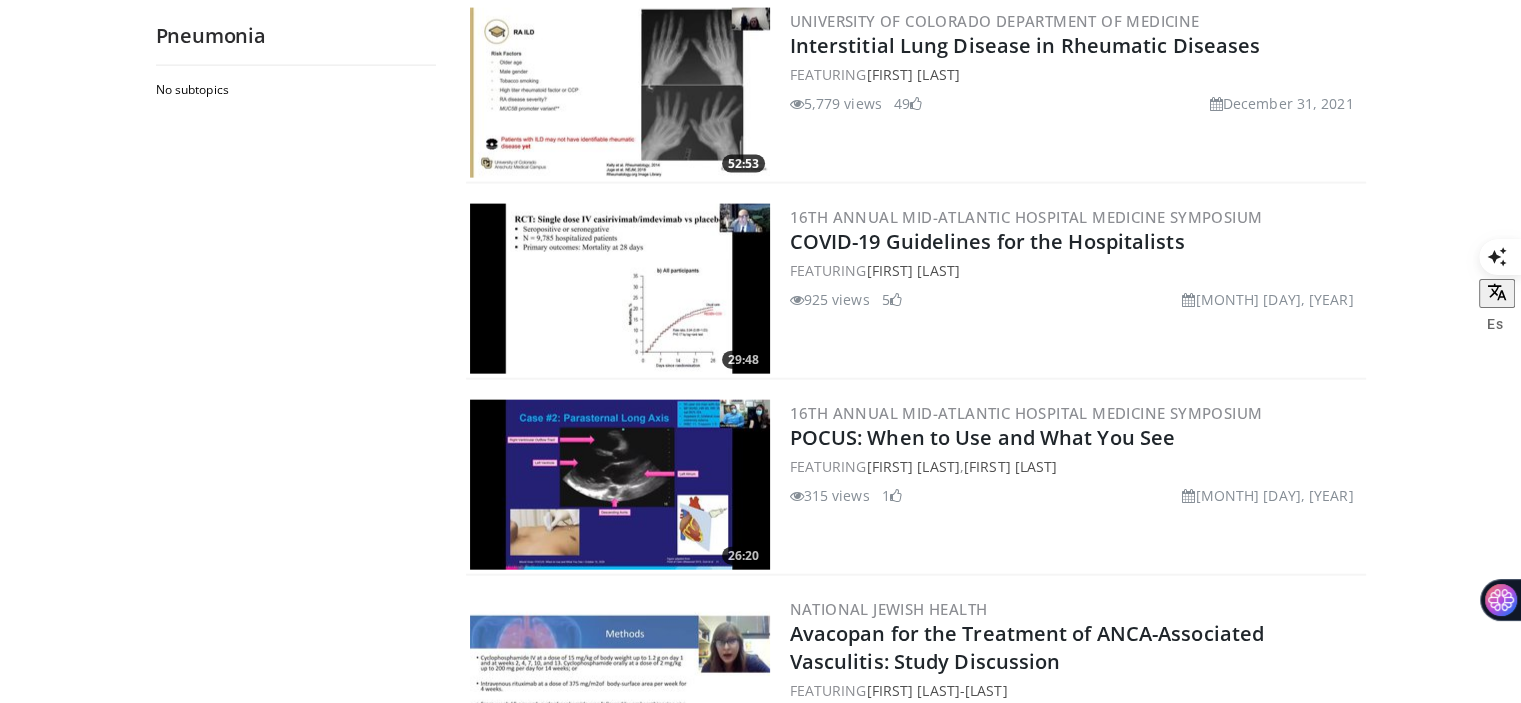 scroll, scrollTop: 4550, scrollLeft: 0, axis: vertical 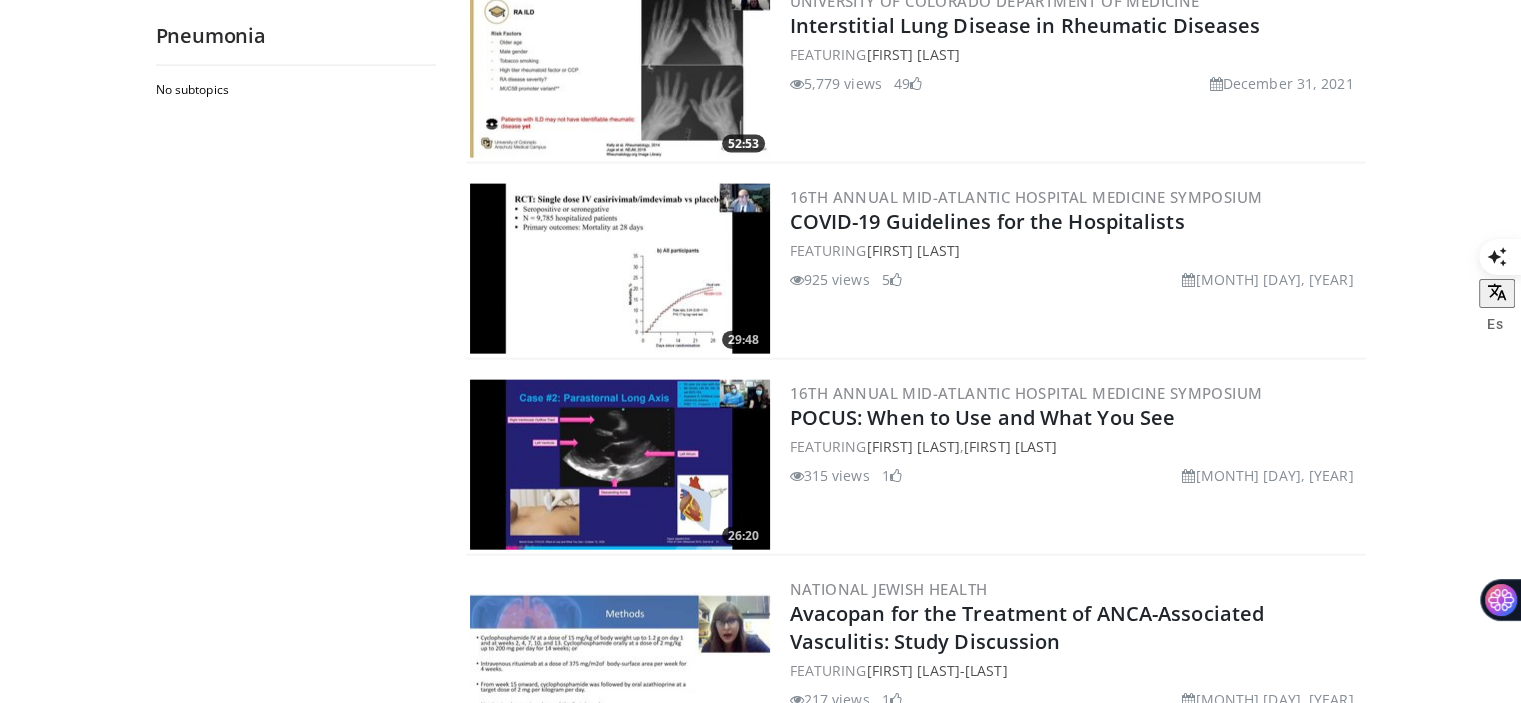 click on "Specialties
Adult & Family Medicine
Allergy, Asthma, Immunology
Anesthesiology
Cardiology
Dental
Dermatology
Endocrinology
Gastroenterology & Hepatology
General Surgery
Hematology & Oncology
Infectious Disease
Nephrology
Neurology
Neurosurgery
Obstetrics & Gynecology
Ophthalmology
Oral Maxillofacial
Orthopaedics
Otolaryngology
Pediatrics
Plastic Surgery
Podiatry
Psychiatry
Pulmonology
Radiation Oncology
Radiology
Rheumatology
Urology
Videos" at bounding box center [760, -4199] 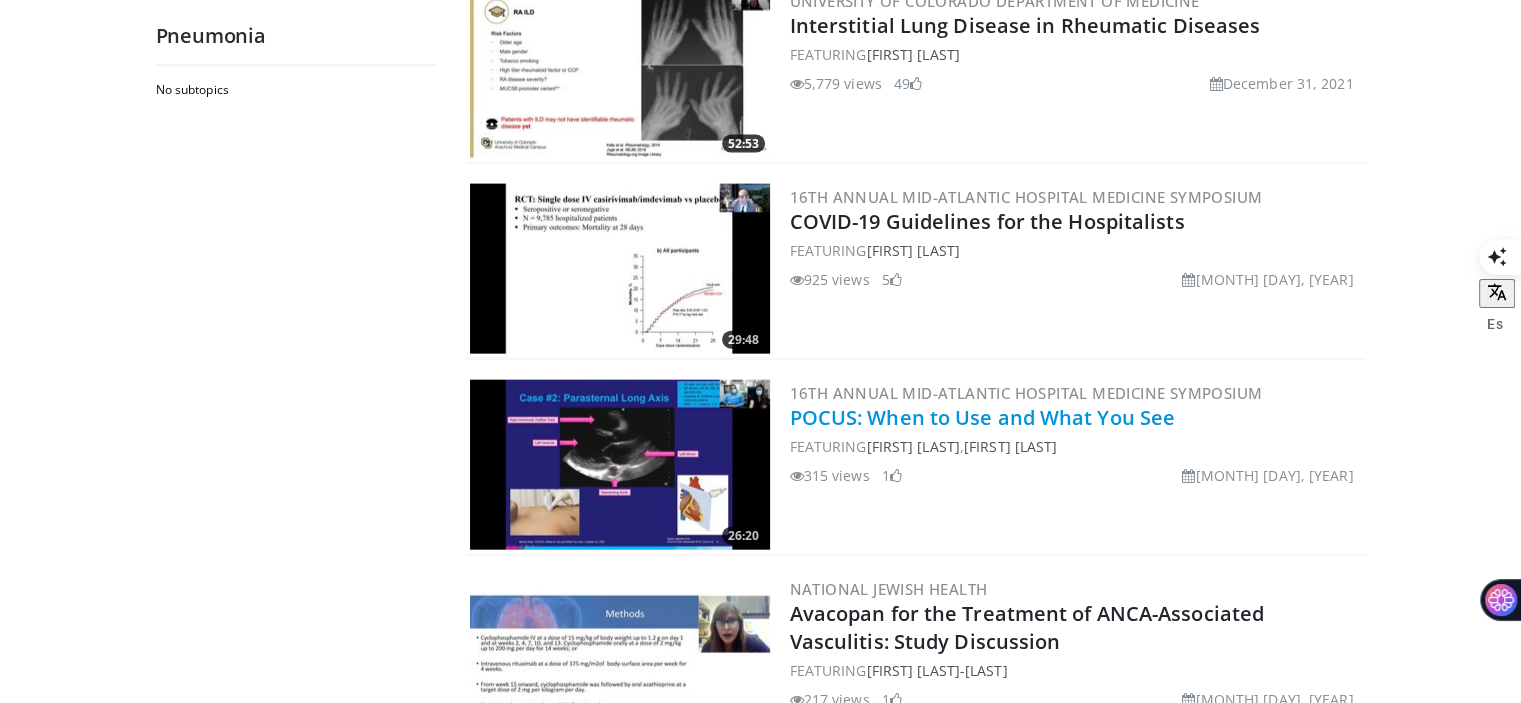 click on "POCUS: When to Use and What You See" at bounding box center [983, 417] 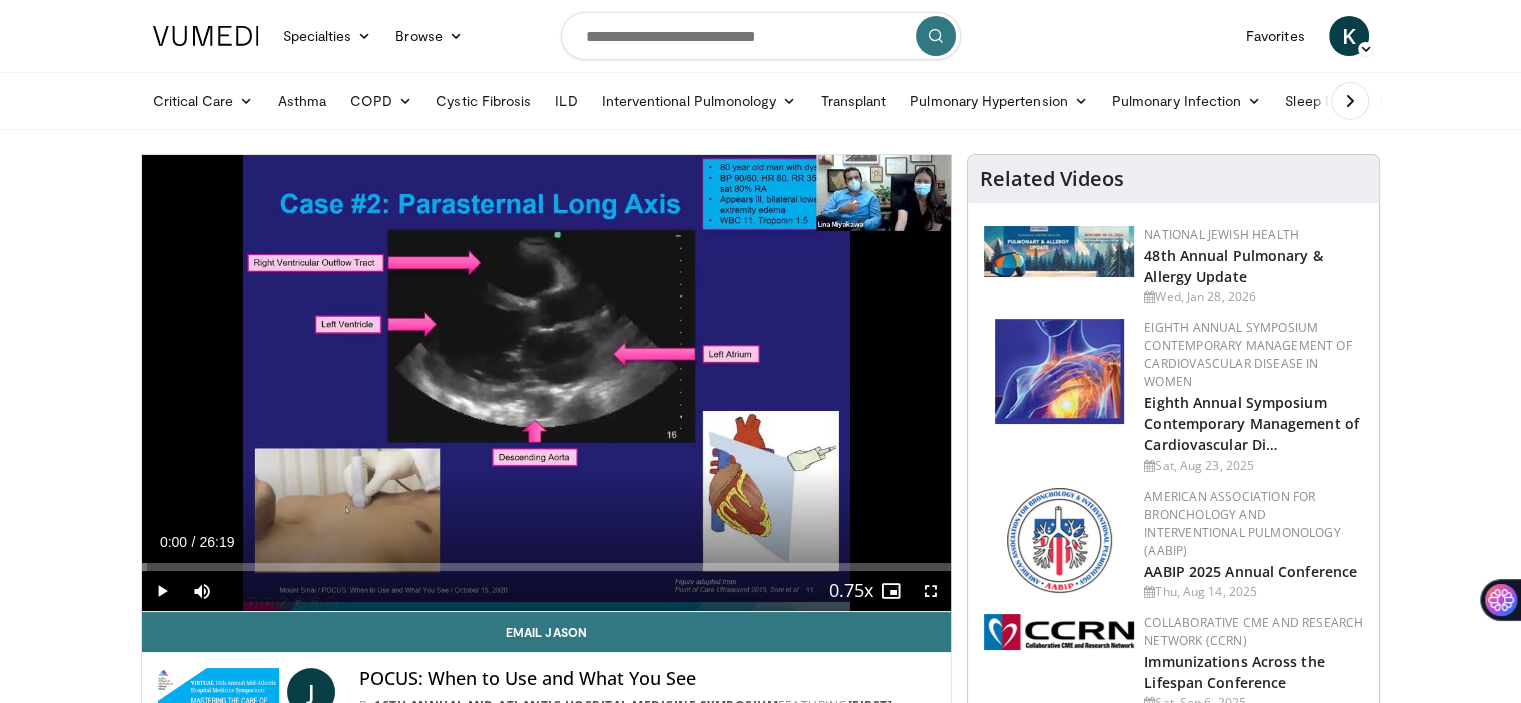 scroll, scrollTop: 0, scrollLeft: 0, axis: both 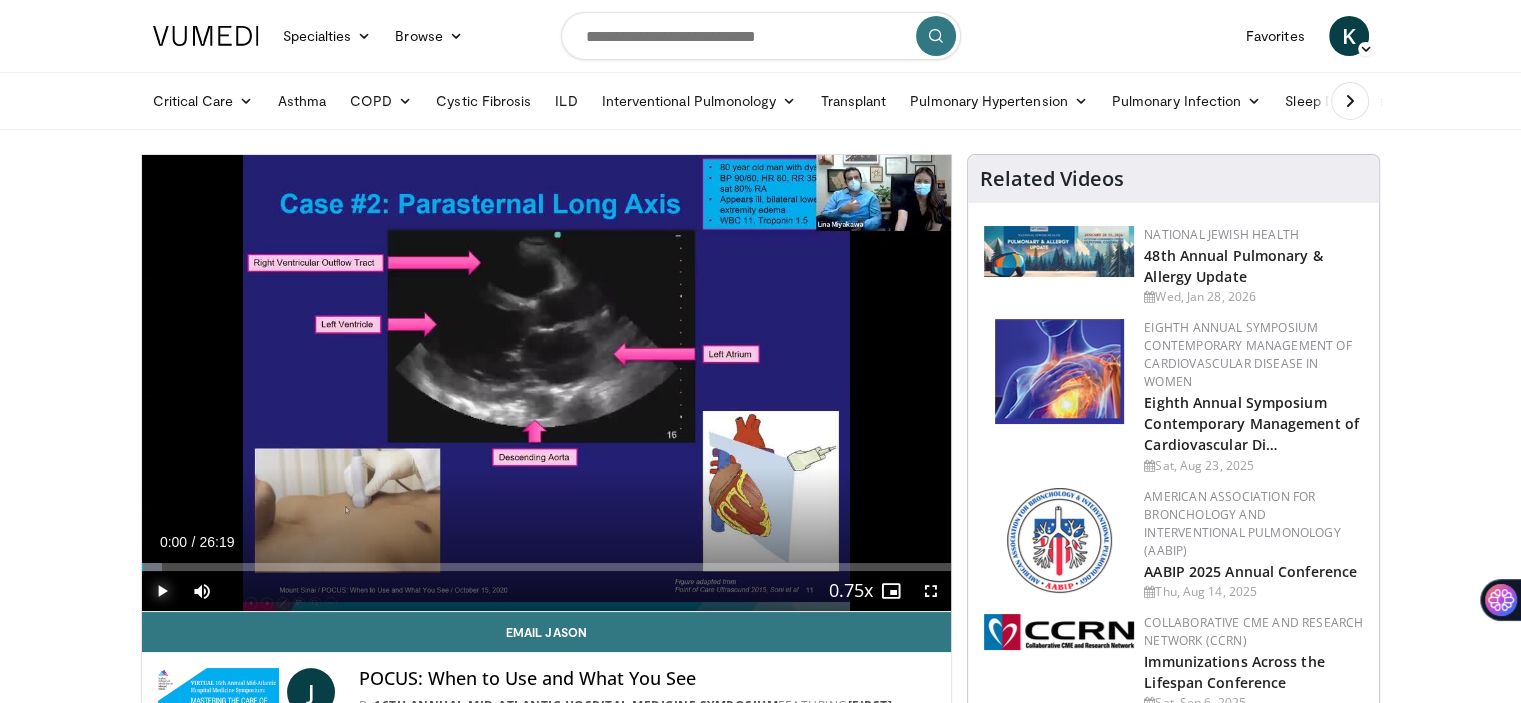 click at bounding box center [162, 591] 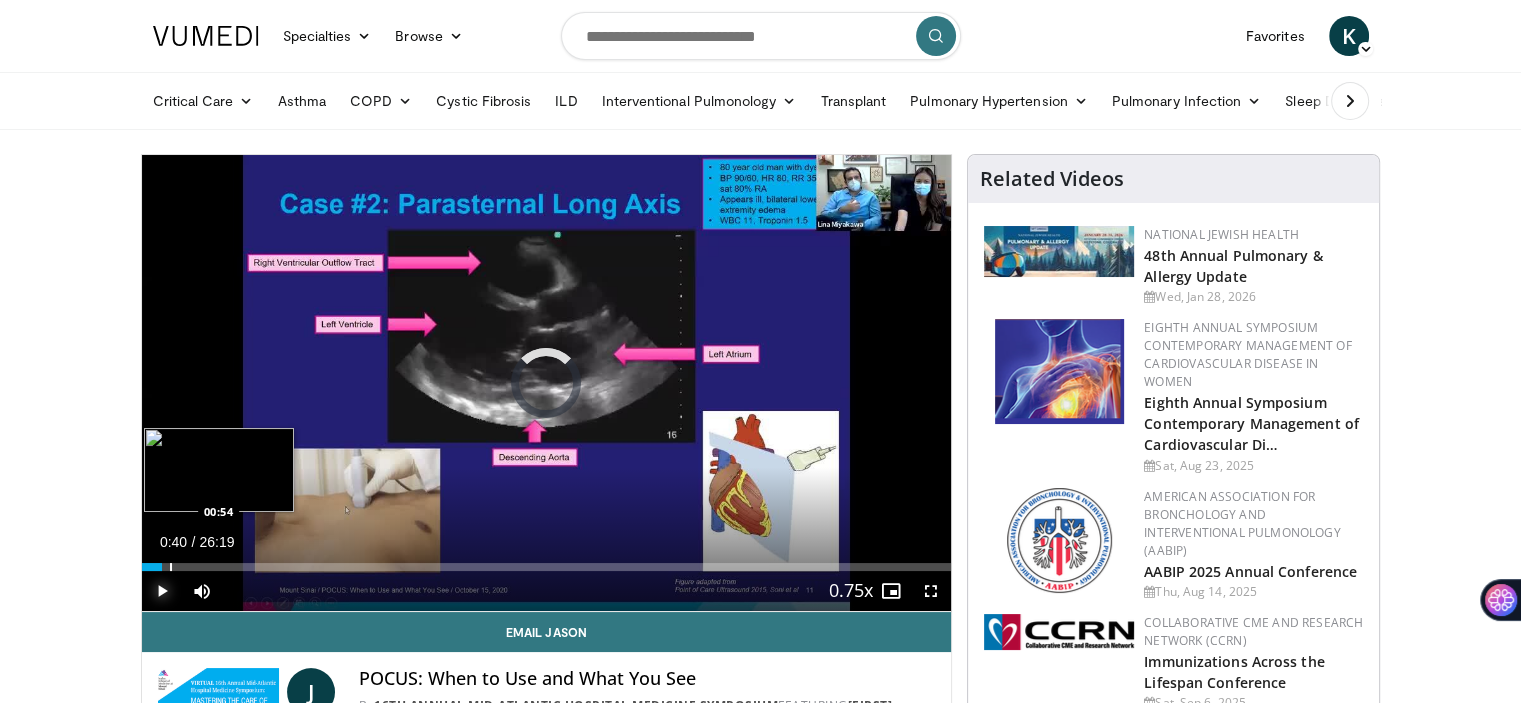 click at bounding box center [171, 567] 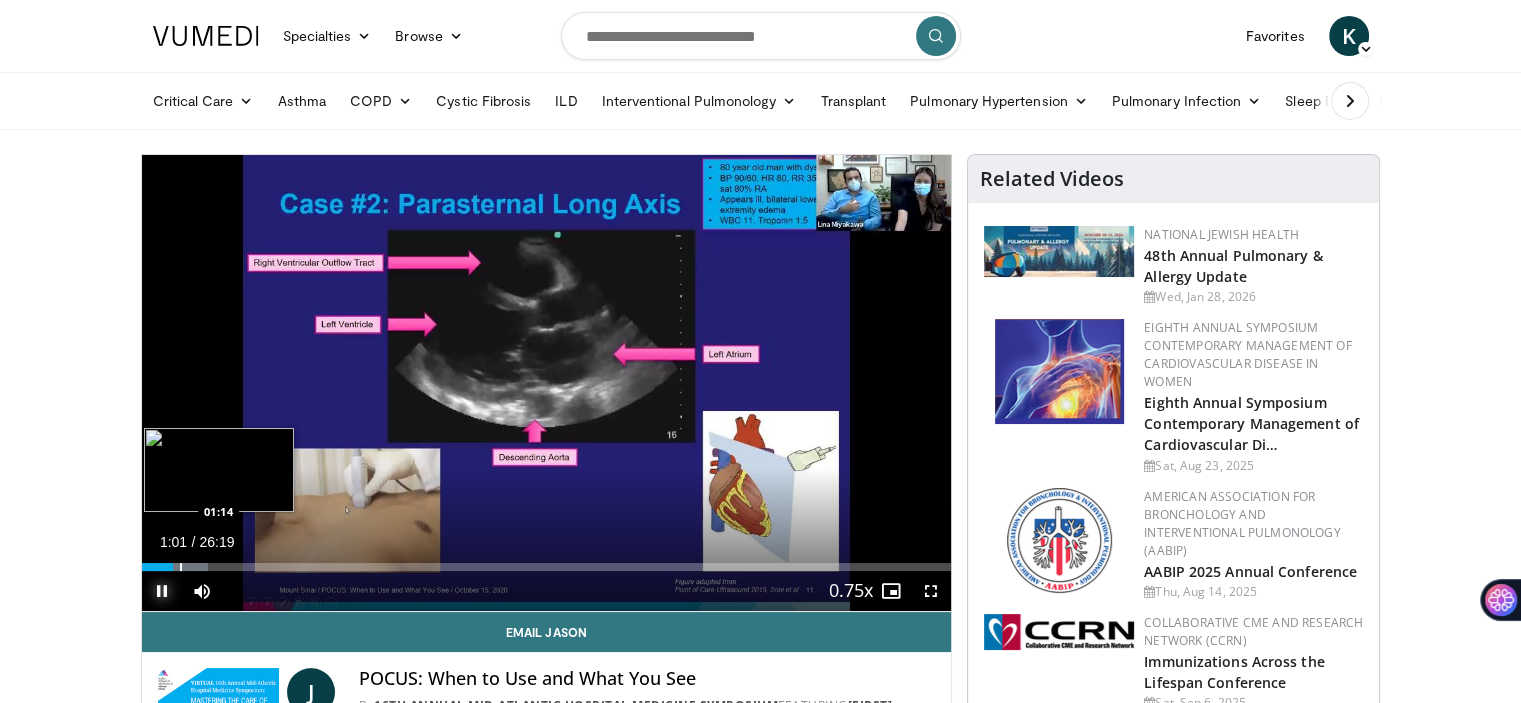 click at bounding box center [181, 567] 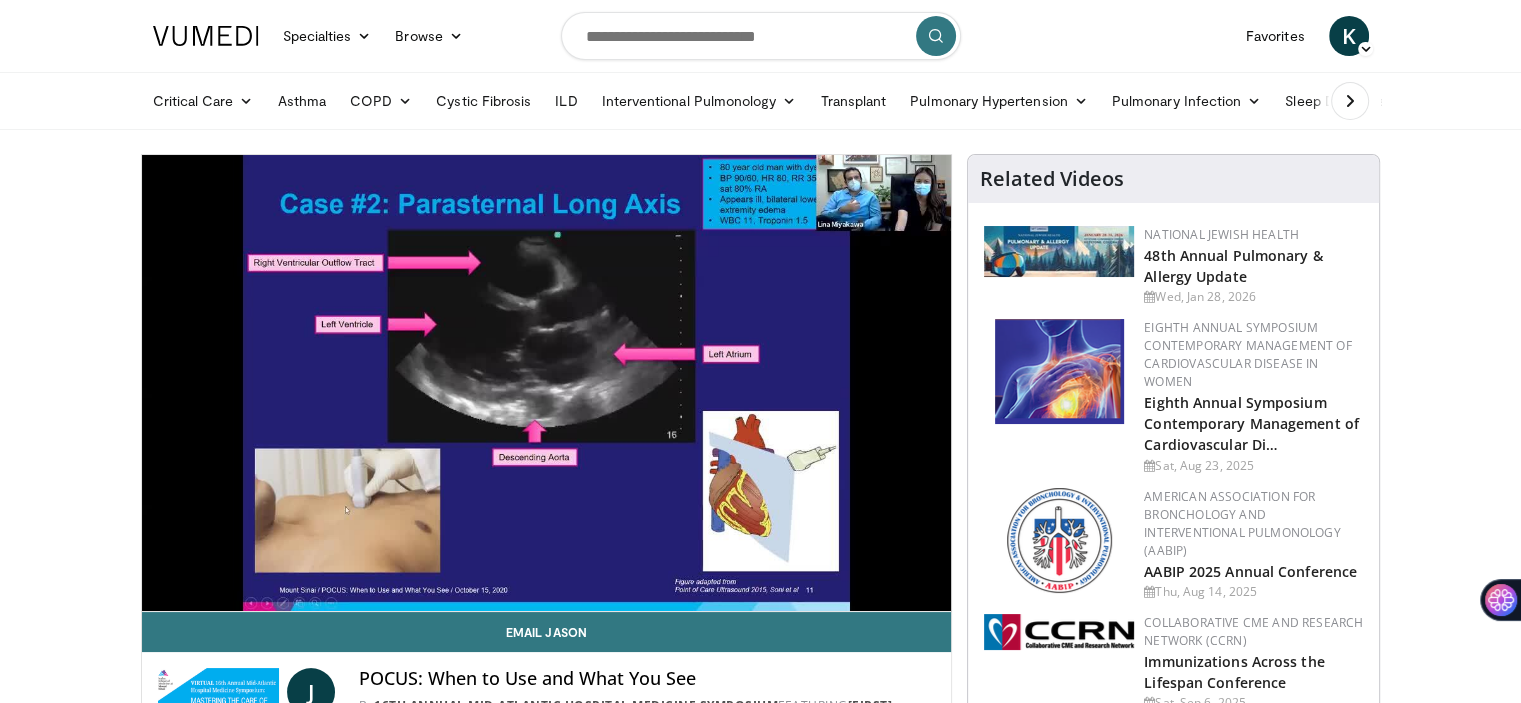 click on "10 seconds
Tap to unmute" at bounding box center (547, 383) 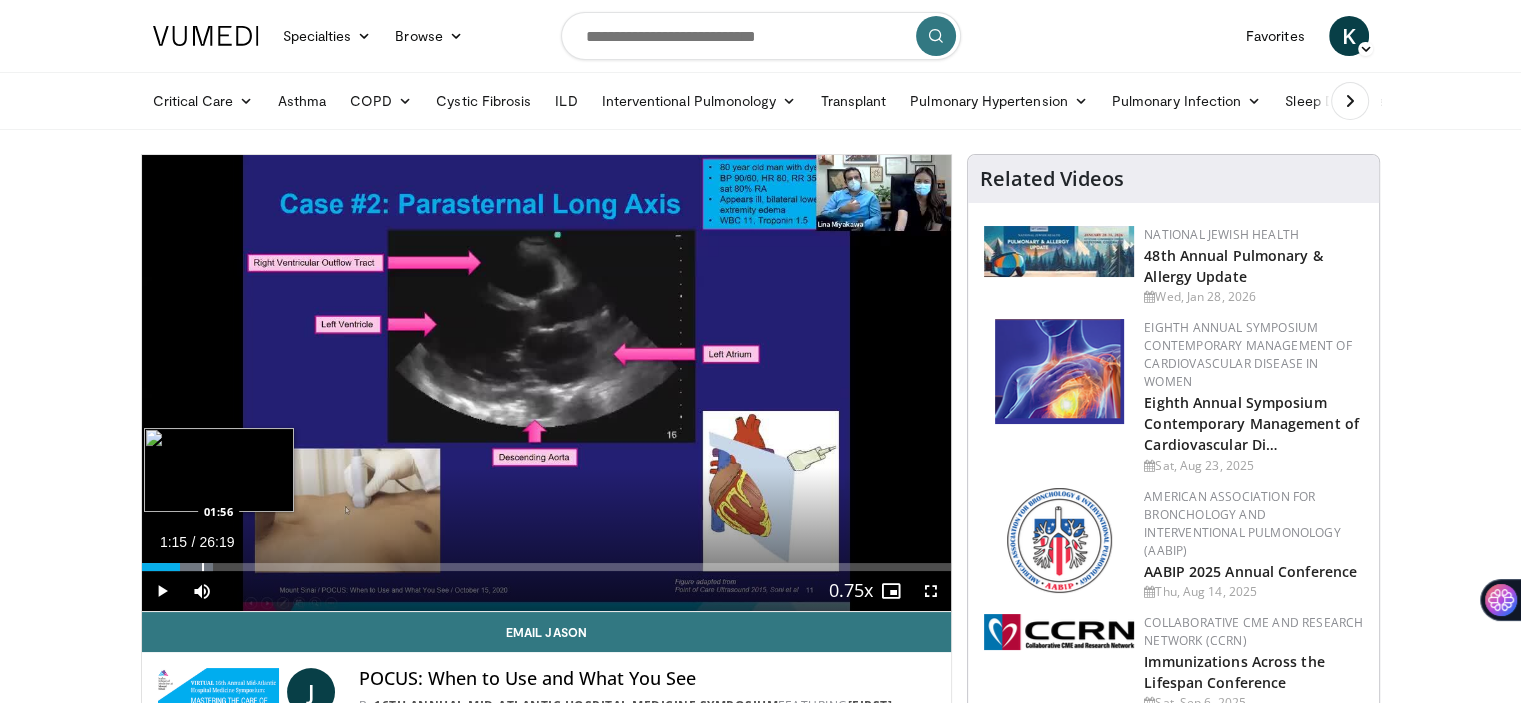 click at bounding box center (203, 567) 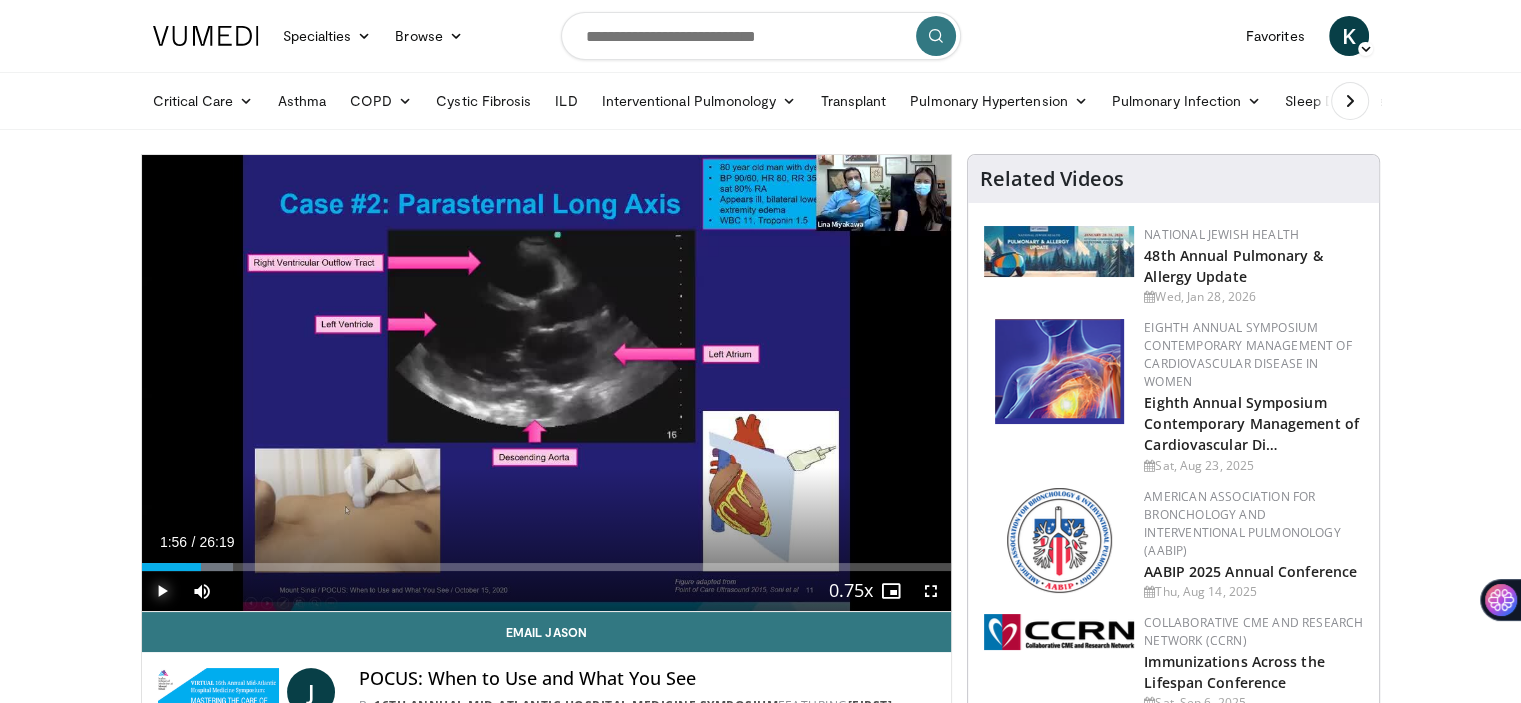 click at bounding box center (162, 591) 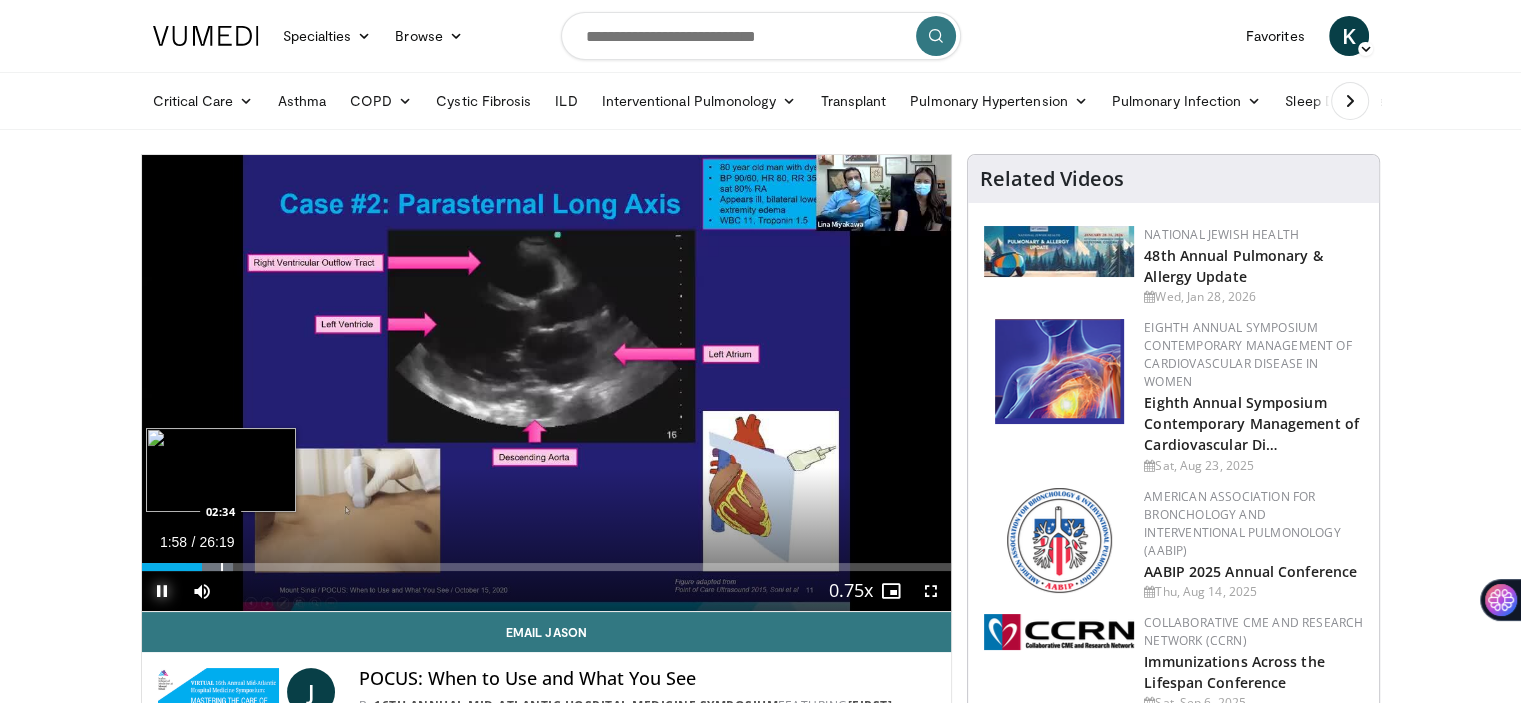 click on "Loaded :  11.30% 01:58 02:34" at bounding box center [547, 561] 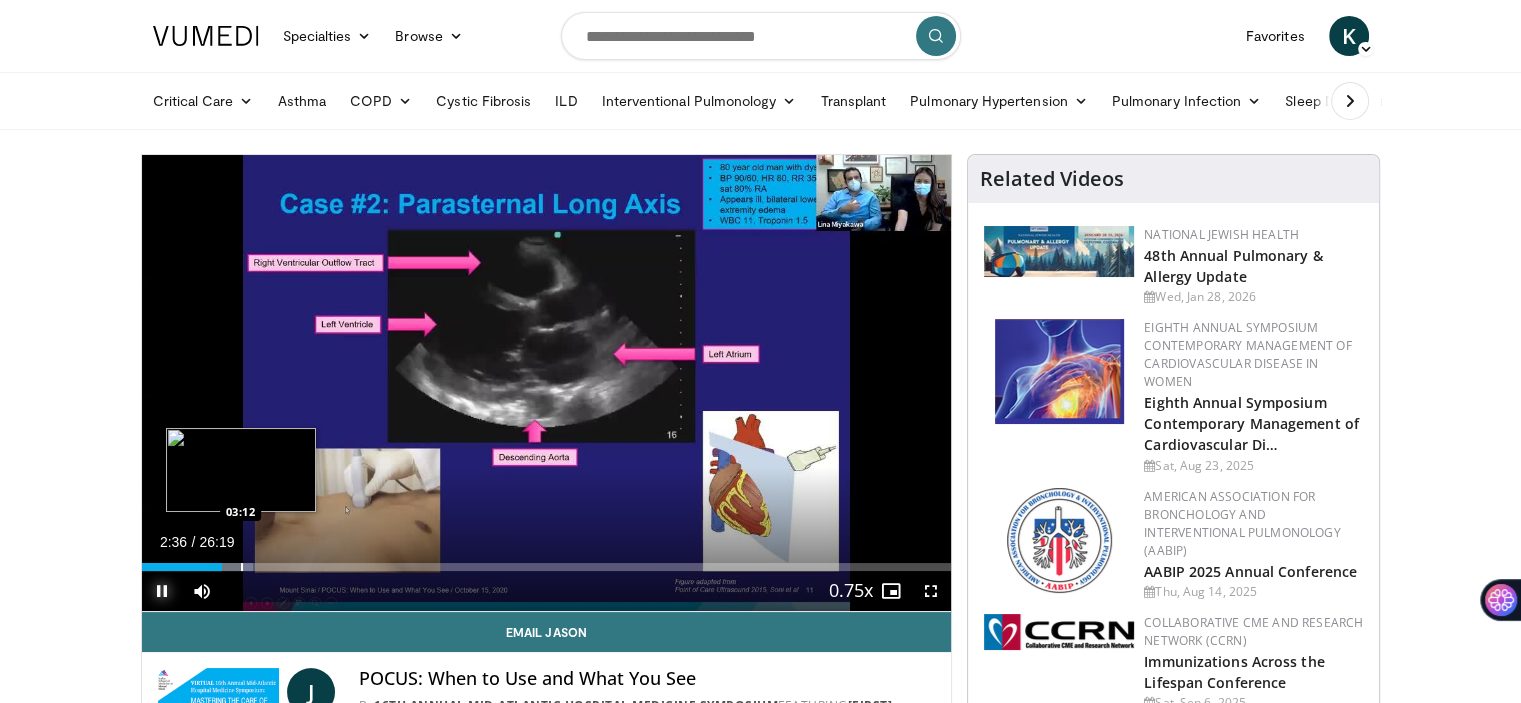 click at bounding box center [242, 567] 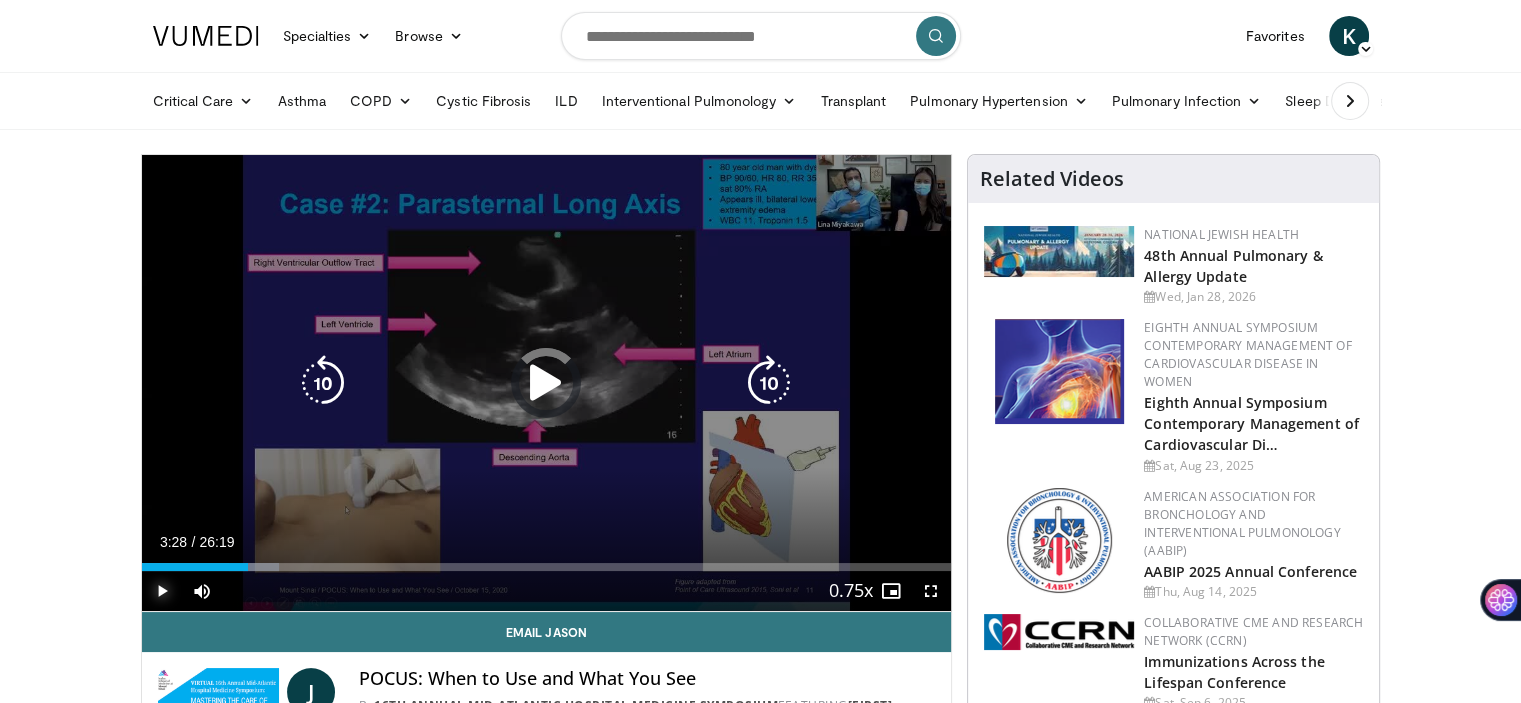 click at bounding box center [0, 0] 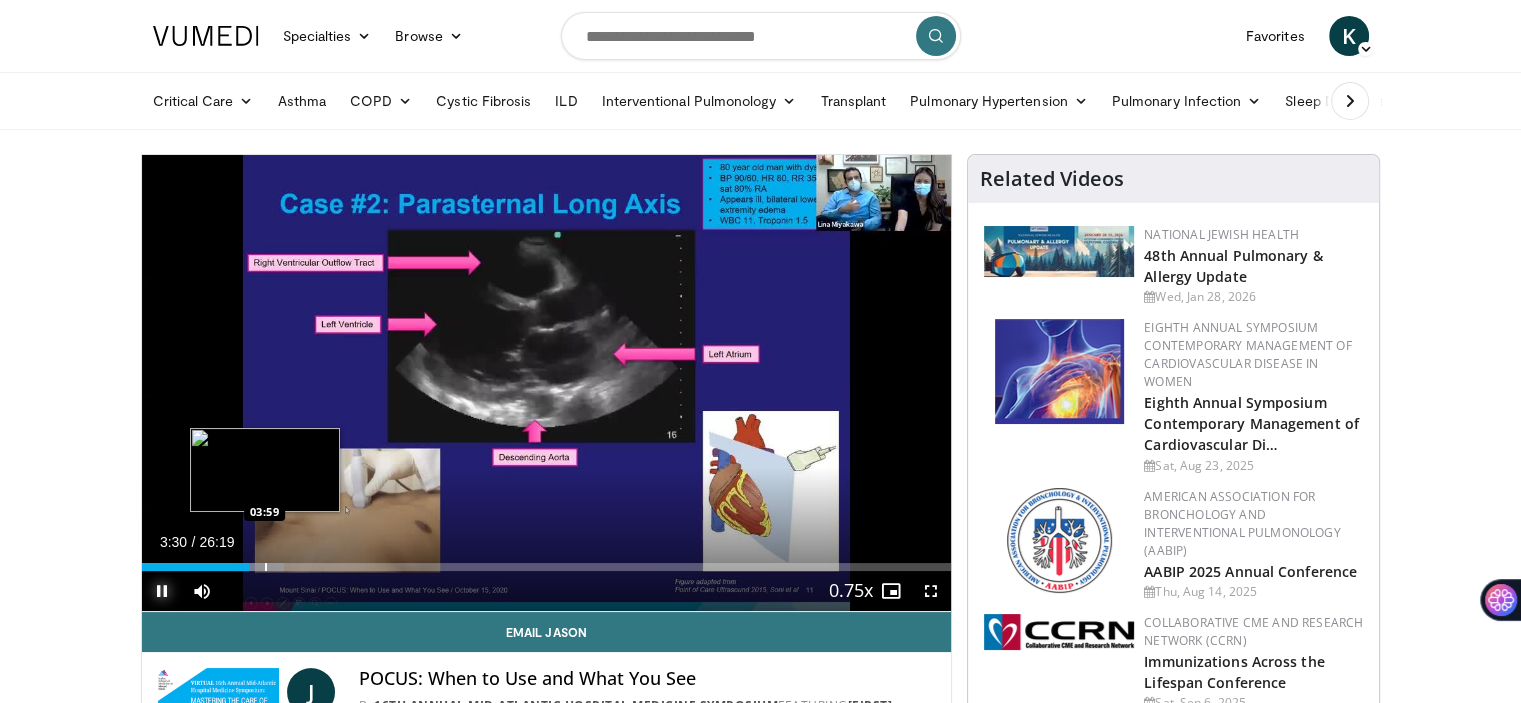 click at bounding box center (266, 567) 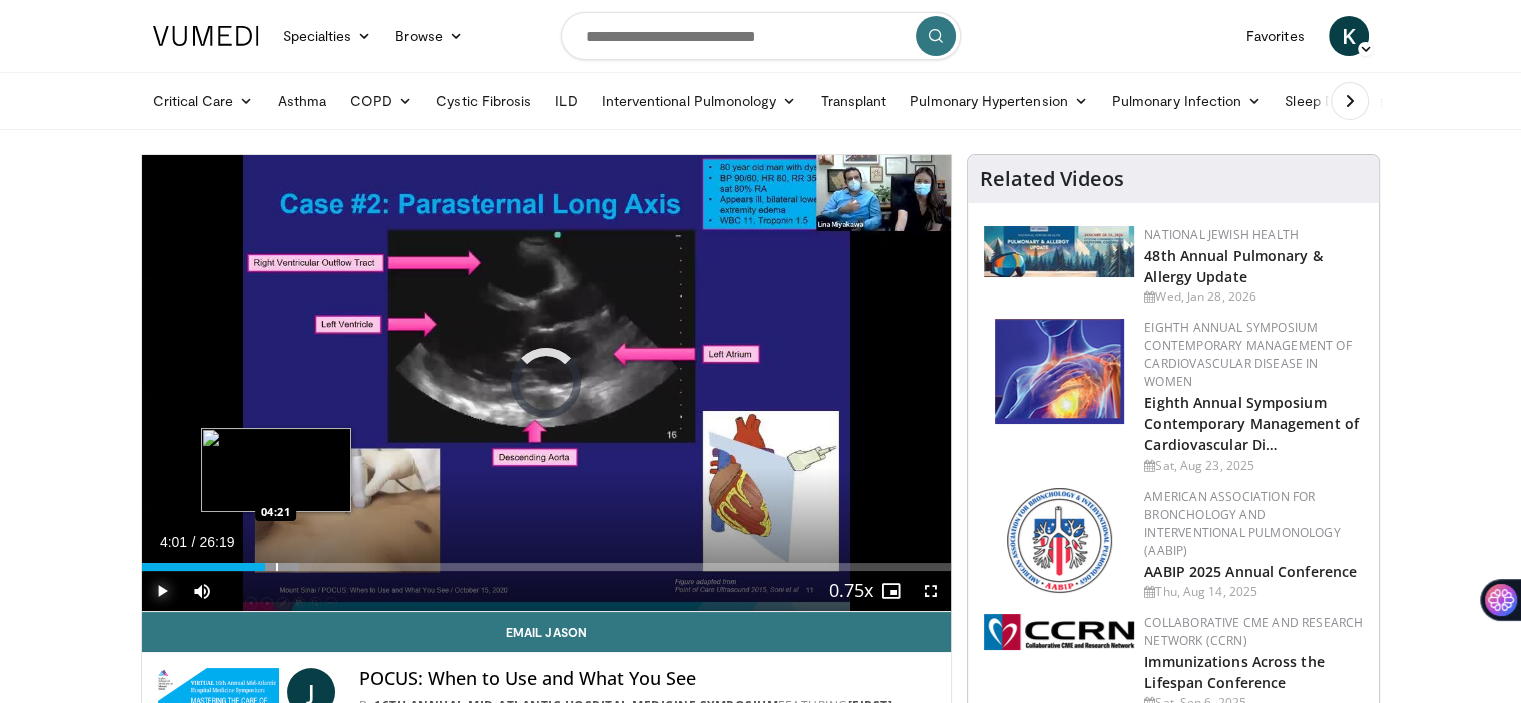 click at bounding box center [277, 567] 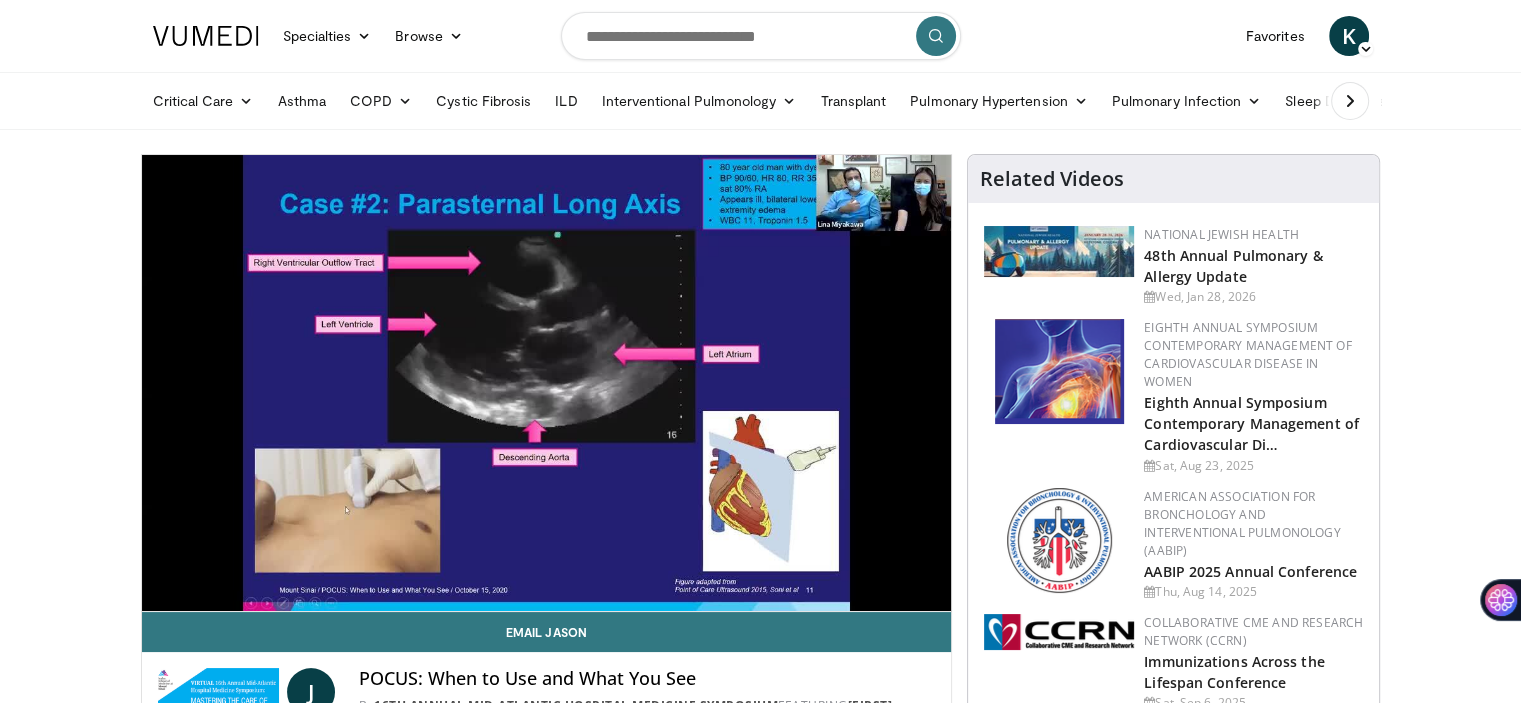 click on "**********" at bounding box center (547, 383) 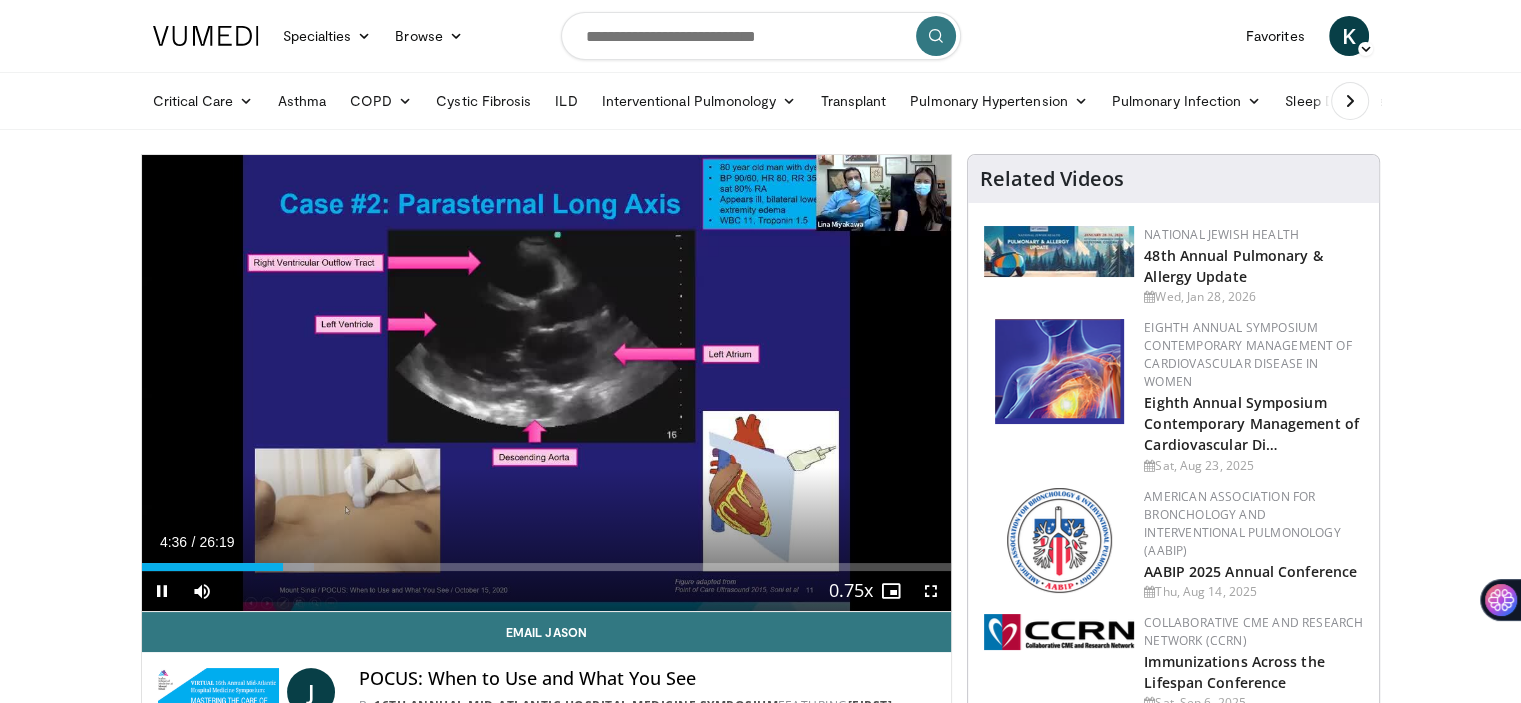 click on "Current Time  4:36 / Duration  26:19 Pause Skip Backward Skip Forward Mute 0% Loaded :  21.36% 04:36 05:02 Stream Type  LIVE Seek to live, currently behind live LIVE   0.75x Playback Rate 0.5x 0.75x , selected 1x 1.25x 1.5x 1.75x 2x Chapters Chapters Descriptions descriptions off , selected Captions captions settings , opens captions settings dialog captions off , selected Audio Track en (Main) , selected Fullscreen Enable picture-in-picture mode" at bounding box center [547, 591] 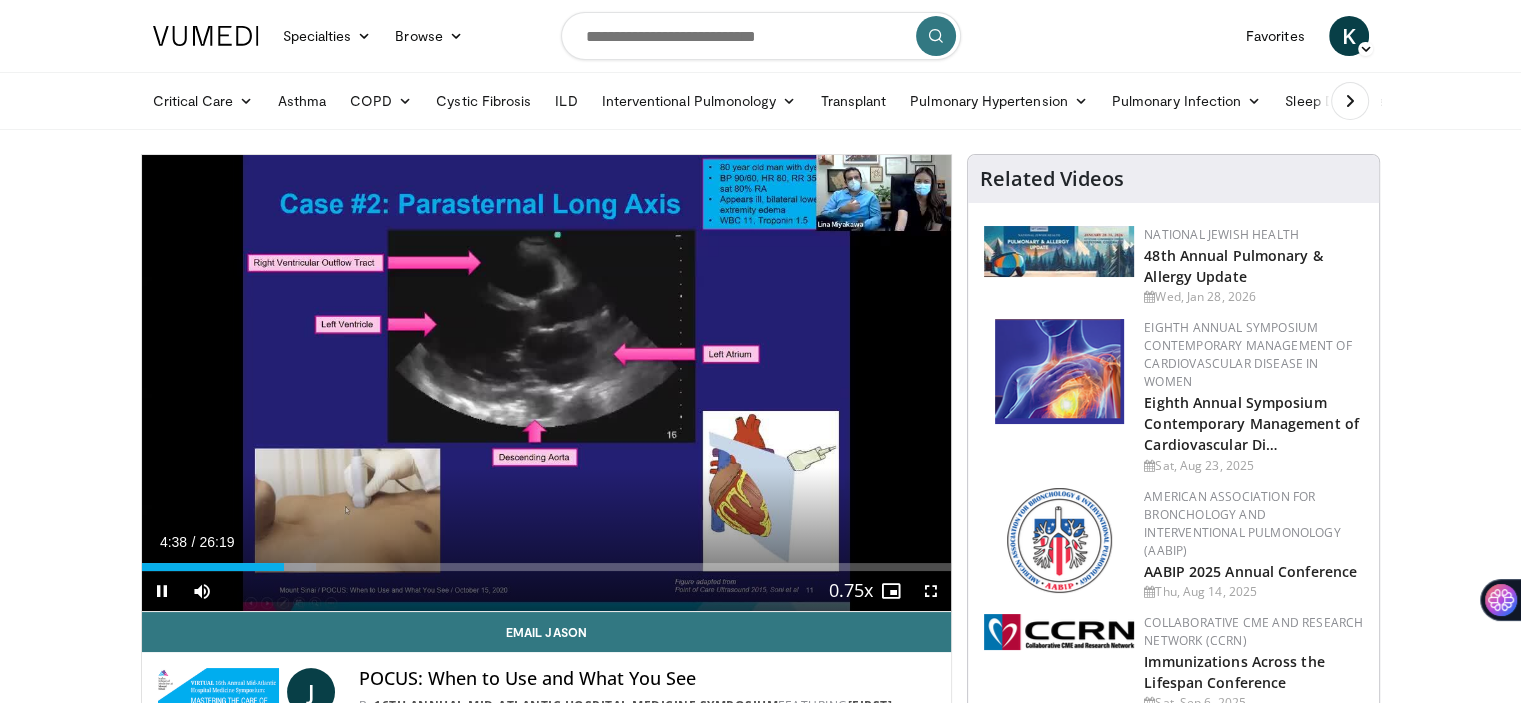 click on "Current Time  4:38 / Duration  26:19 Pause Skip Backward Skip Forward Mute 0% Loaded :  21.53% 04:38 05:02 Stream Type  LIVE Seek to live, currently behind live LIVE   0.75x Playback Rate 0.5x 0.75x , selected 1x 1.25x 1.5x 1.75x 2x Chapters Chapters Descriptions descriptions off , selected Captions captions settings , opens captions settings dialog captions off , selected Audio Track en (Main) , selected Fullscreen Enable picture-in-picture mode" at bounding box center (547, 591) 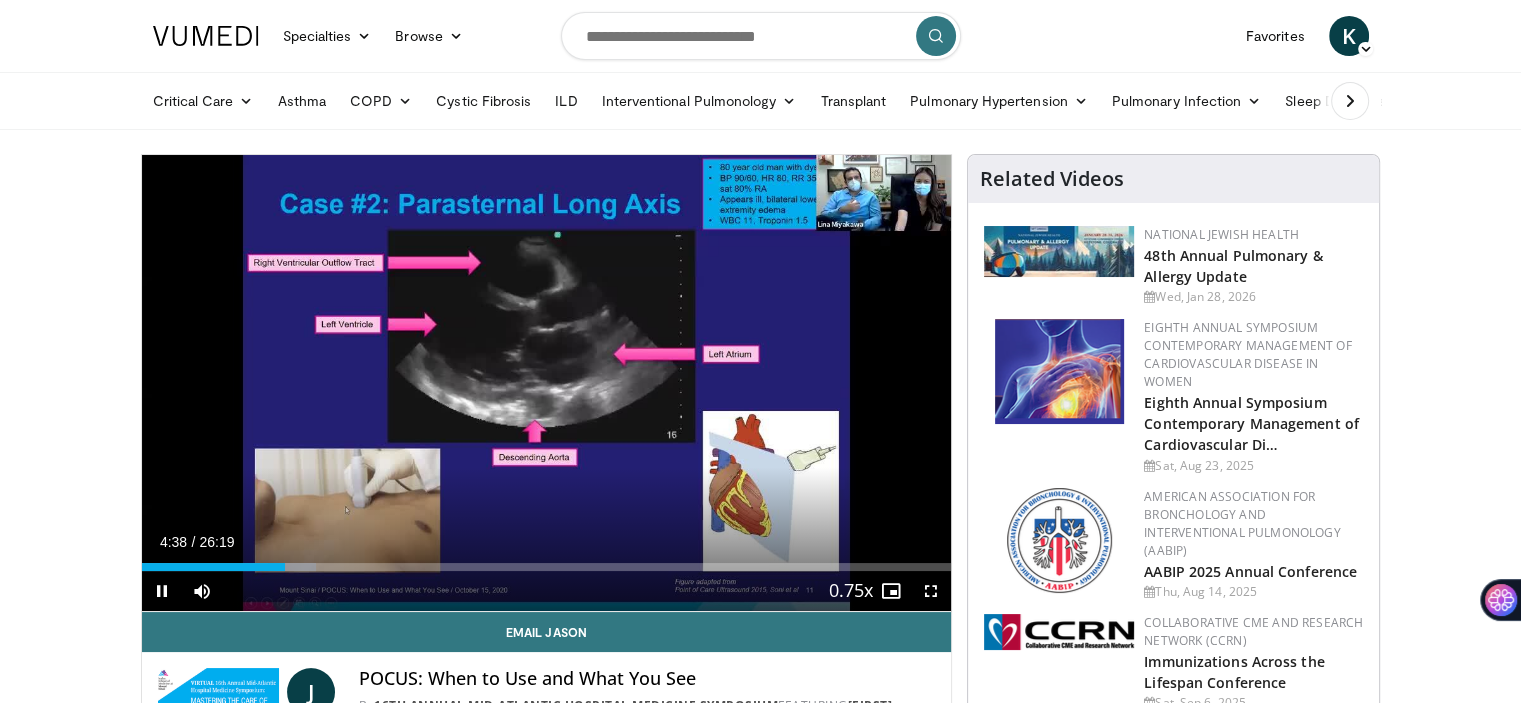 click on "Current Time  4:38 / Duration  26:19 Pause Skip Backward Skip Forward Mute 0% Loaded :  21.53% 04:39 05:02 Stream Type  LIVE Seek to live, currently behind live LIVE   0.75x Playback Rate 0.5x 0.75x , selected 1x 1.25x 1.5x 1.75x 2x Chapters Chapters Descriptions descriptions off , selected Captions captions settings , opens captions settings dialog captions off , selected Audio Track en (Main) , selected Fullscreen Enable picture-in-picture mode" at bounding box center [547, 591] 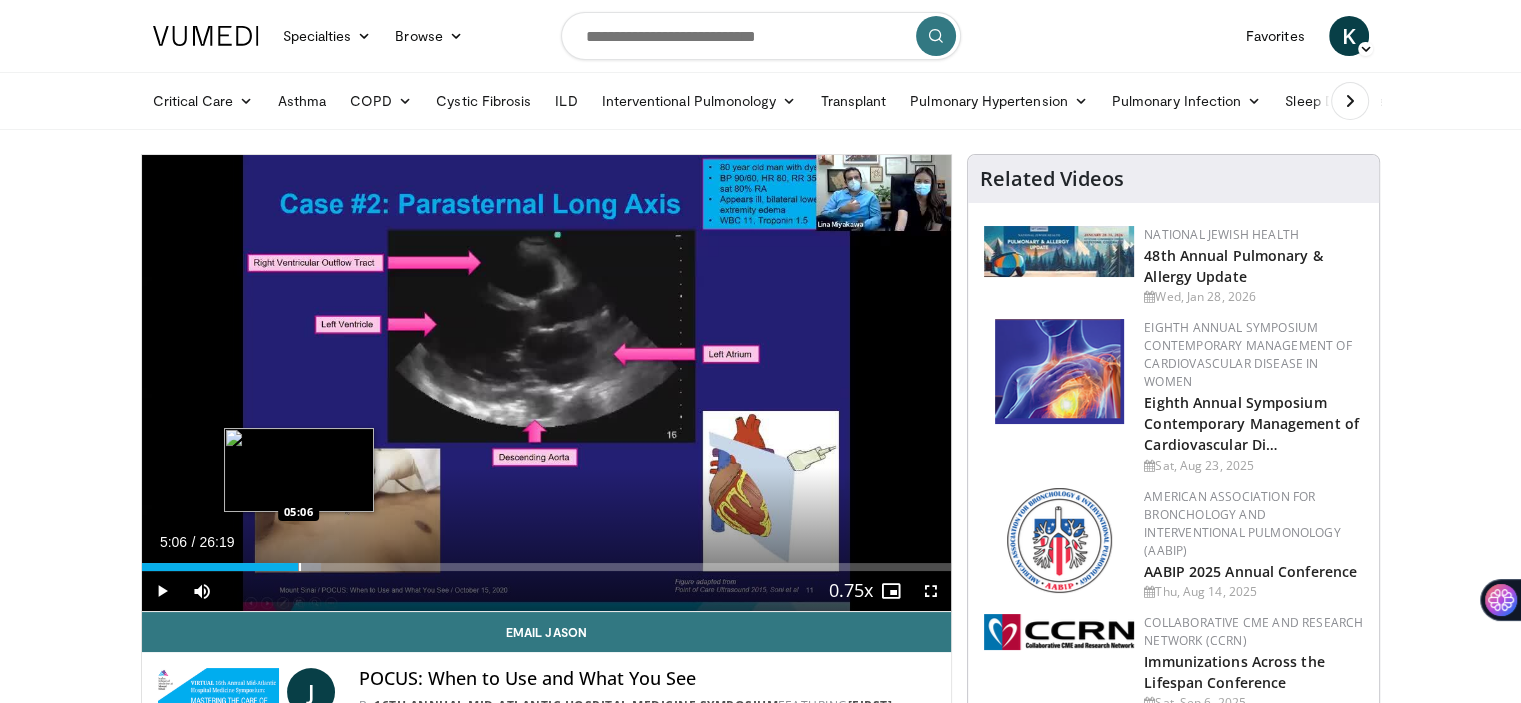 click at bounding box center [300, 567] 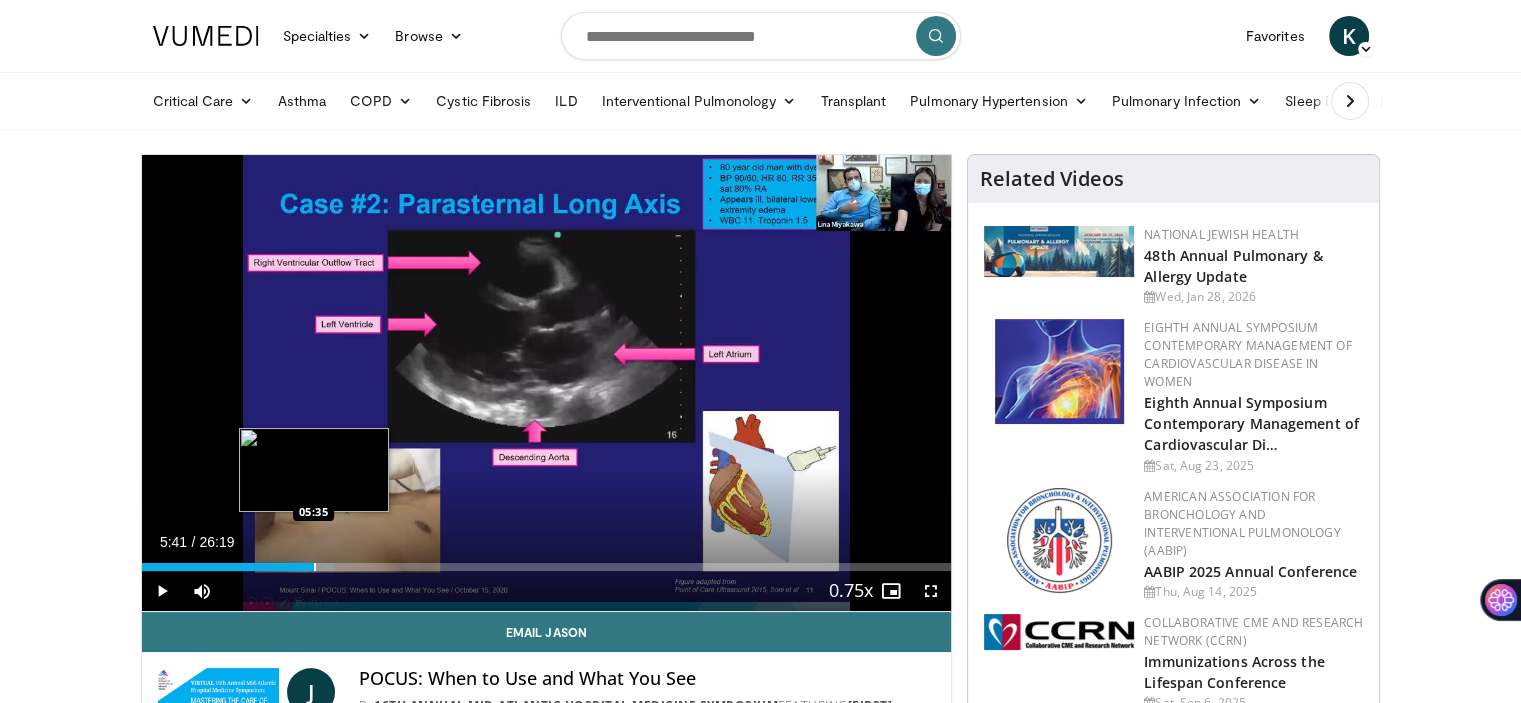 drag, startPoint x: 305, startPoint y: 565, endPoint x: 317, endPoint y: 565, distance: 12 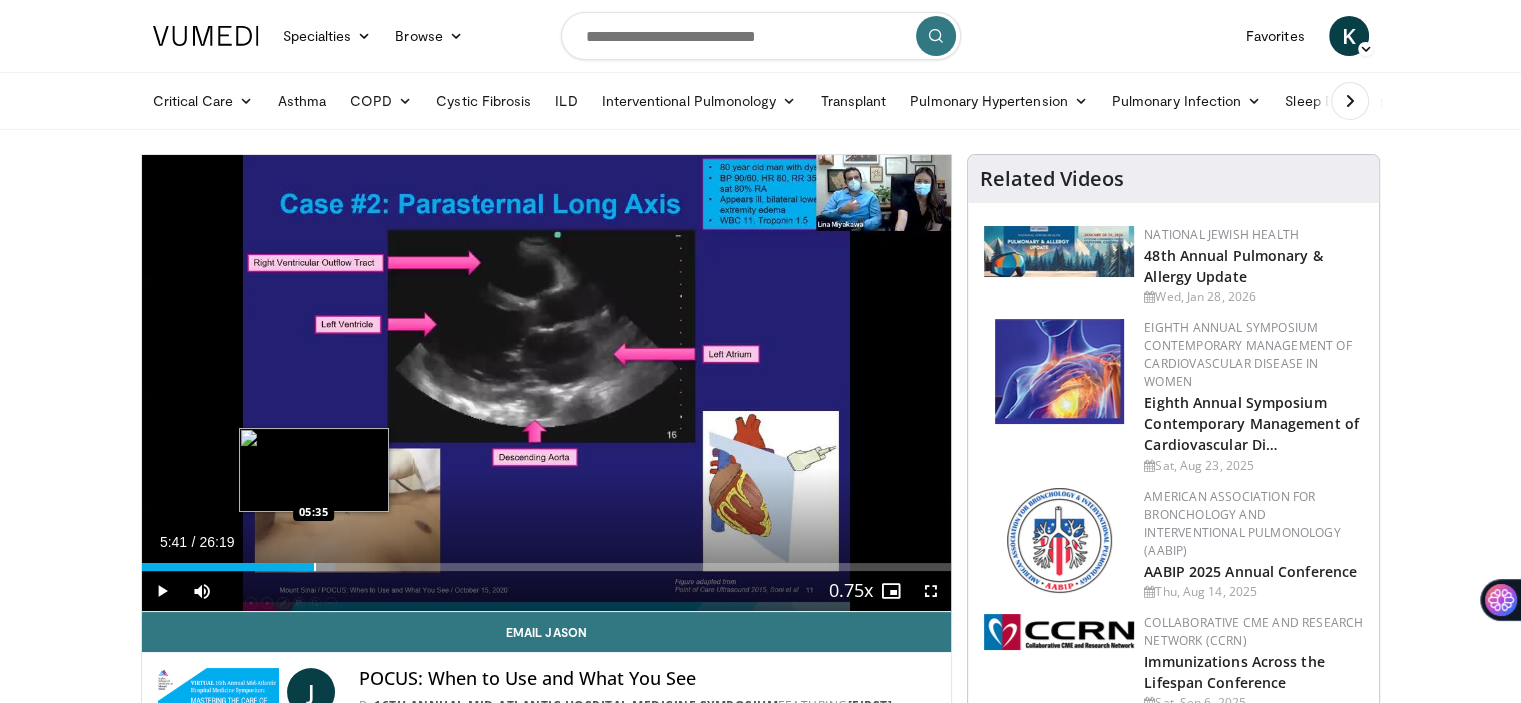 click at bounding box center (315, 567) 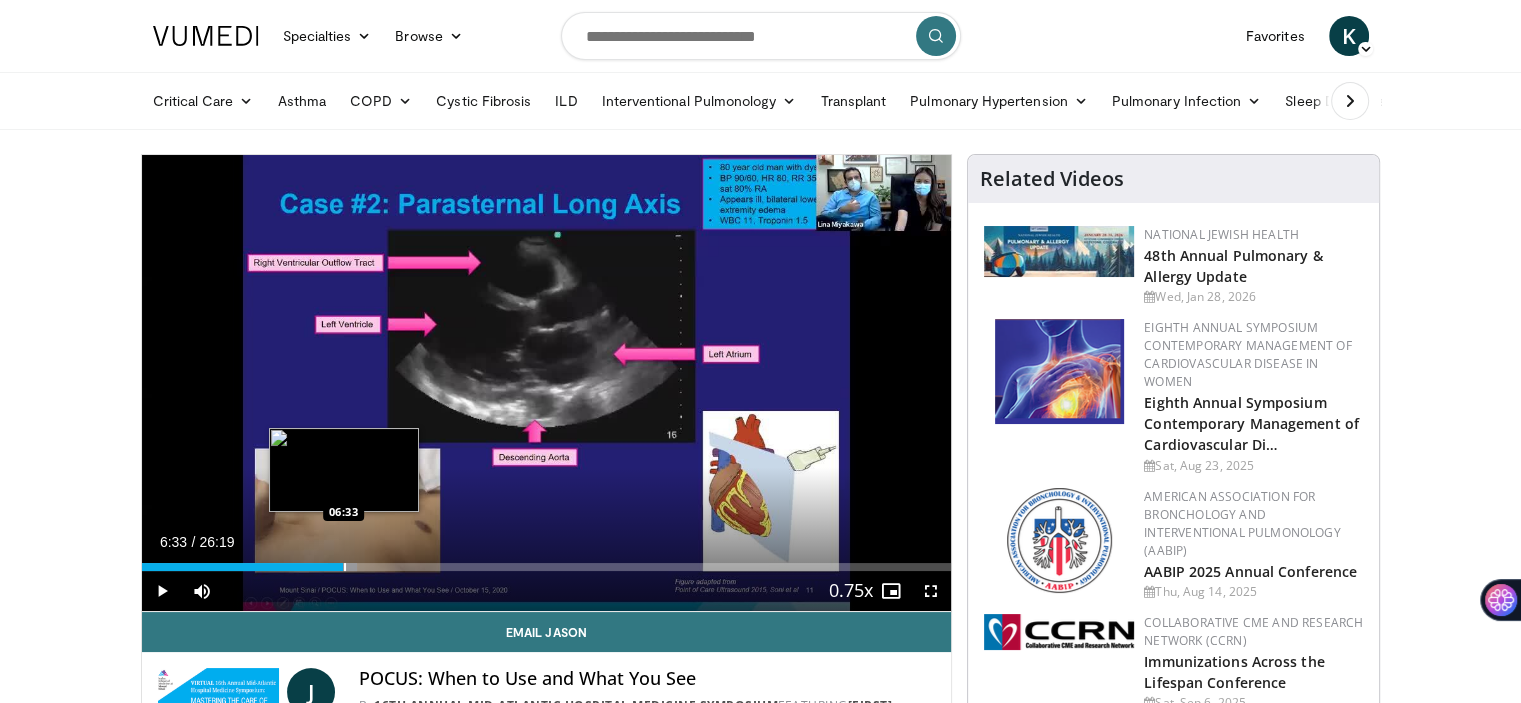 click at bounding box center [345, 567] 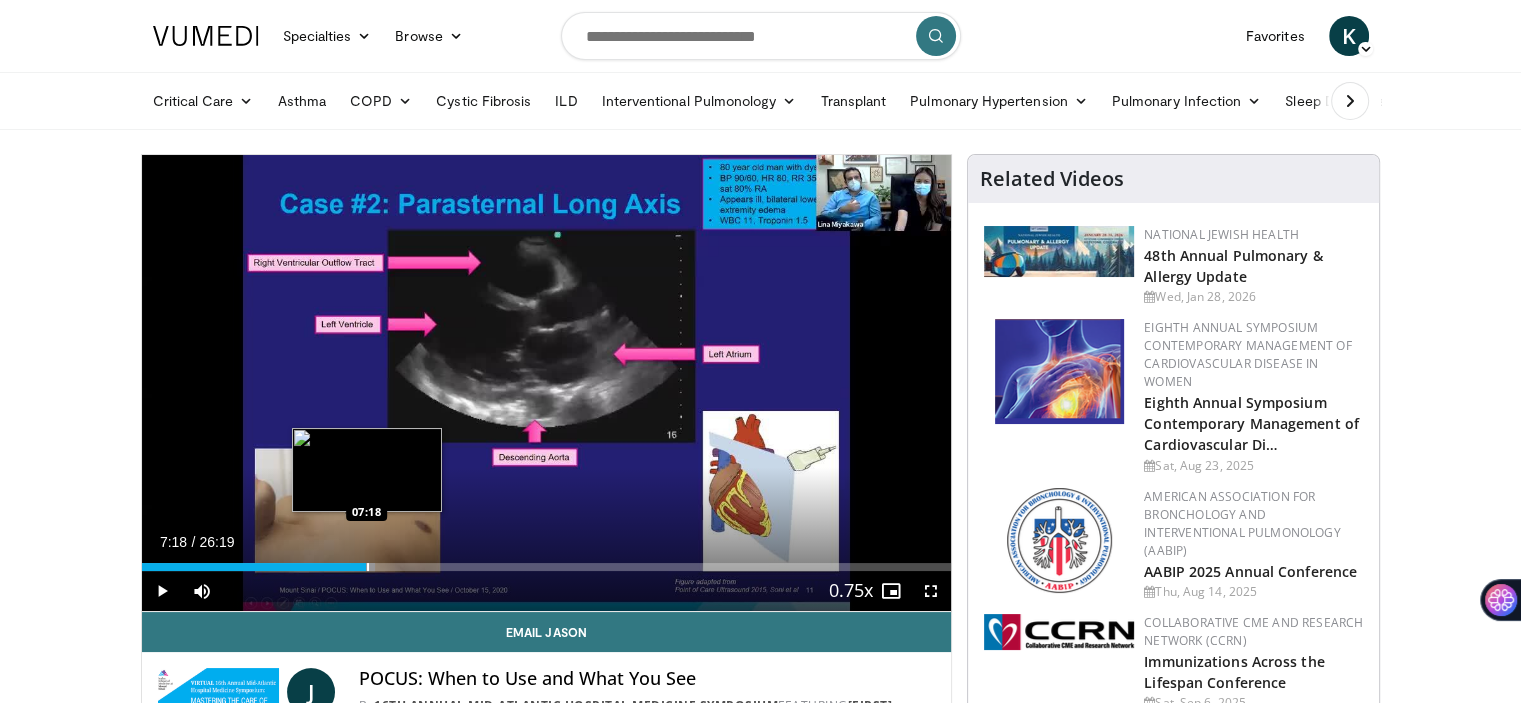 drag, startPoint x: 352, startPoint y: 563, endPoint x: 366, endPoint y: 564, distance: 14.035668 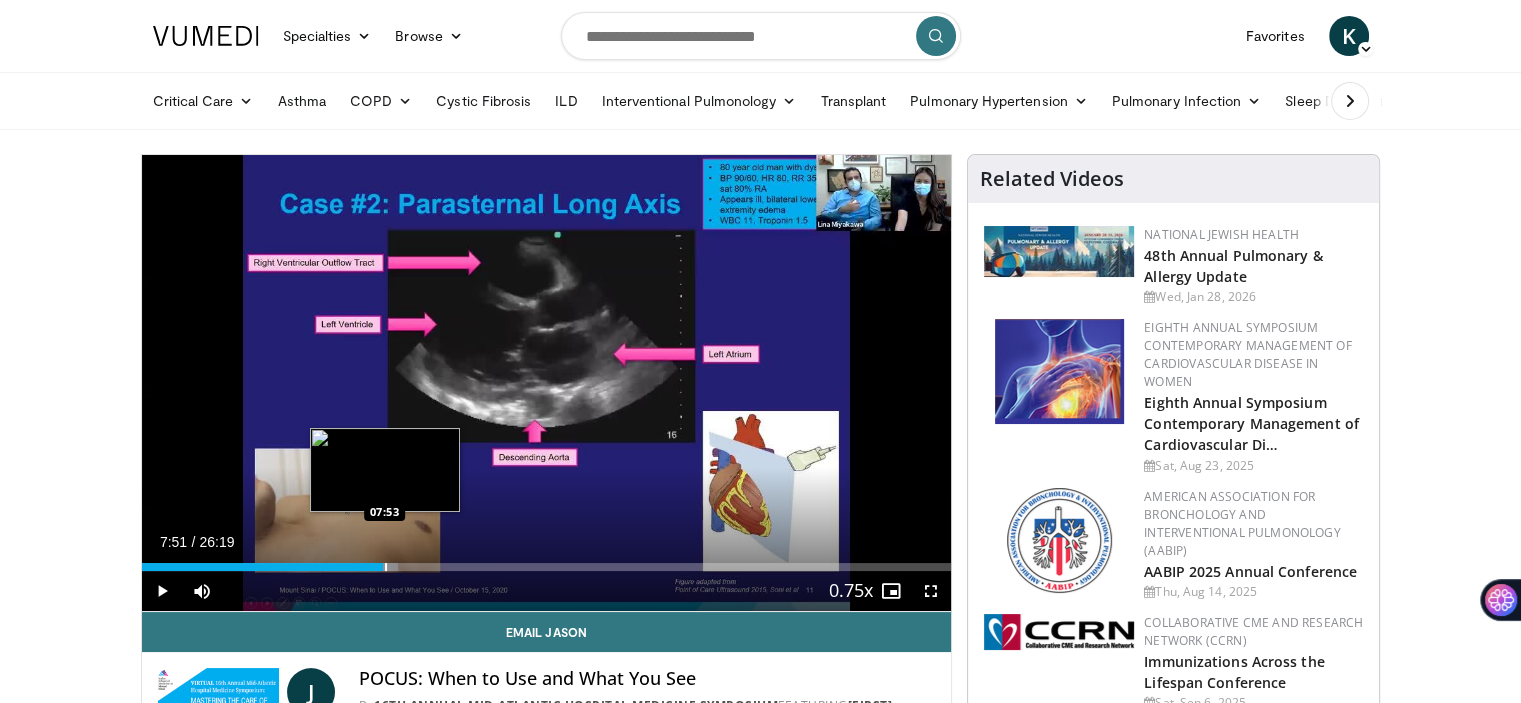 click on "Loaded :  31.67% 07:51 07:53" at bounding box center [547, 567] 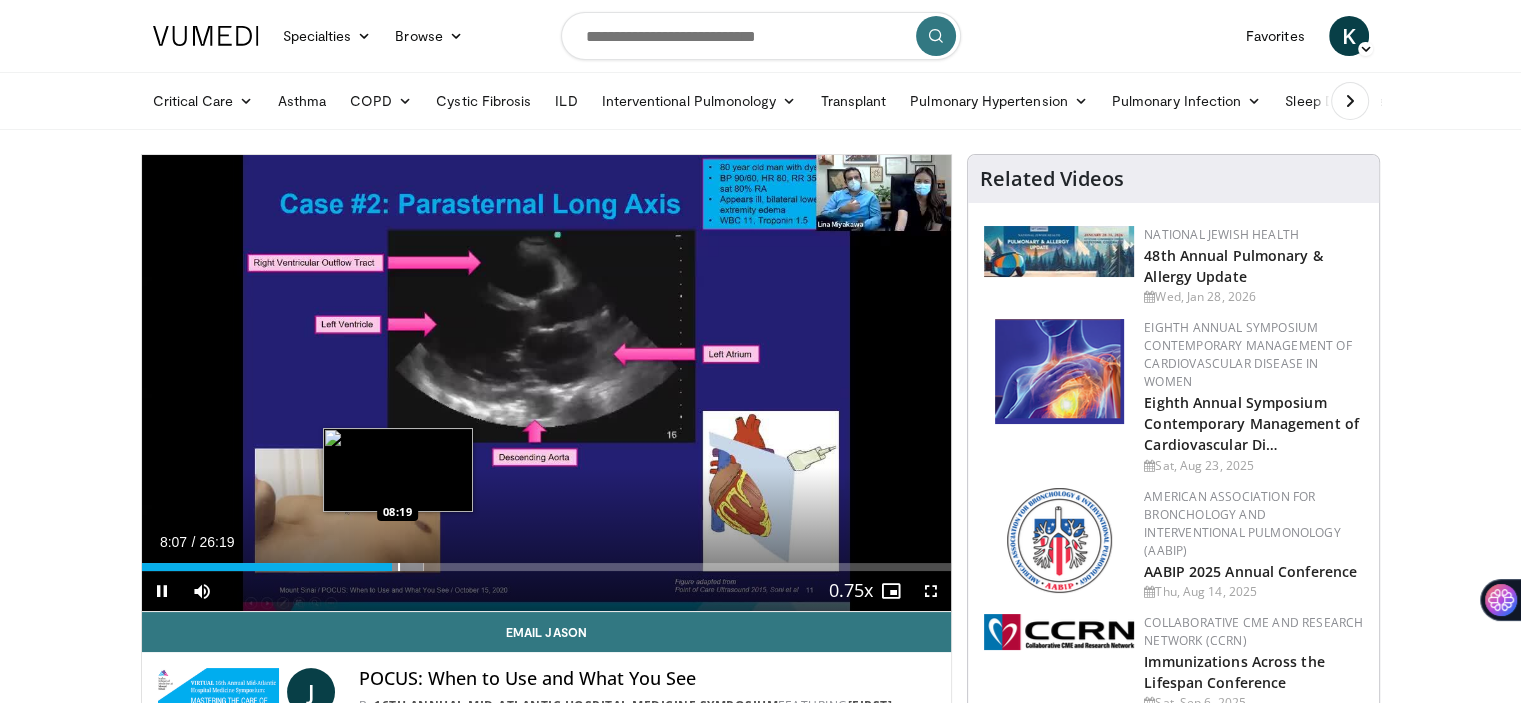 click at bounding box center [399, 567] 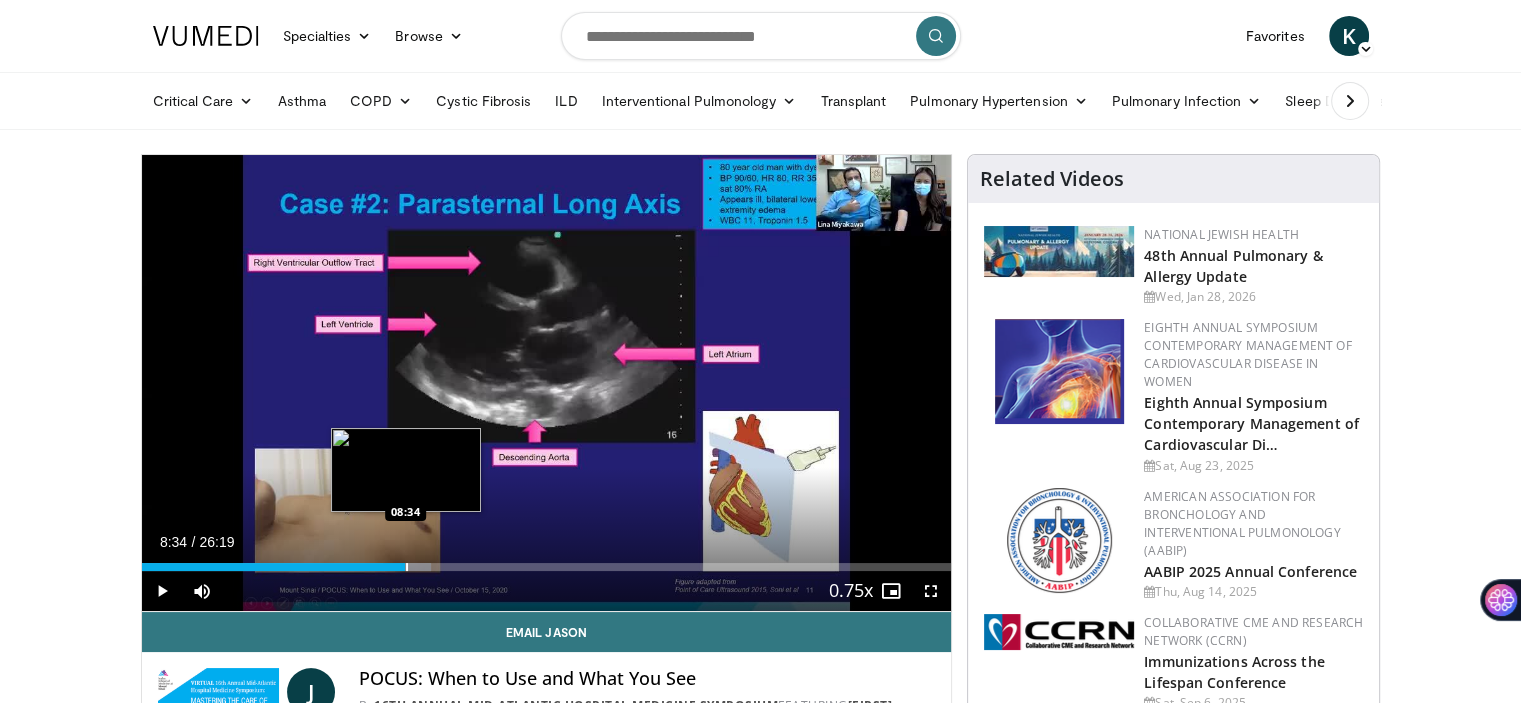 click at bounding box center (407, 567) 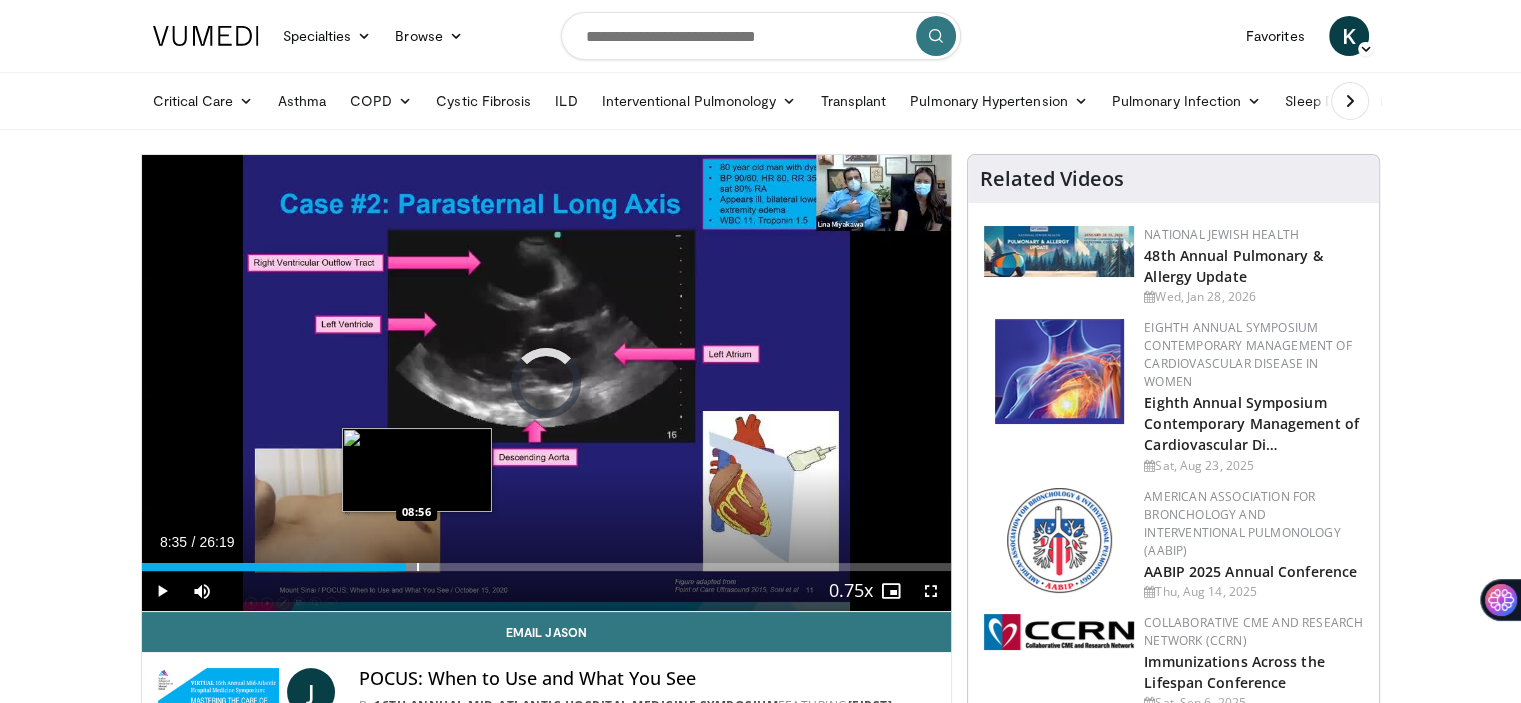 click at bounding box center (418, 567) 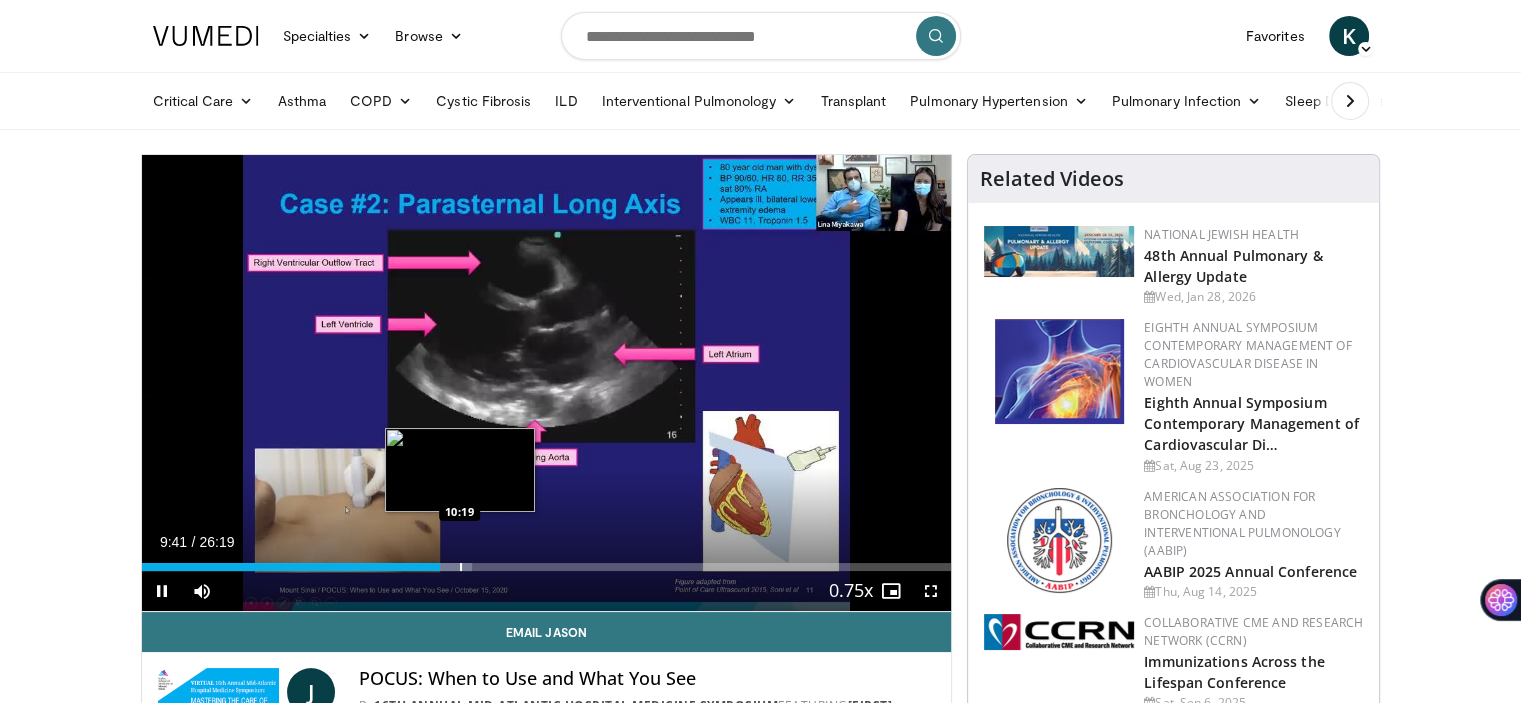 click on "Loaded :  40.83% 09:41 10:19" at bounding box center [547, 567] 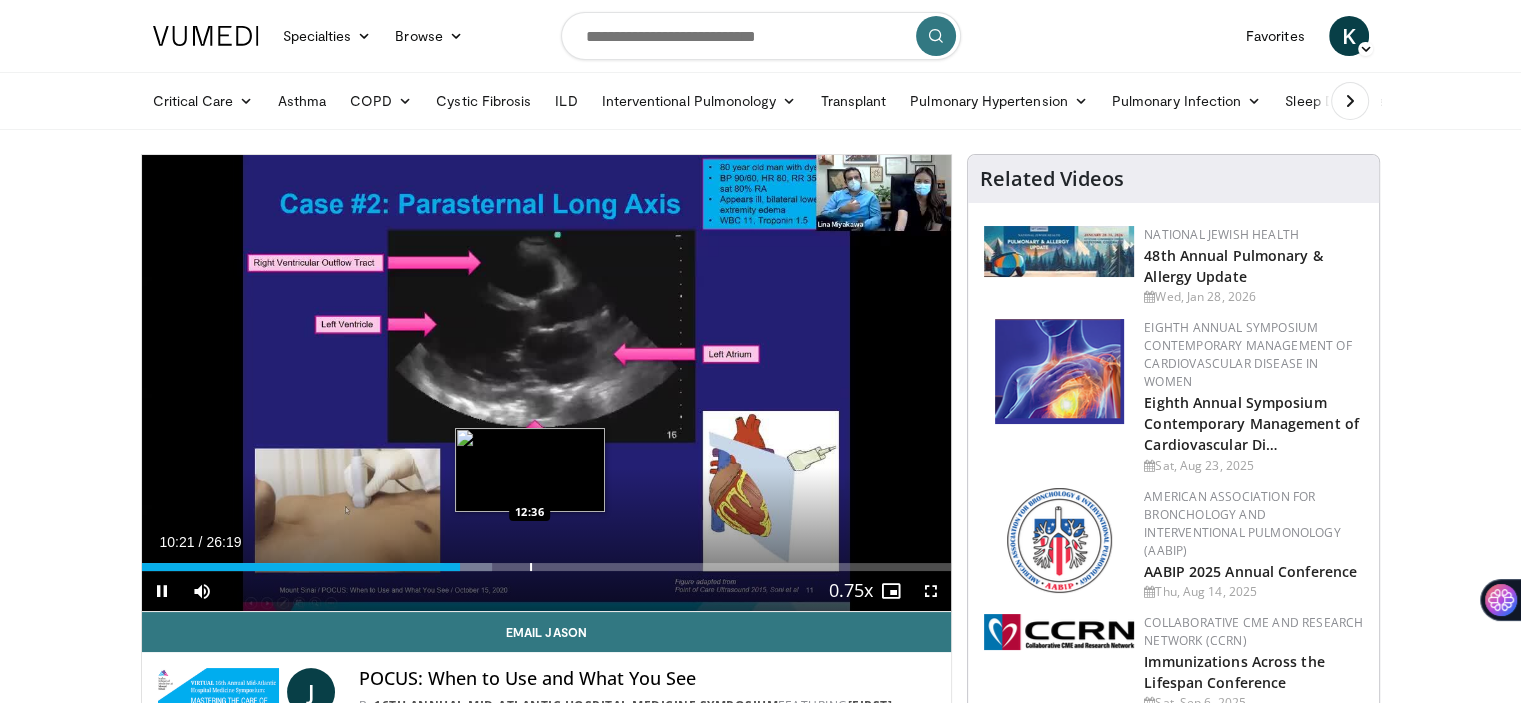 click at bounding box center (531, 567) 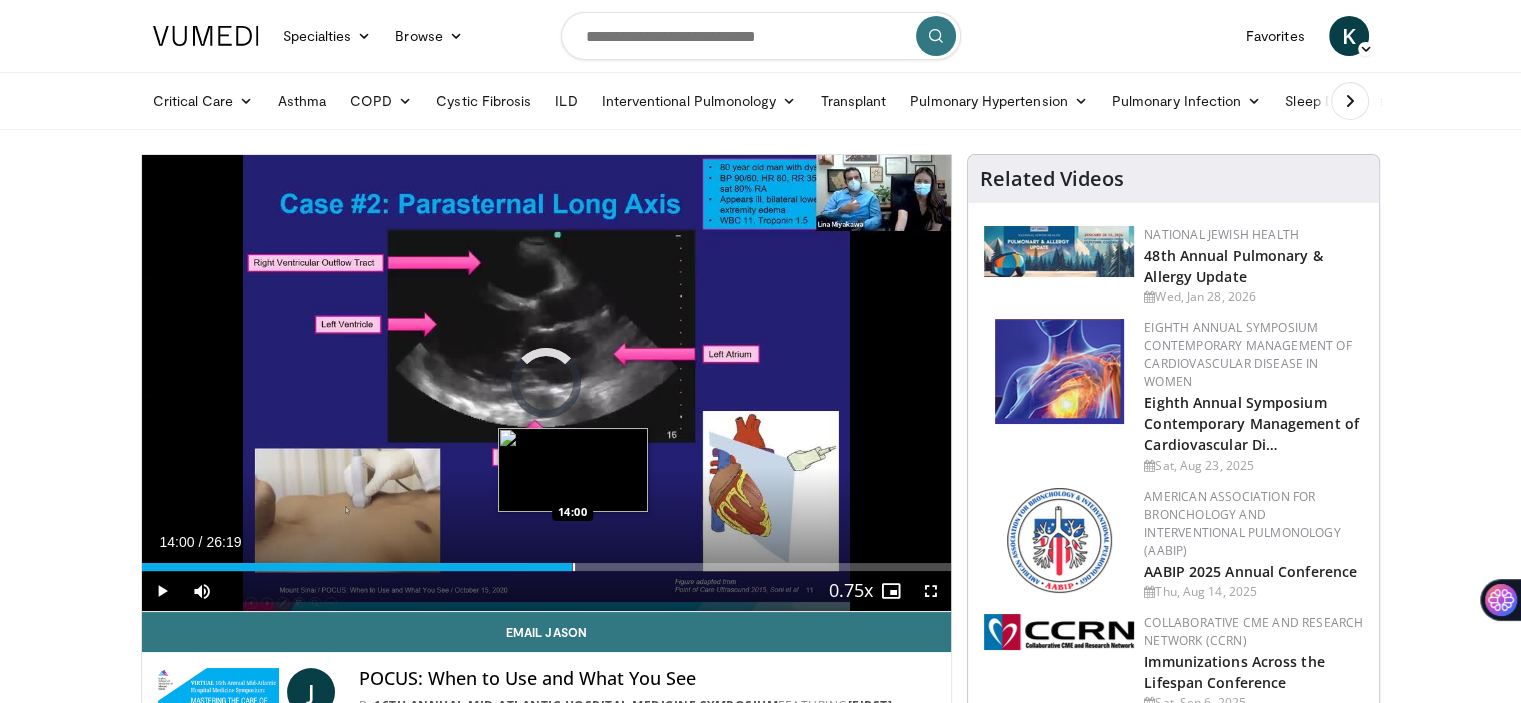 click at bounding box center [574, 567] 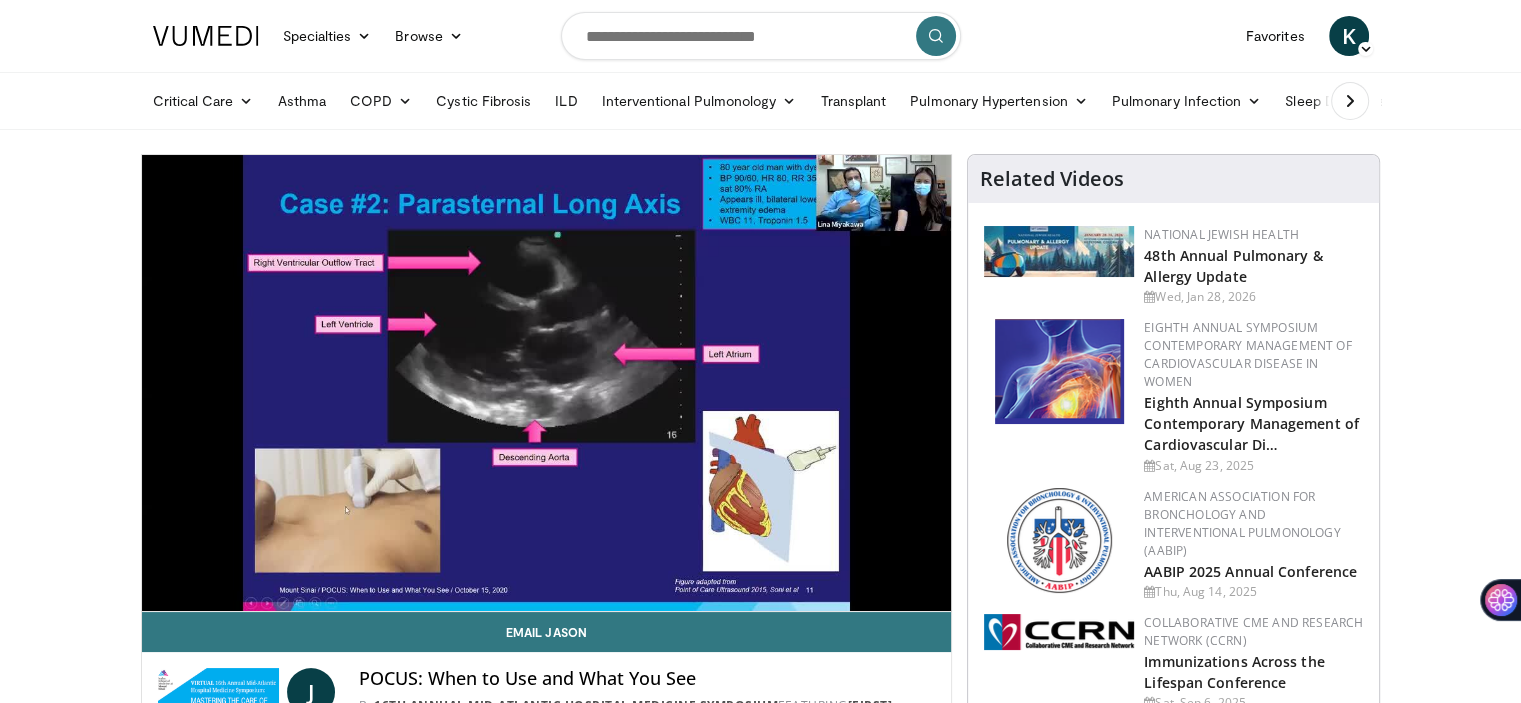 click on "**********" at bounding box center [547, 383] 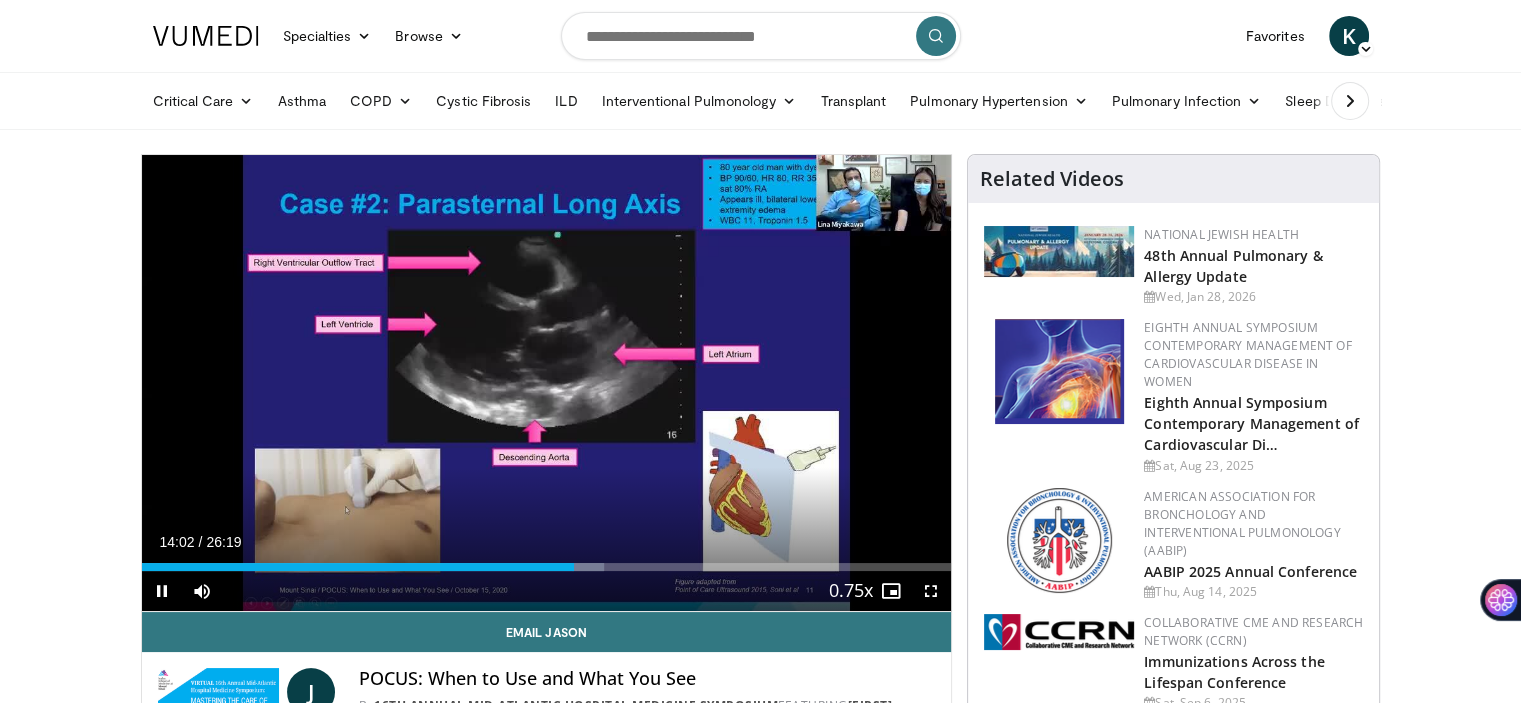 click on "Current Time  14:02 / Duration  26:19 Pause Skip Backward Skip Forward Mute 0% Loaded :  57.17% 14:02 14:41 Stream Type  LIVE Seek to live, currently behind live LIVE   0.75x Playback Rate 0.5x 0.75x , selected 1x 1.25x 1.5x 1.75x 2x Chapters Chapters Descriptions descriptions off , selected Captions captions settings , opens captions settings dialog captions off , selected Audio Track en (Main) , selected Fullscreen Enable picture-in-picture mode" at bounding box center (547, 591) 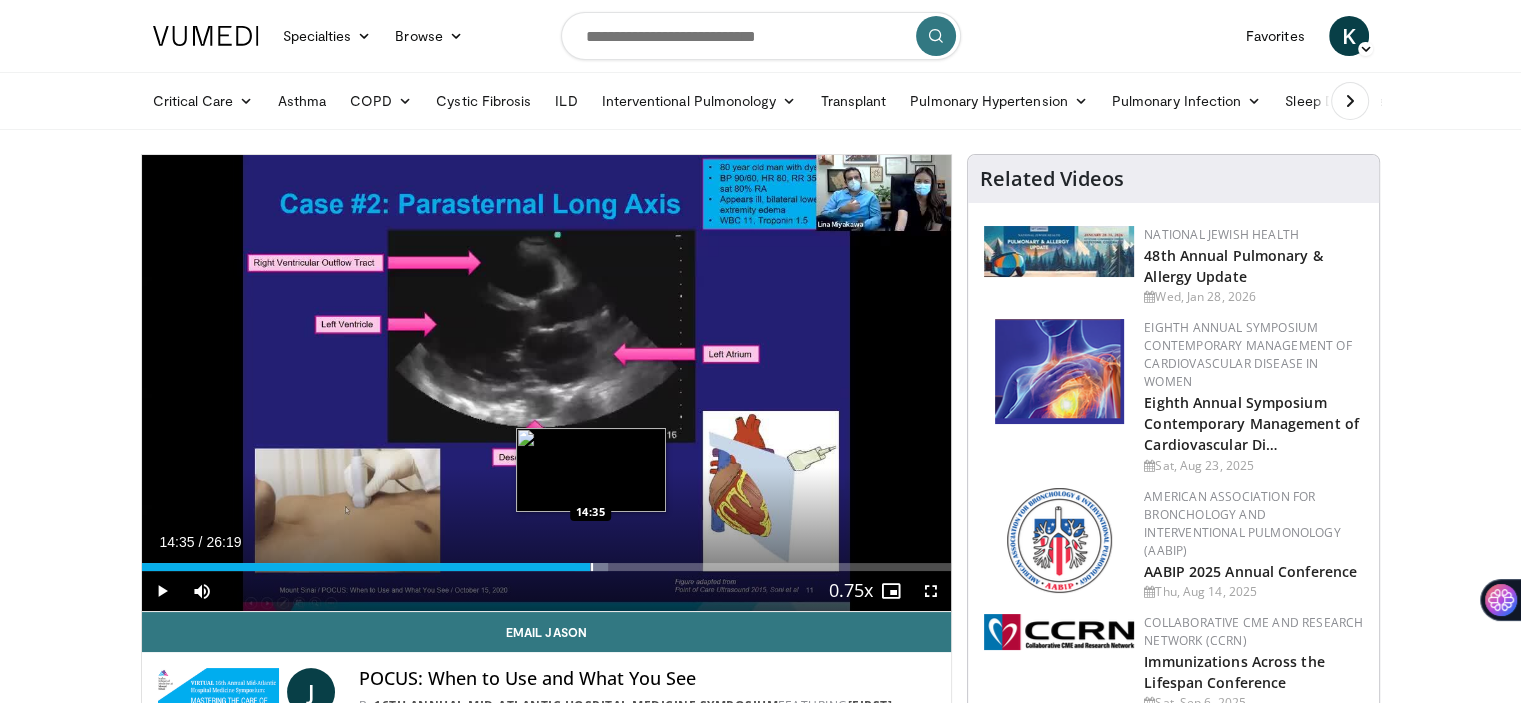 click at bounding box center (592, 567) 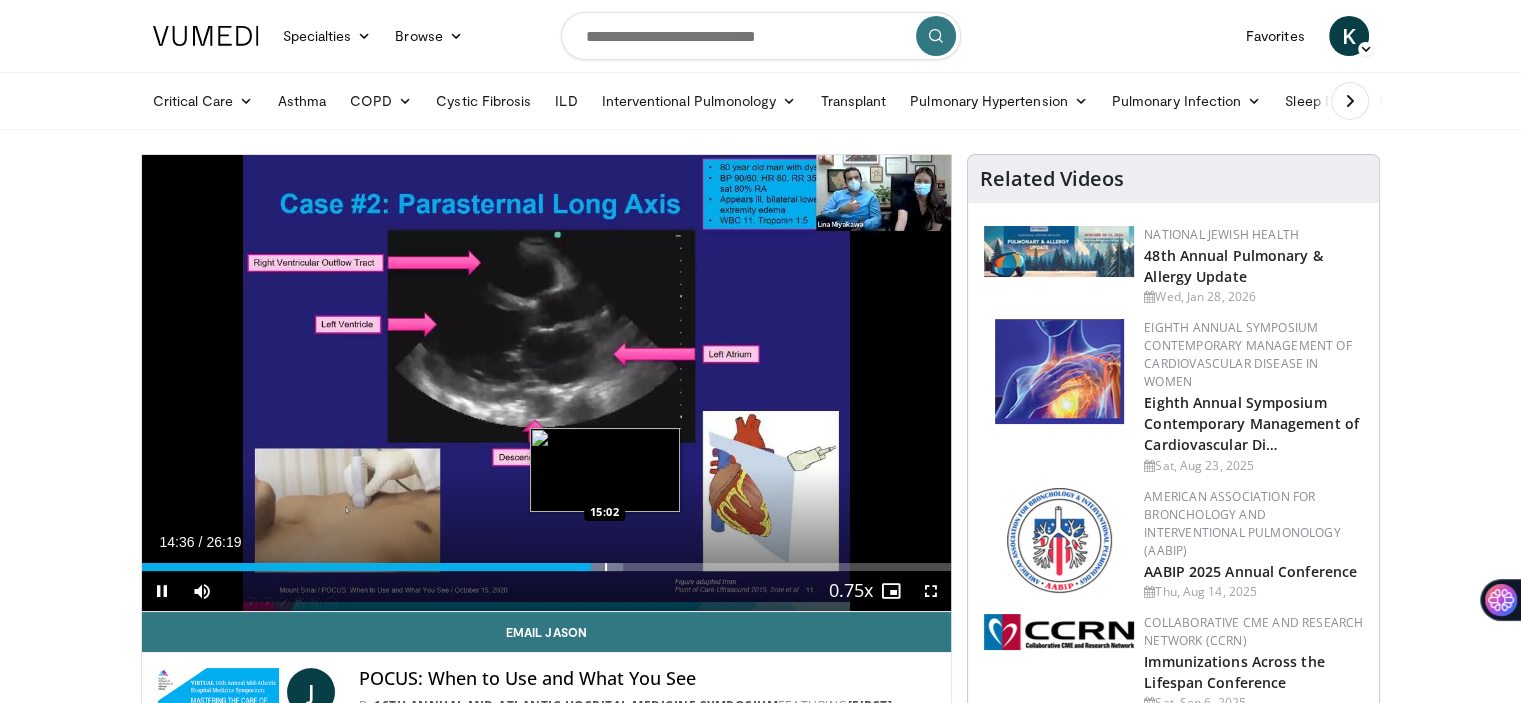 click at bounding box center [606, 567] 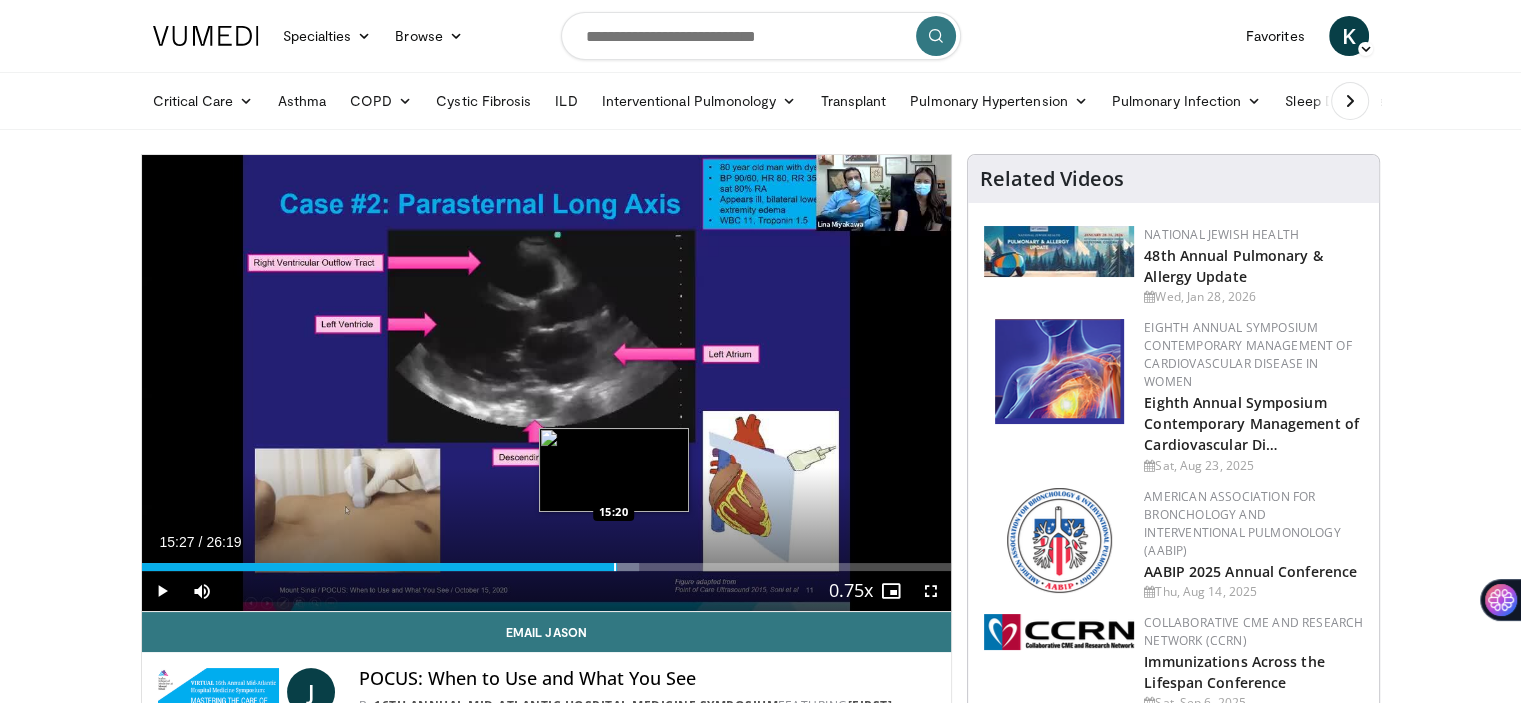 click on "Loaded :  61.43% 15:27 15:20" at bounding box center [547, 567] 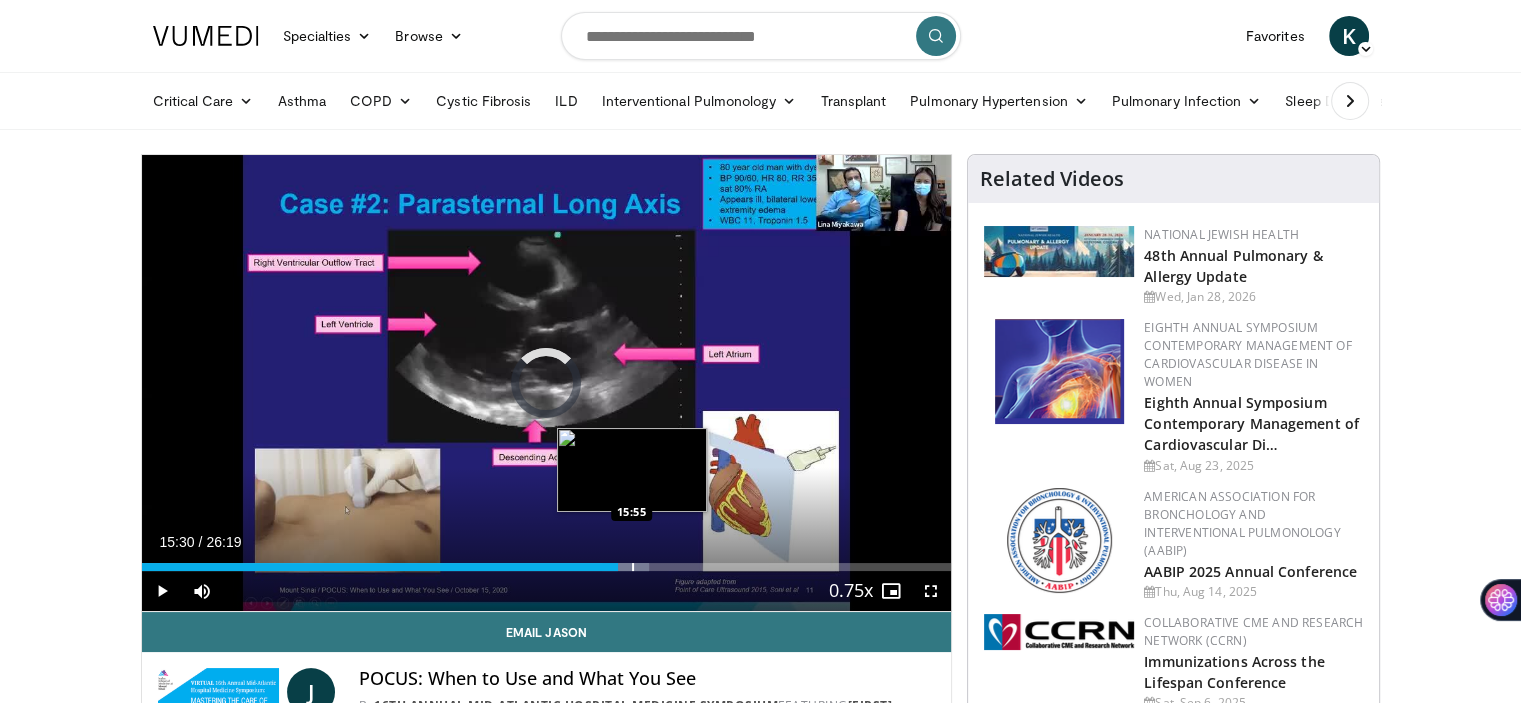 click at bounding box center (633, 567) 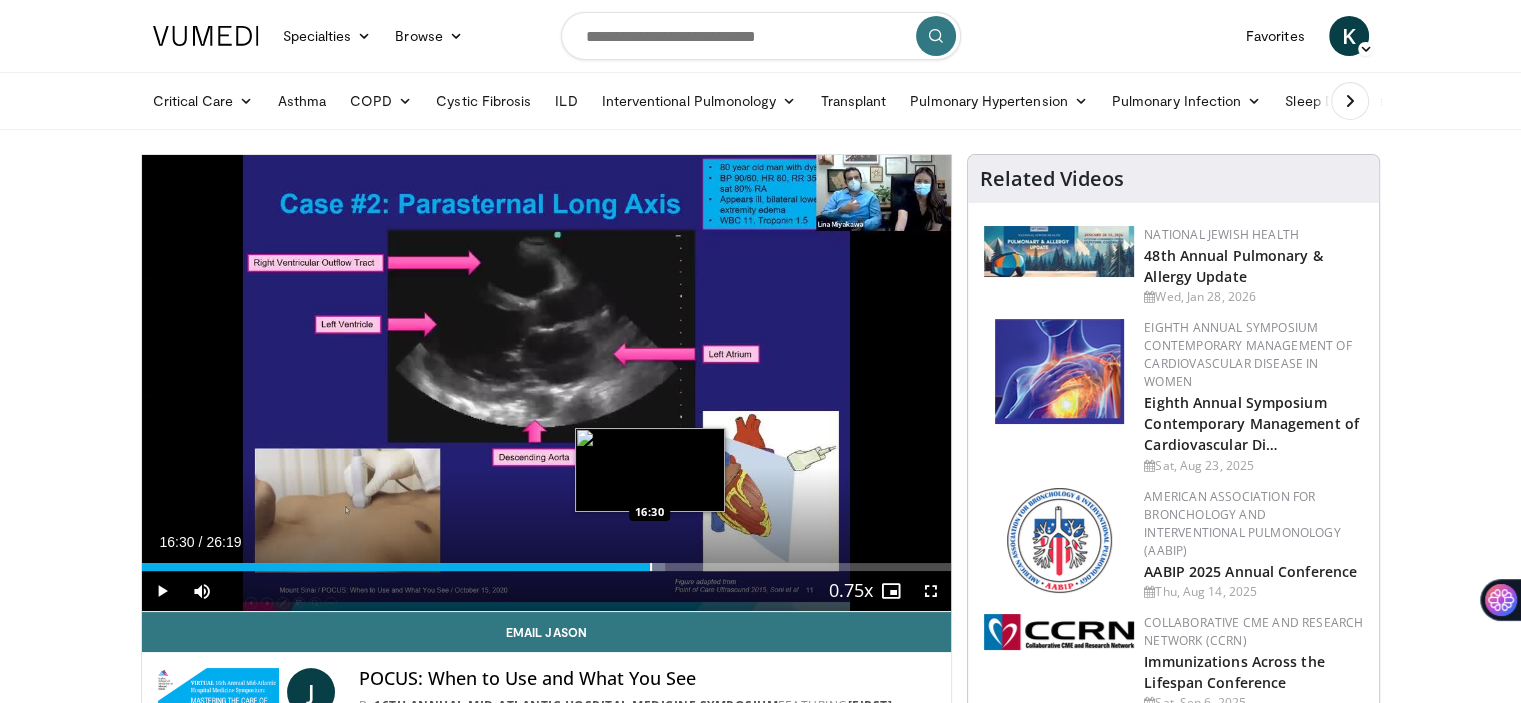 click at bounding box center (651, 567) 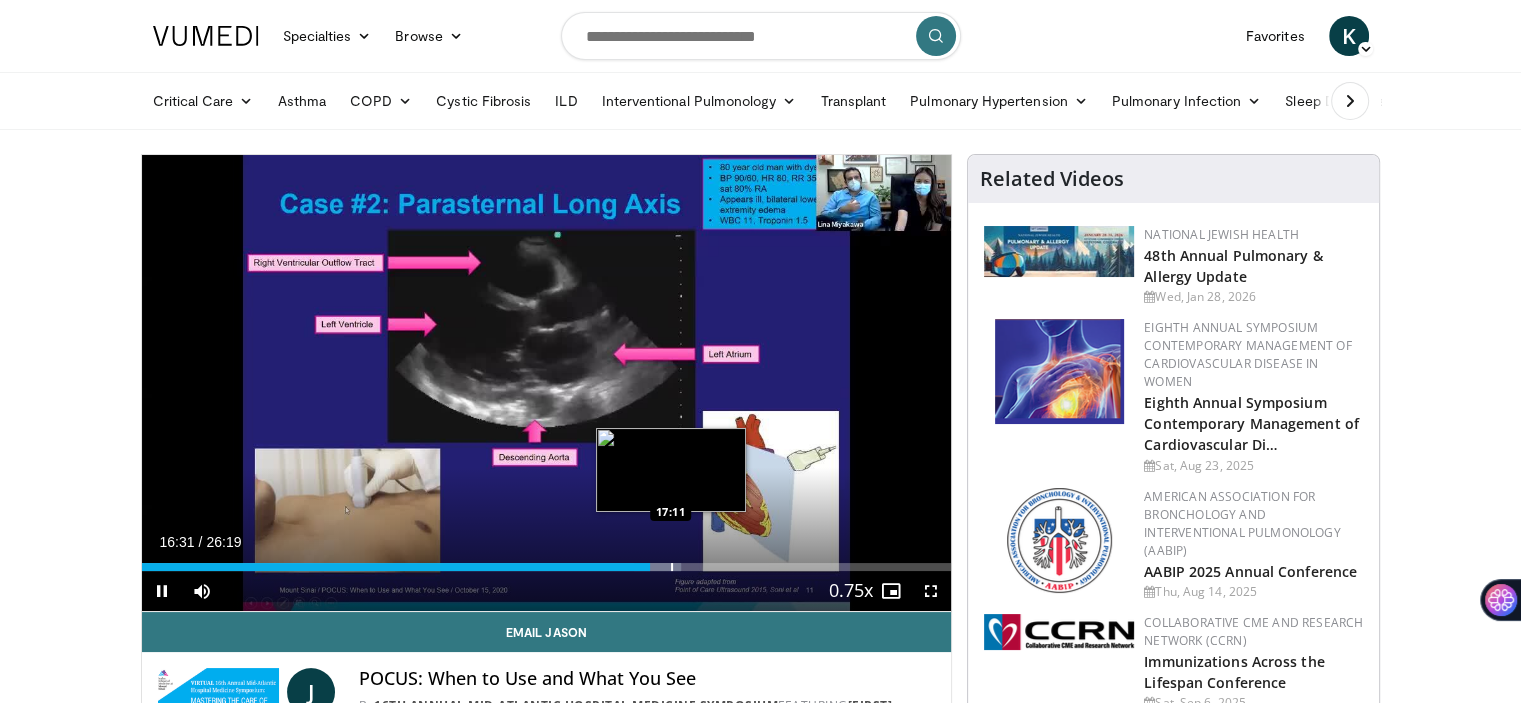 click at bounding box center [672, 567] 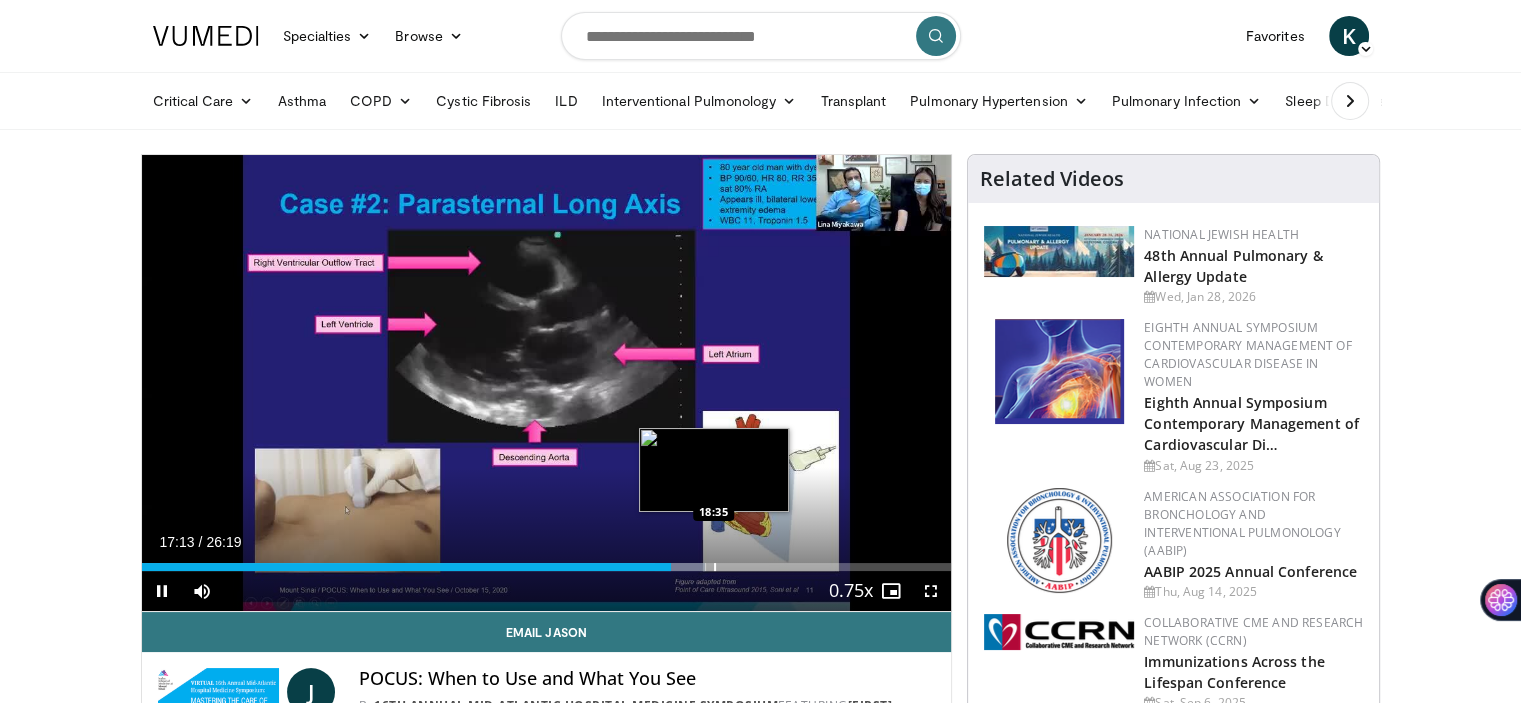 click at bounding box center [715, 567] 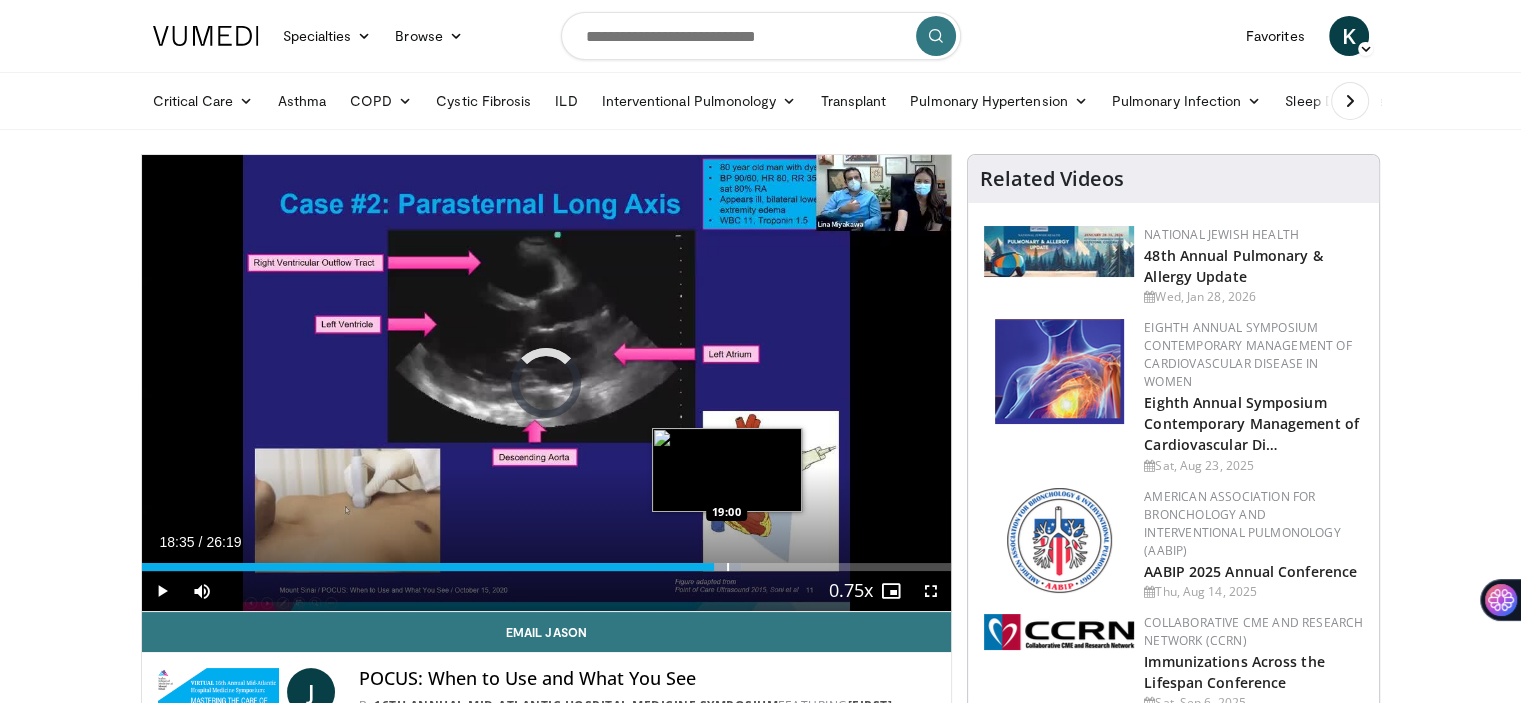 click on "Loaded :  74.10% 18:36 19:00" at bounding box center (547, 567) 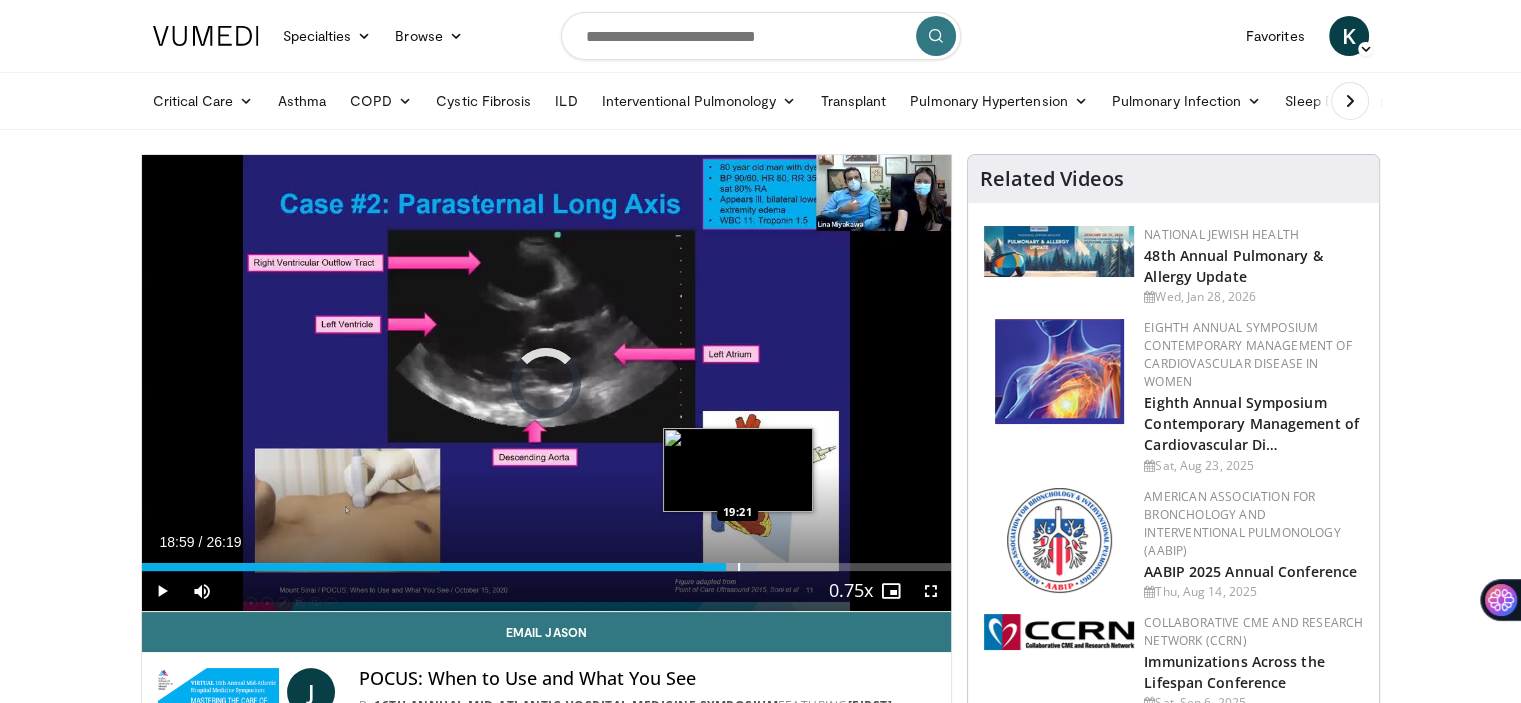 click at bounding box center (739, 567) 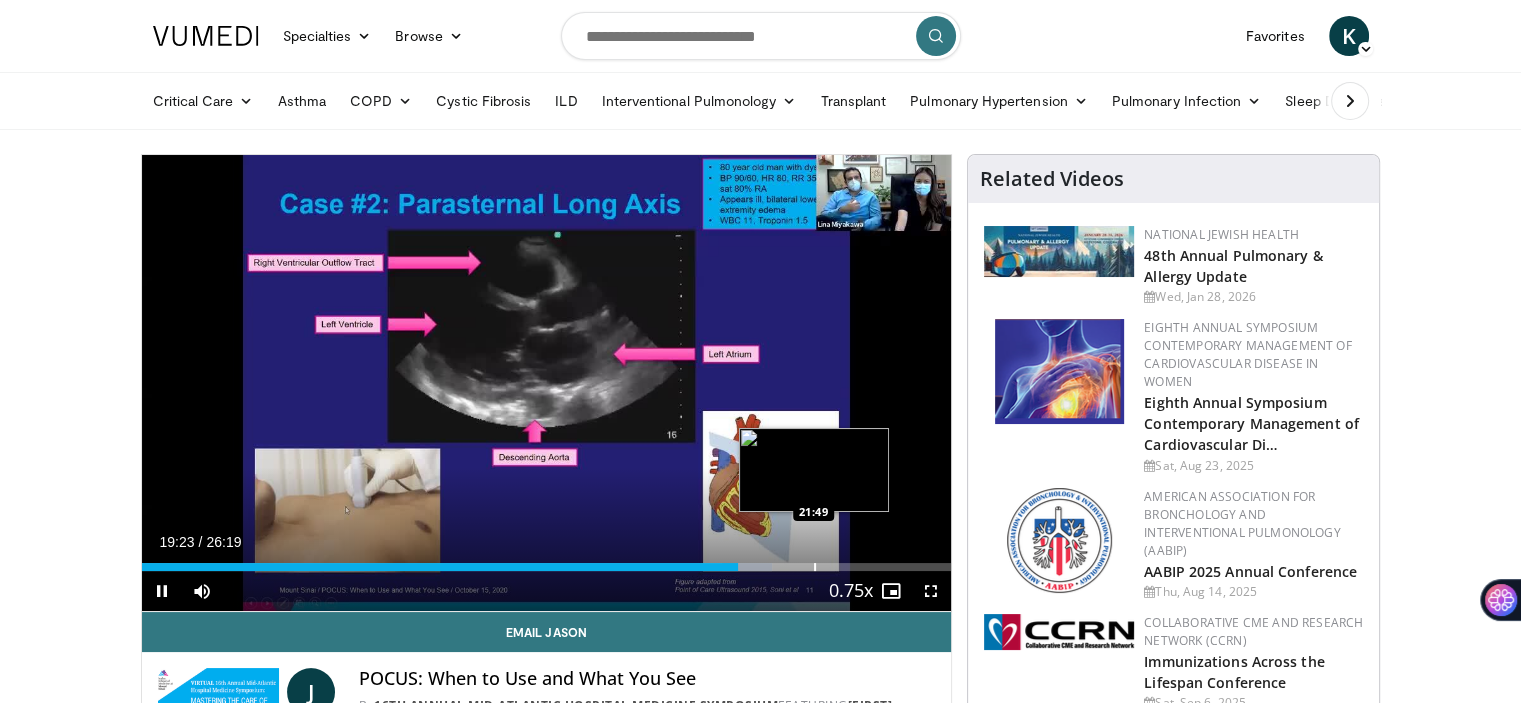 click at bounding box center [815, 567] 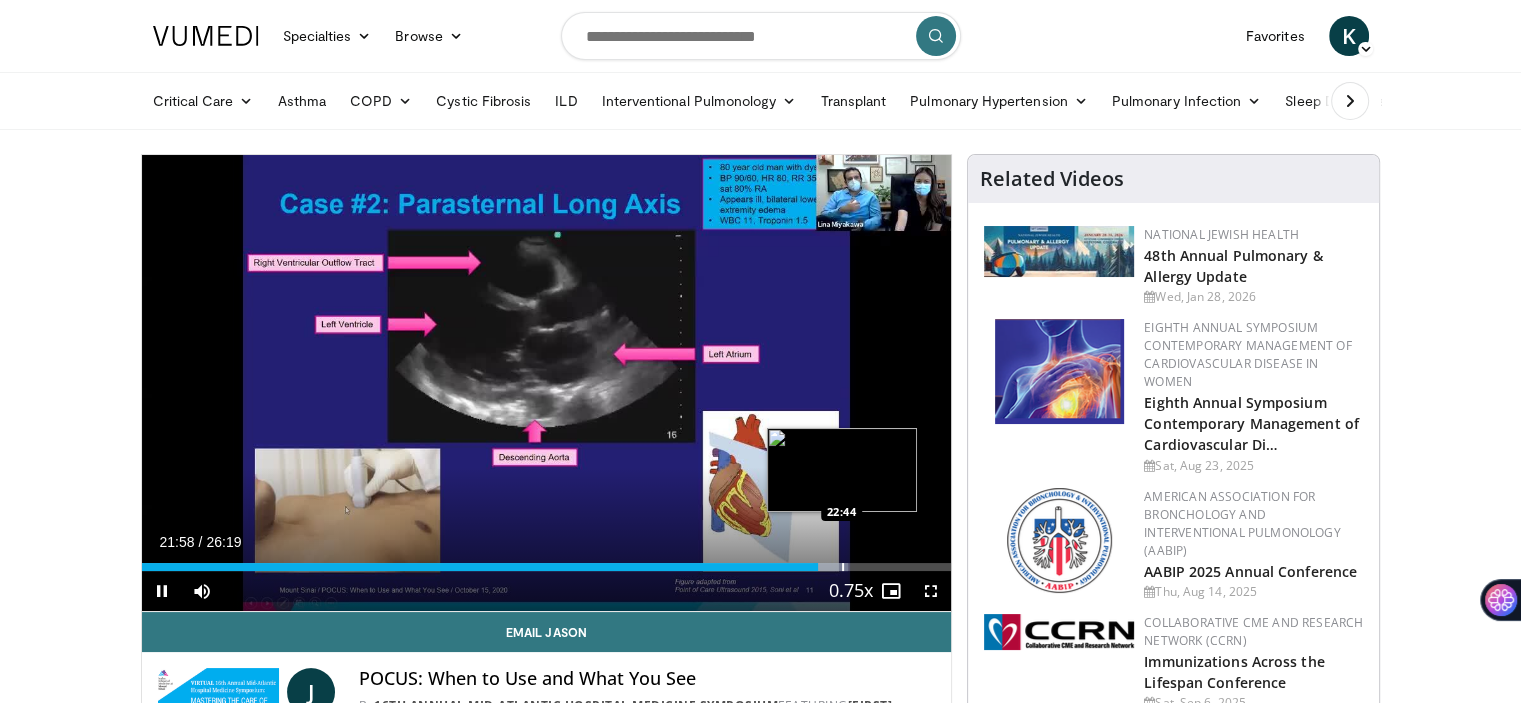 click at bounding box center (843, 567) 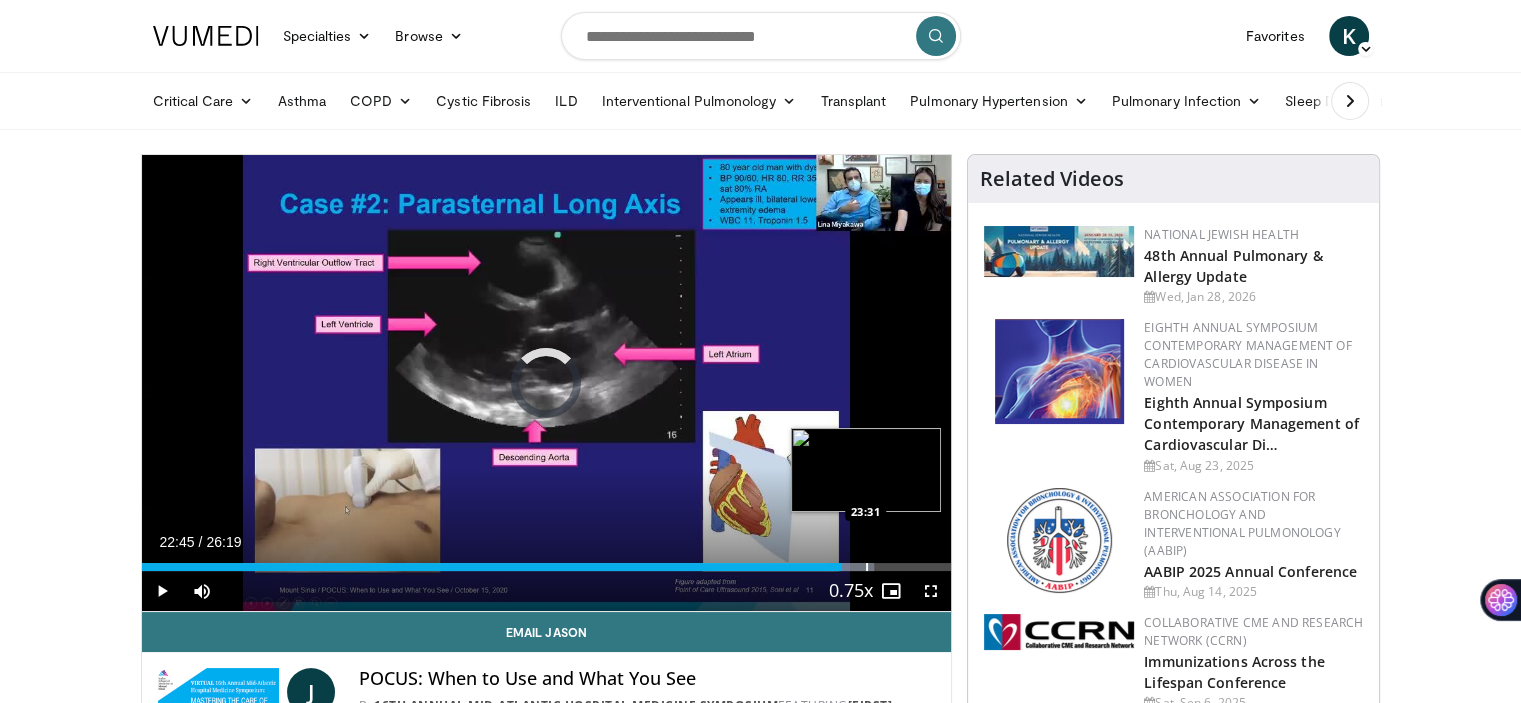 click at bounding box center (867, 567) 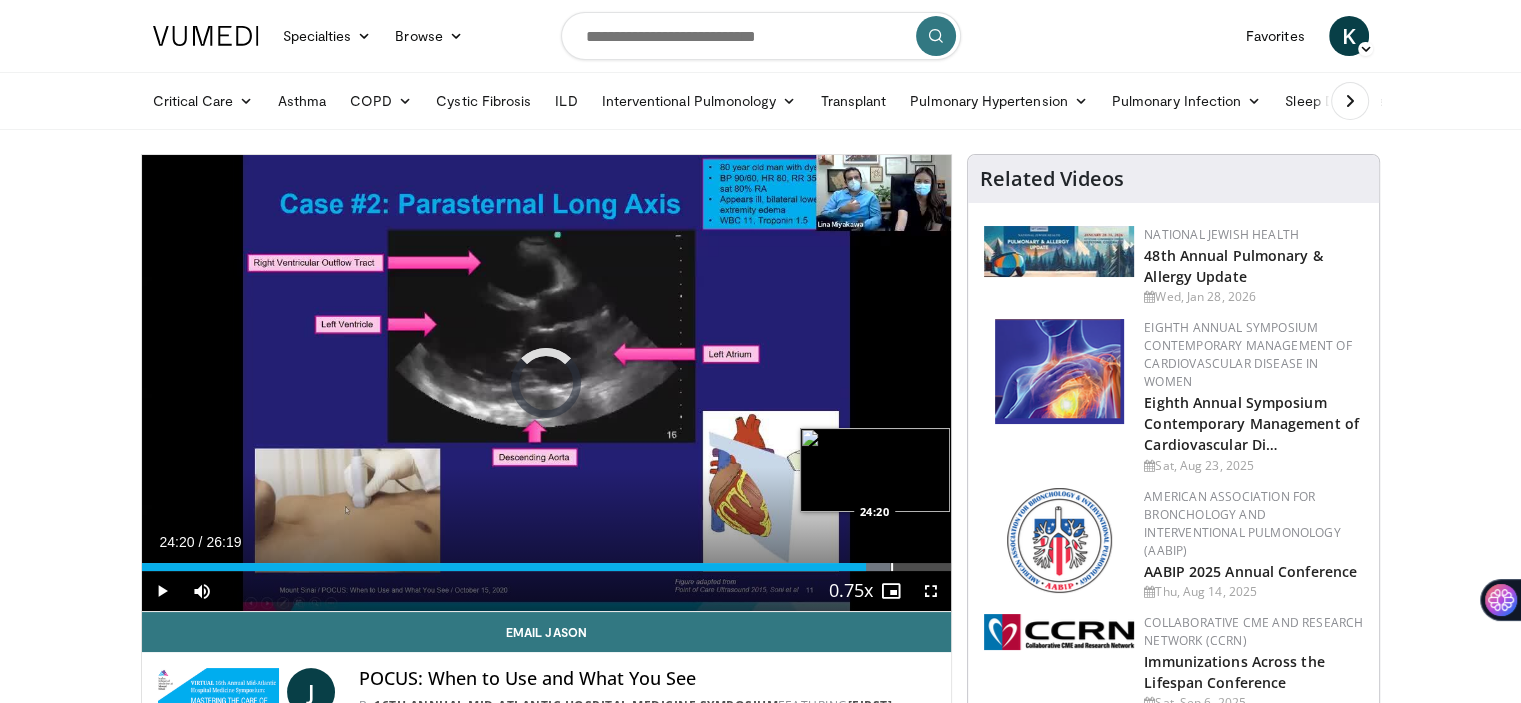 click at bounding box center [892, 567] 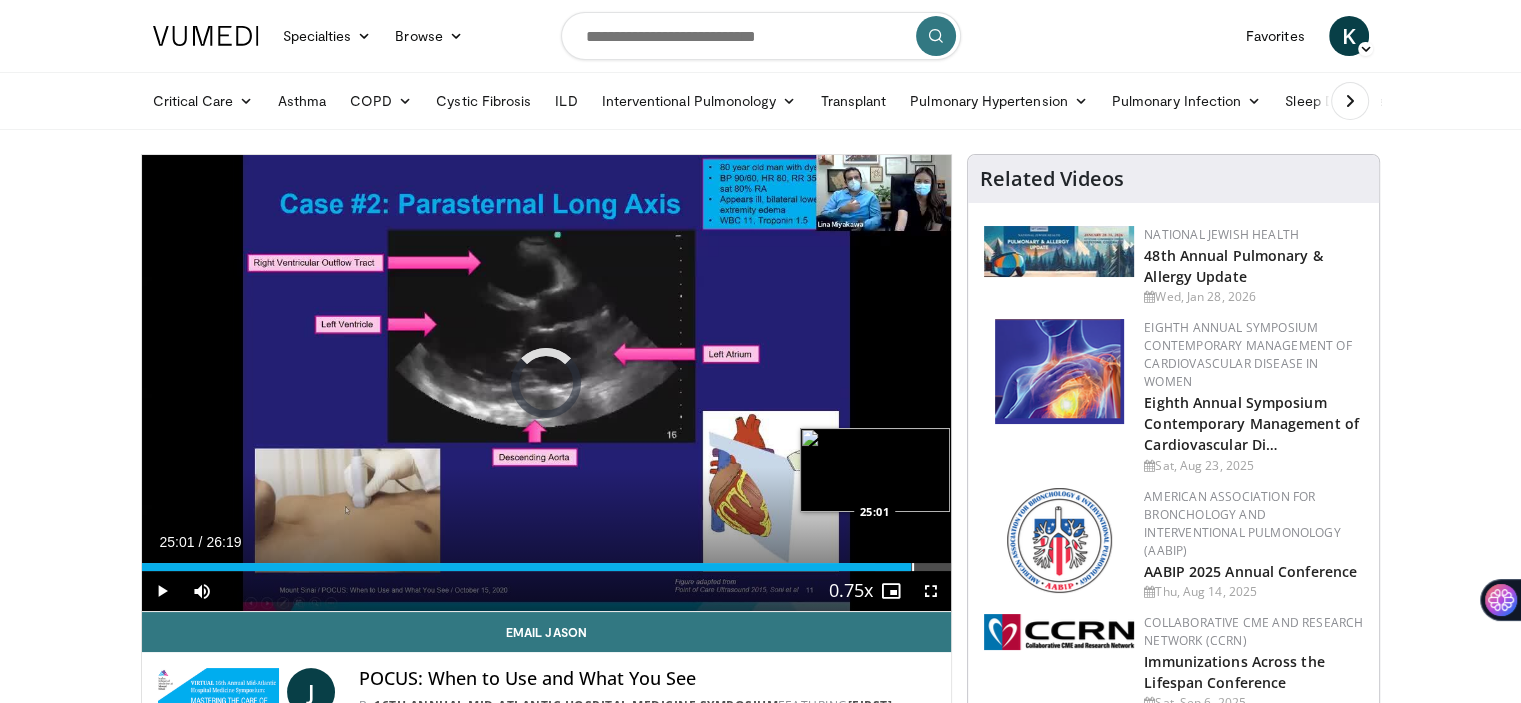 click at bounding box center [913, 567] 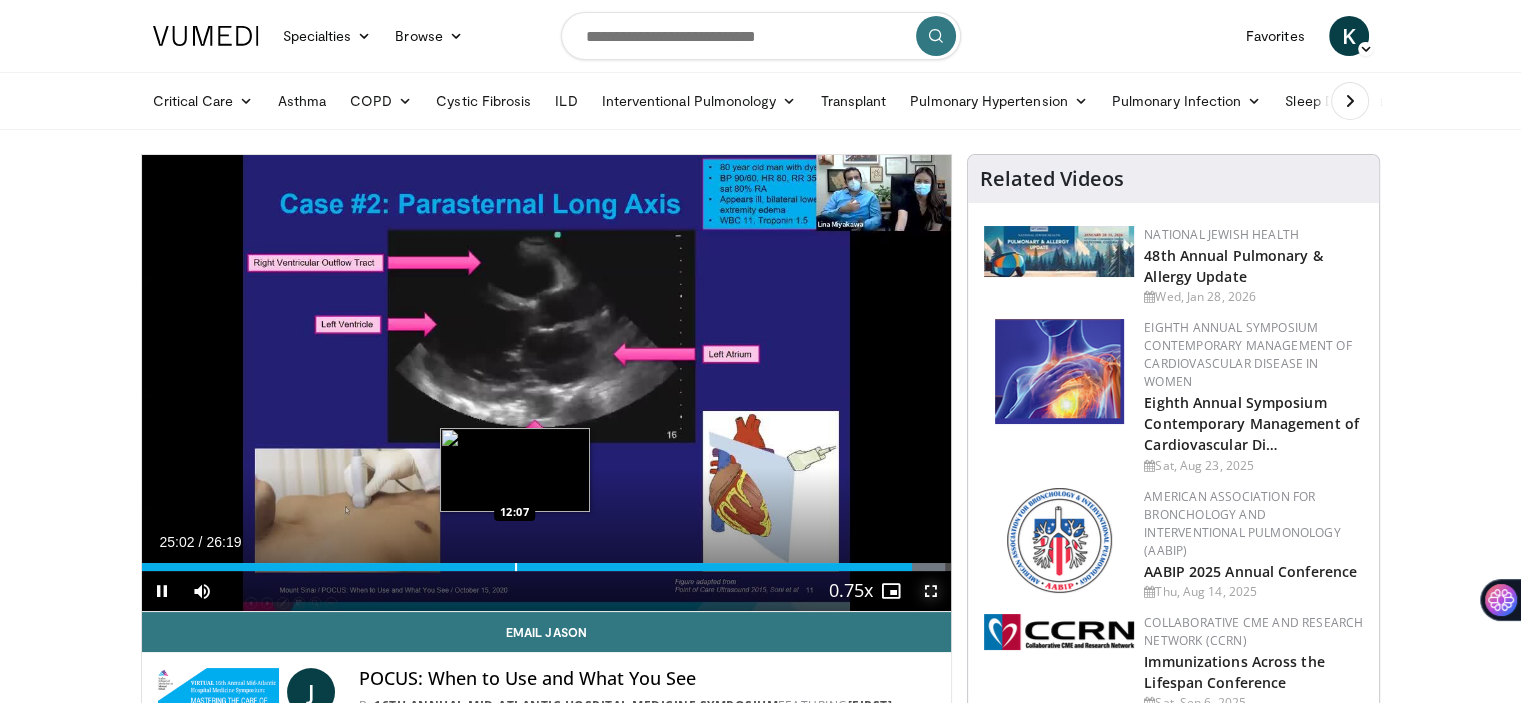 drag, startPoint x: 912, startPoint y: 570, endPoint x: 514, endPoint y: 570, distance: 398 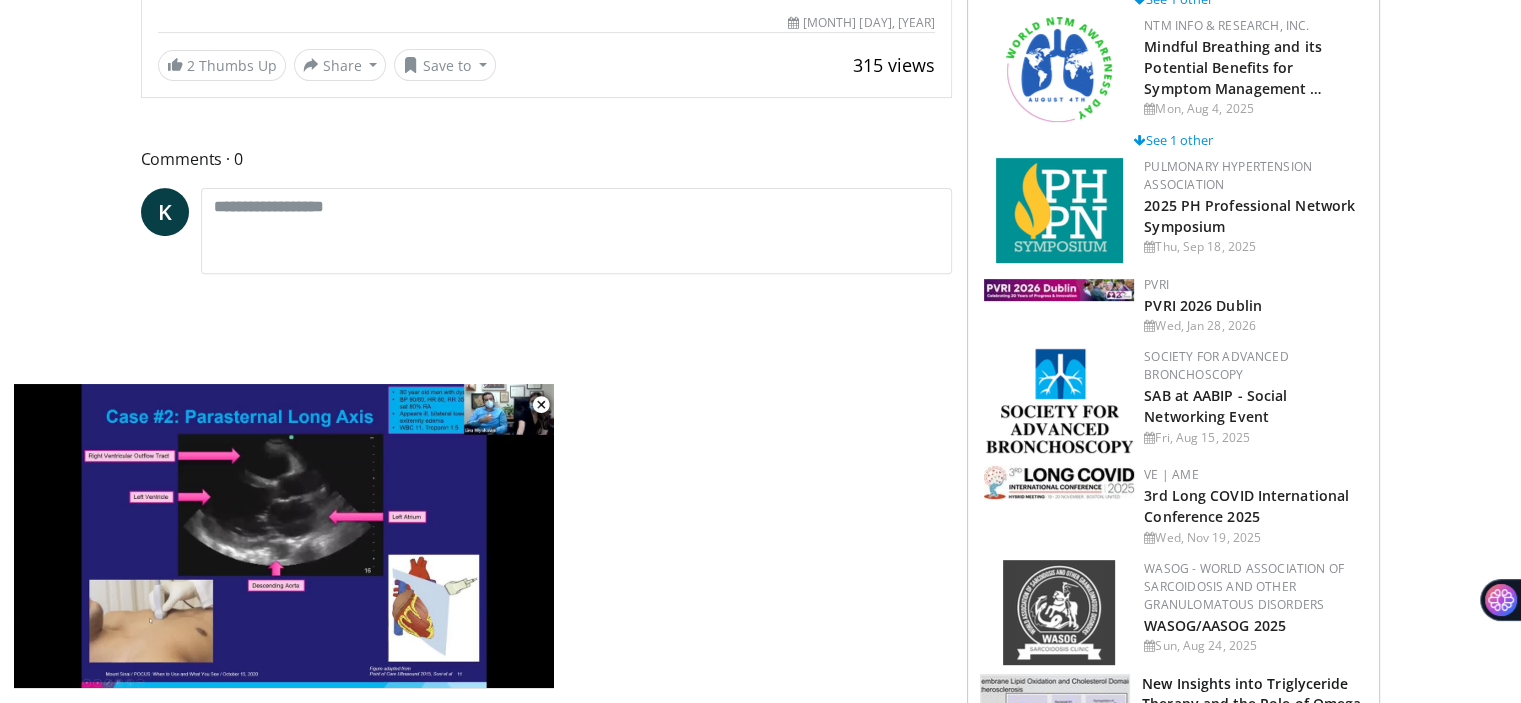 scroll, scrollTop: 827, scrollLeft: 0, axis: vertical 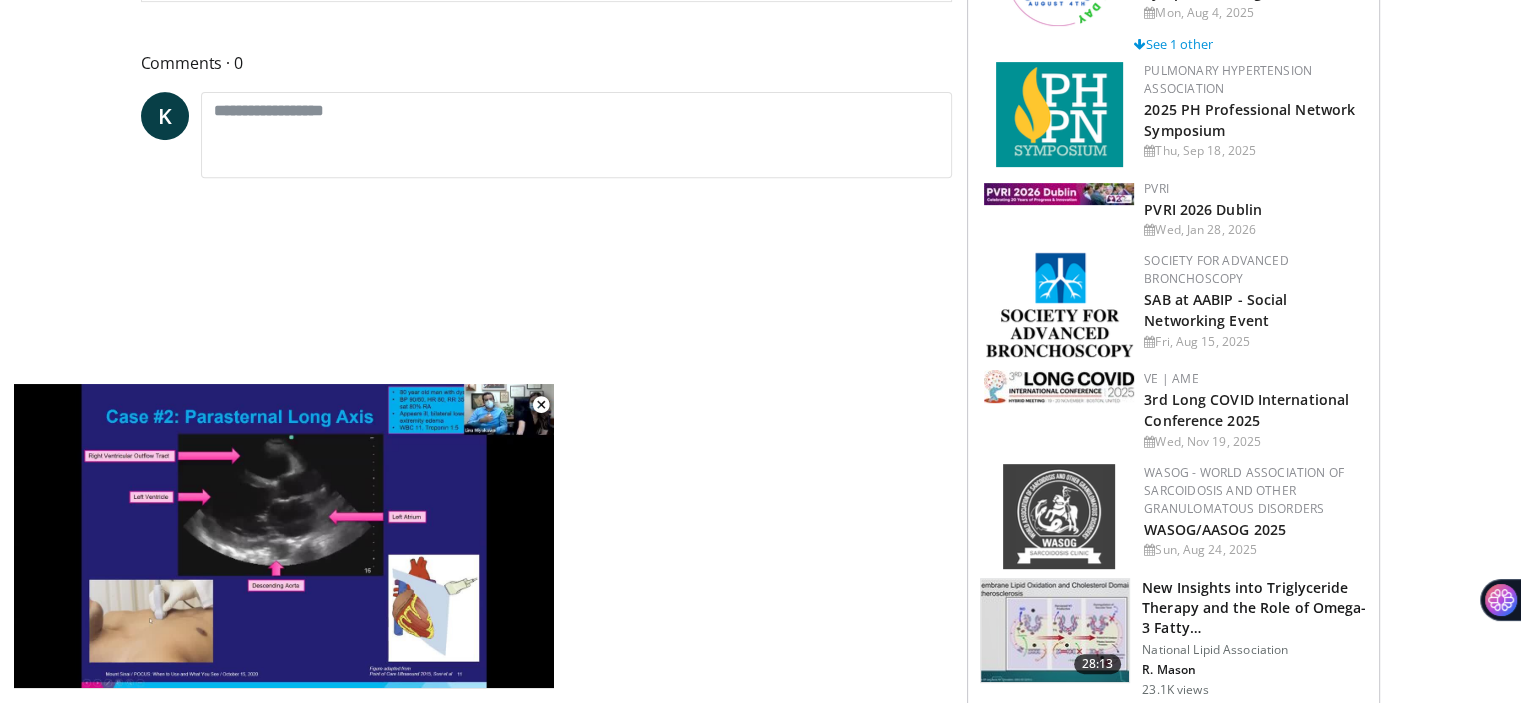 click at bounding box center (1059, 304) 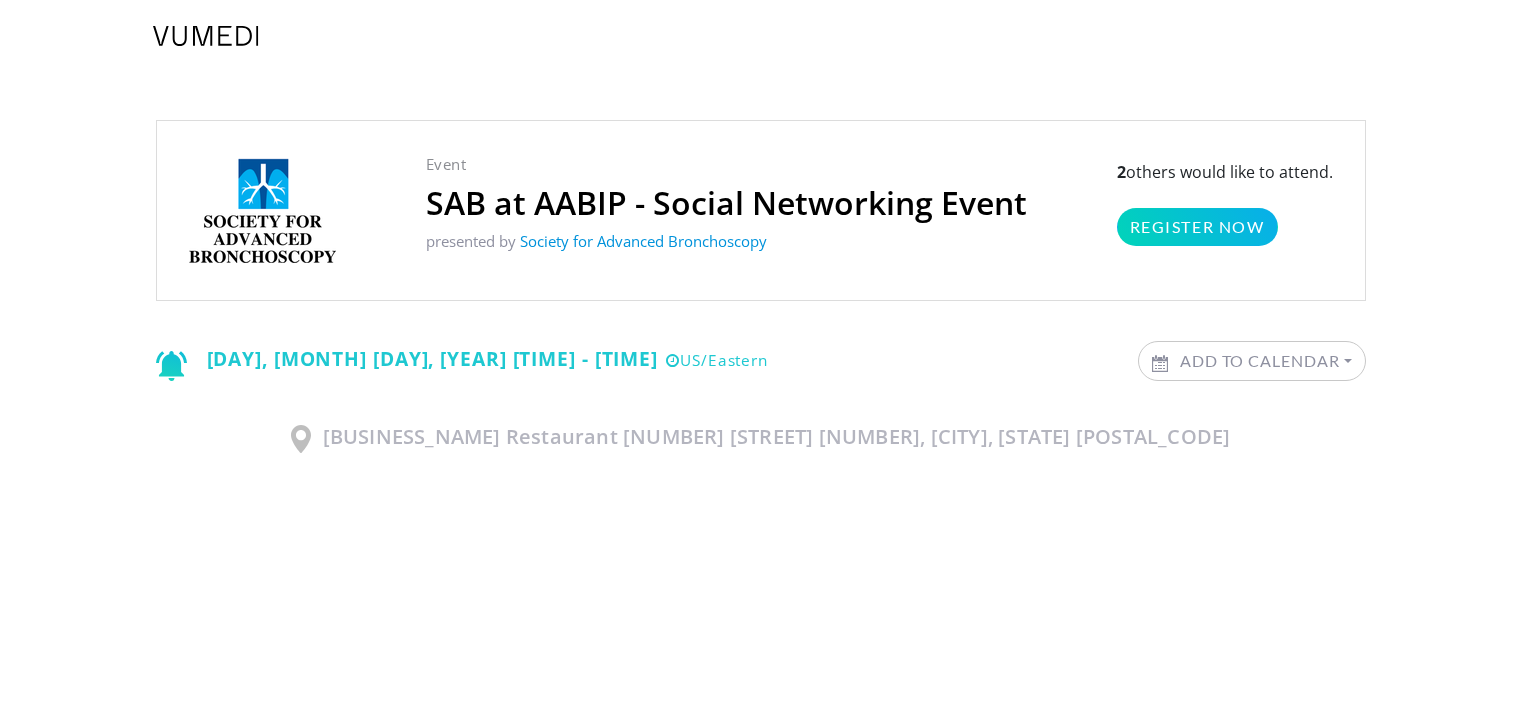 scroll, scrollTop: 0, scrollLeft: 0, axis: both 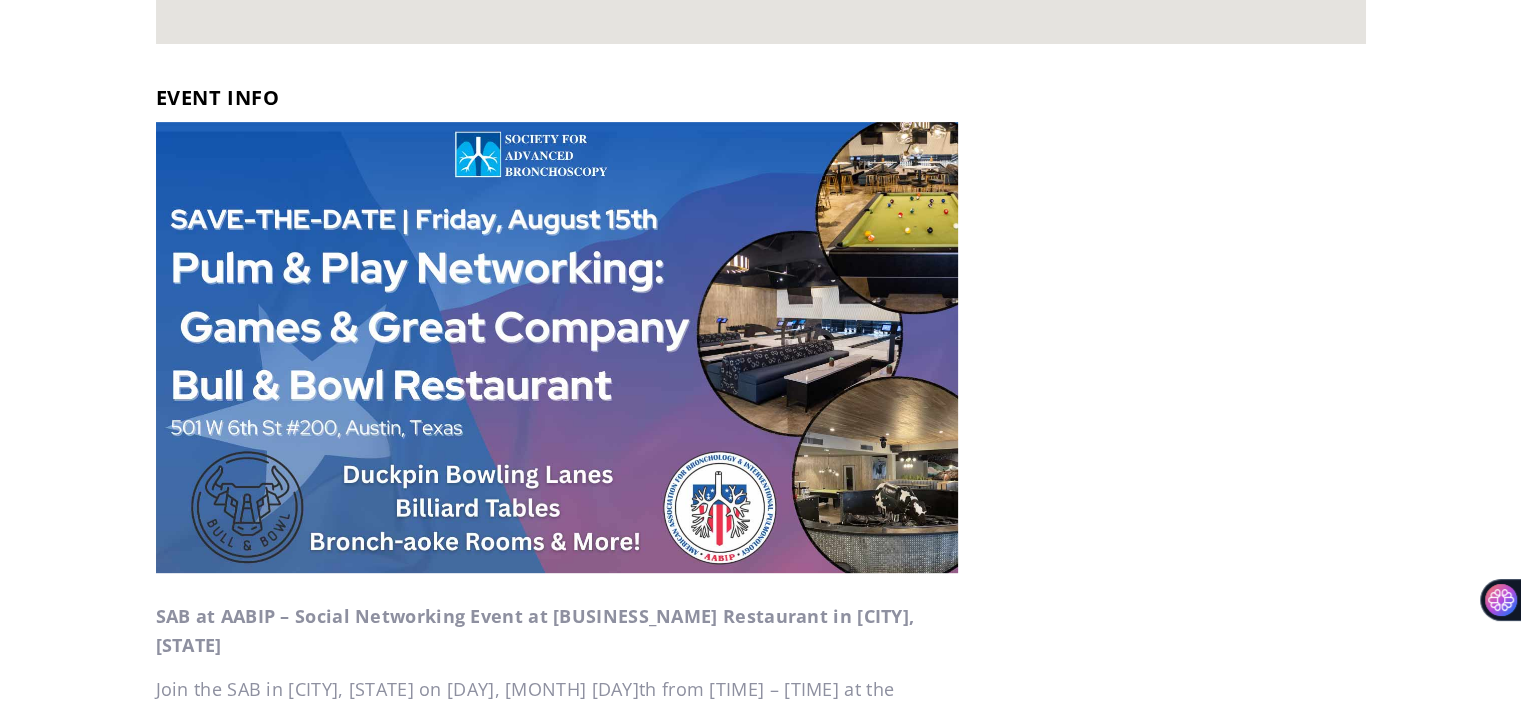 drag, startPoint x: 1530, startPoint y: 85, endPoint x: 1500, endPoint y: 97, distance: 32.31099 